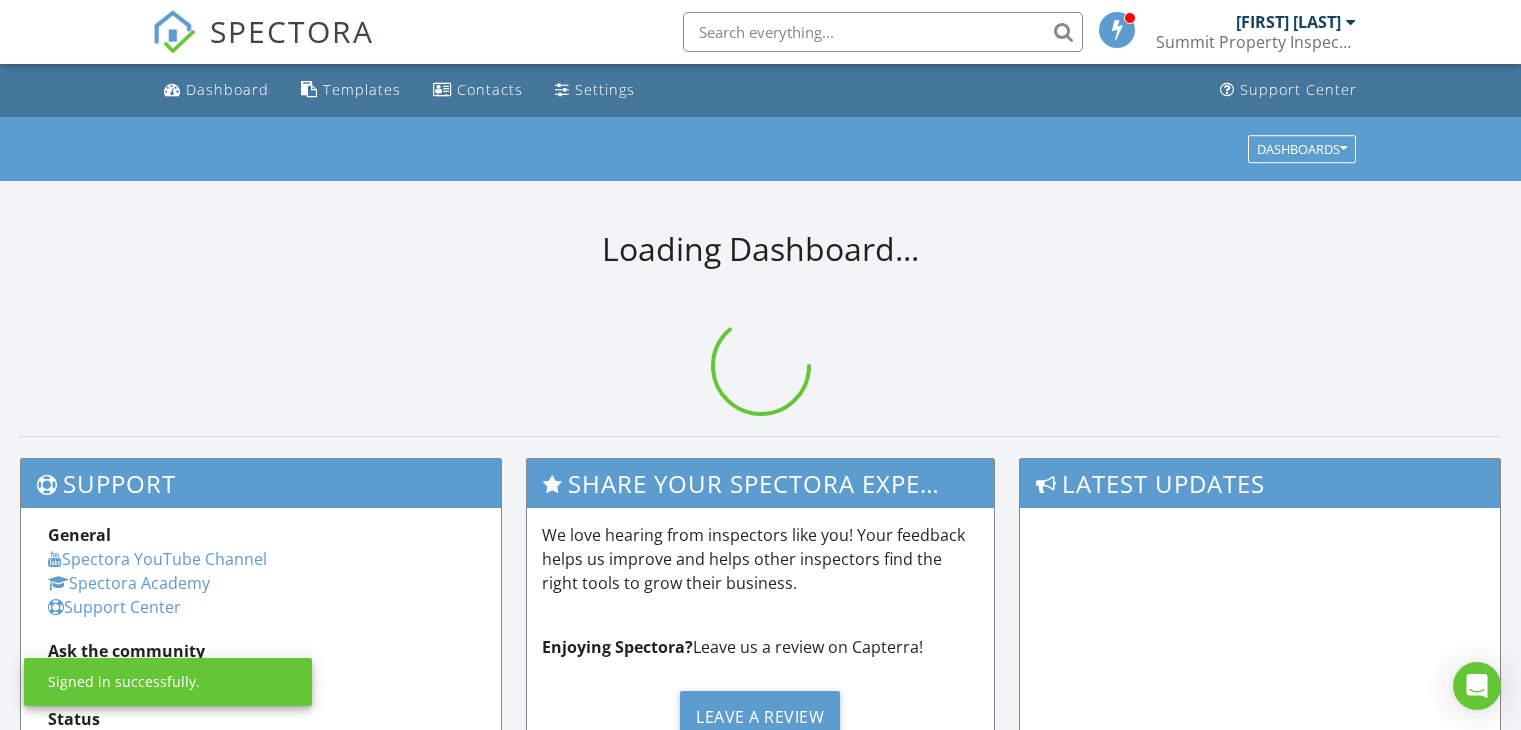scroll, scrollTop: 0, scrollLeft: 0, axis: both 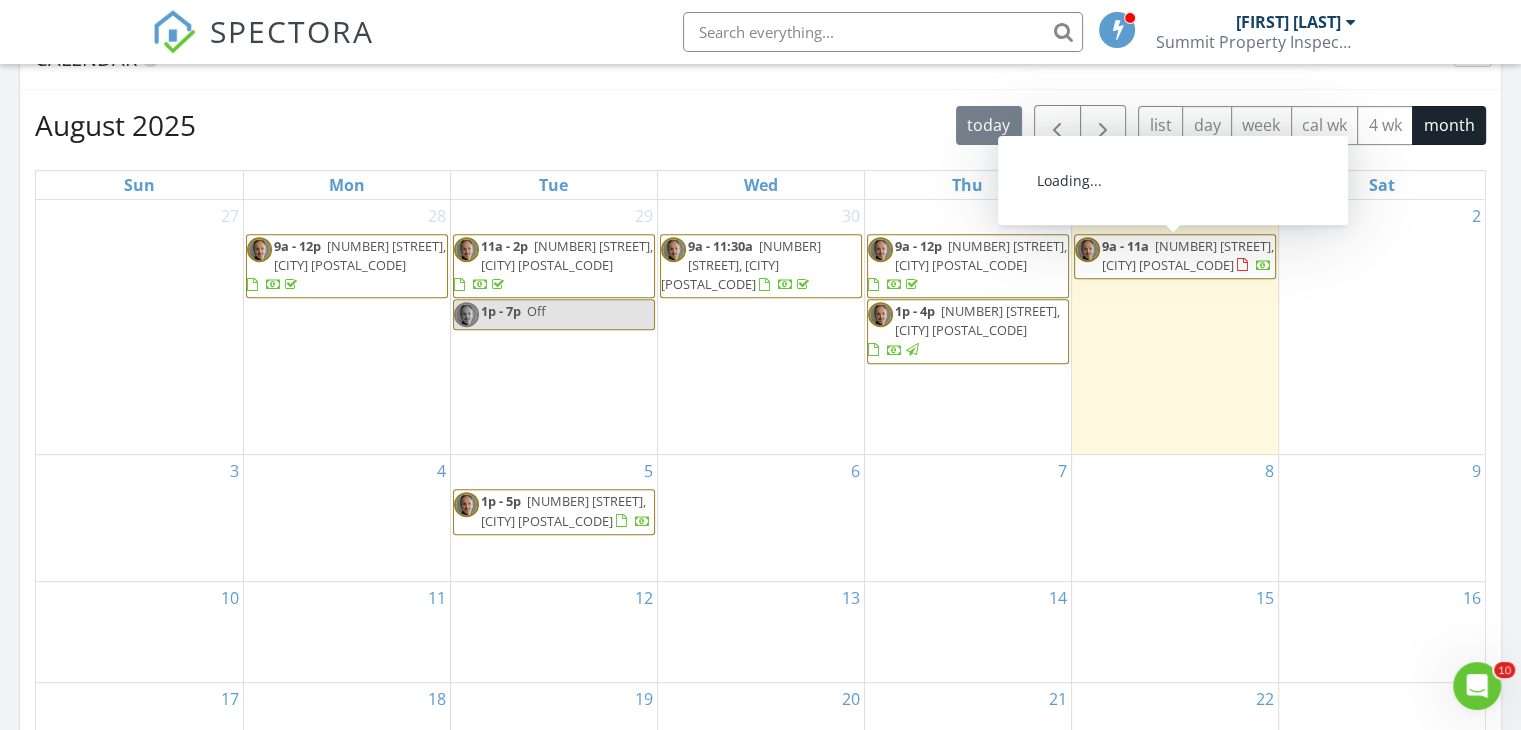 click on "[NUMBER] [STREET], [CITY] [POSTAL_CODE]" at bounding box center [1188, 255] 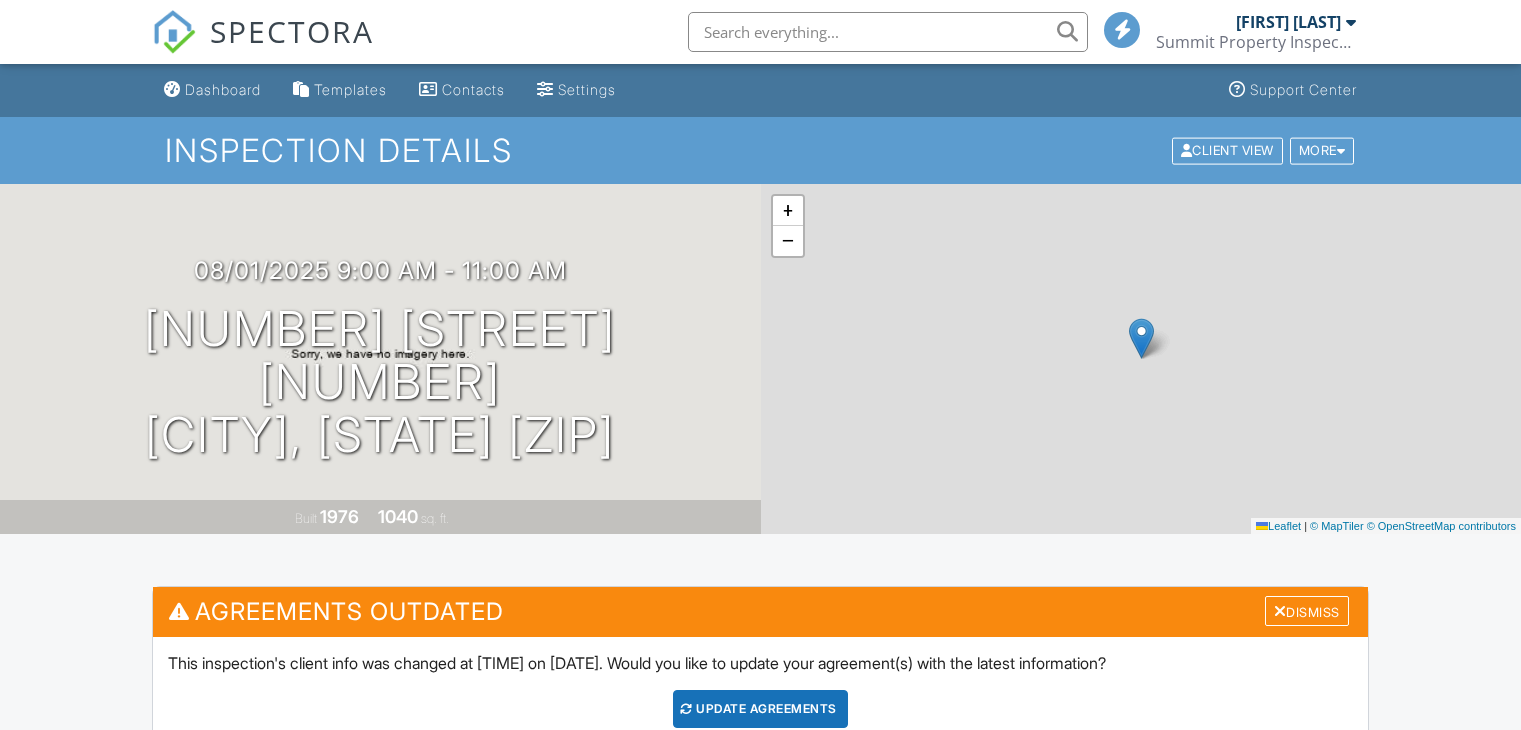 scroll, scrollTop: 0, scrollLeft: 0, axis: both 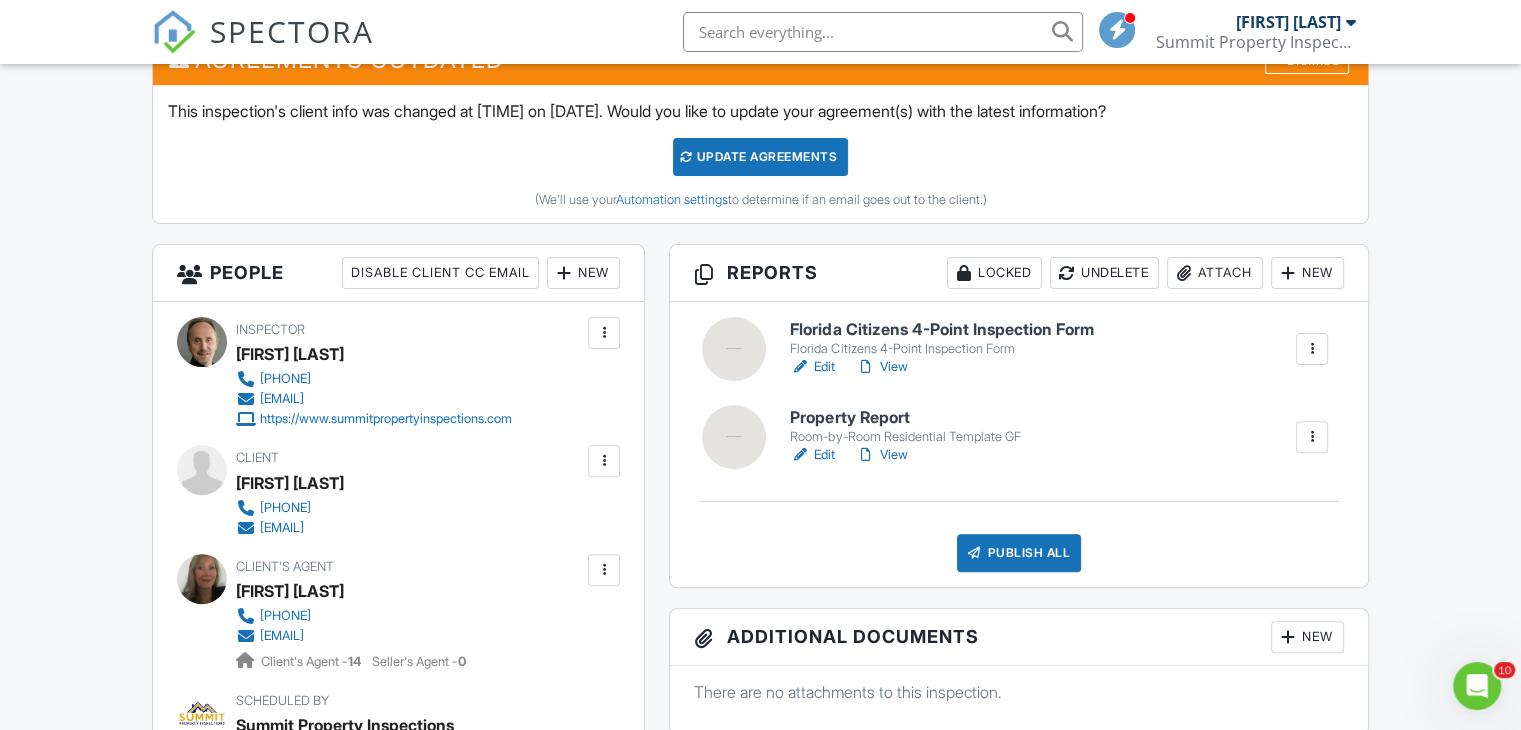 click on "View" at bounding box center (881, 455) 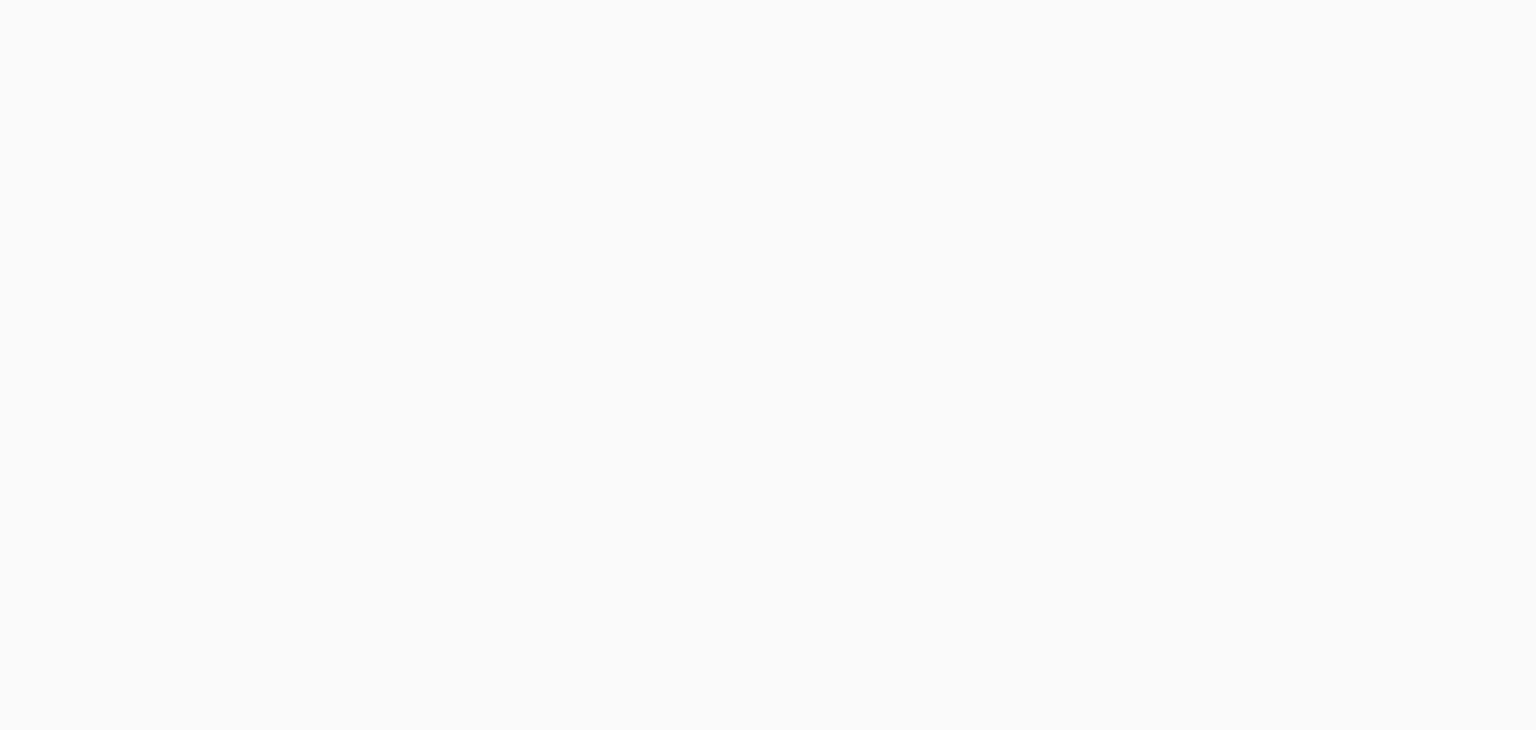 scroll, scrollTop: 0, scrollLeft: 0, axis: both 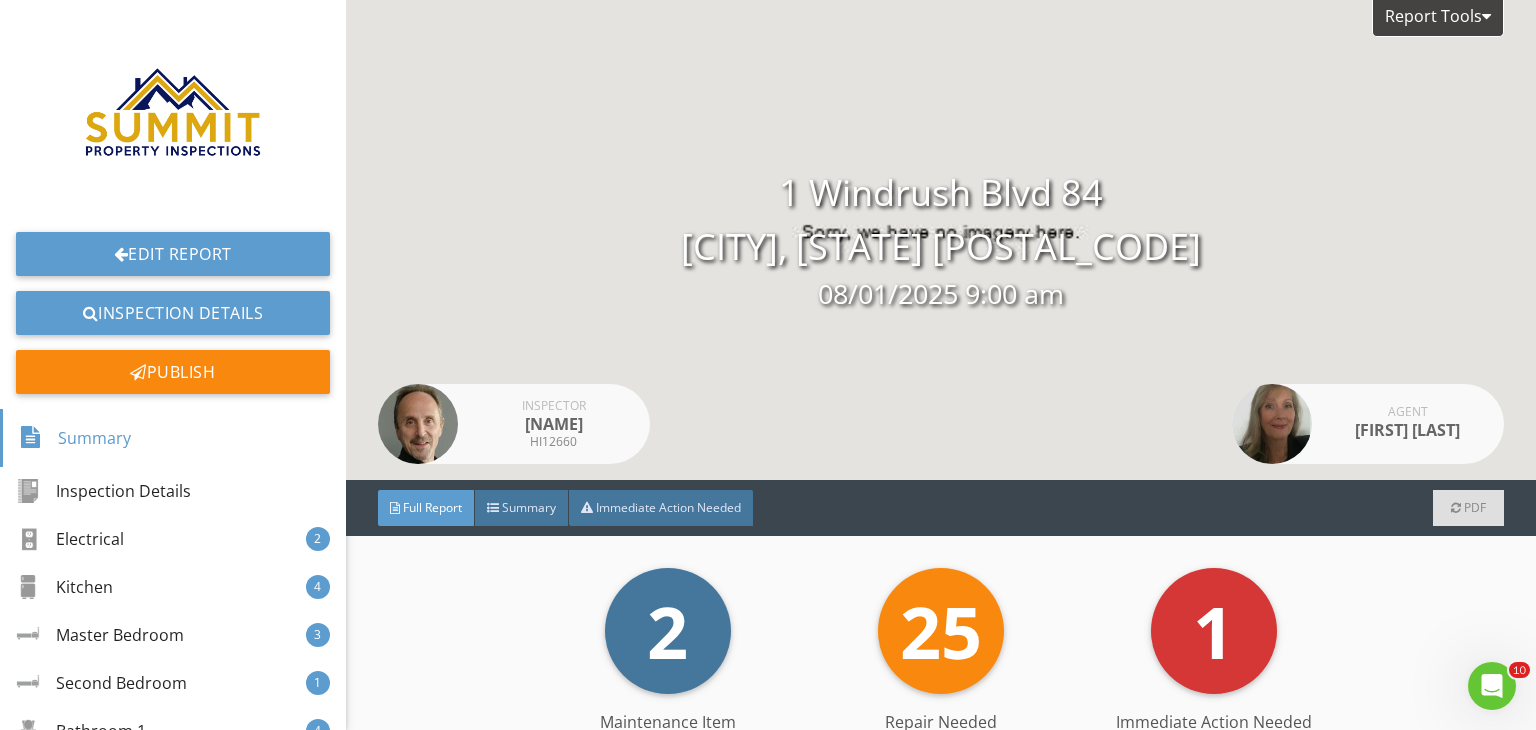 click on "[NUMBER] [STREET] [NUMBER]
[CITY], [STATE] [POSTAL_CODE]
[DATE] [TIME]     Inspector   [NAME]     [LICENSE]     Agent   [NAME]" at bounding box center (941, 240) 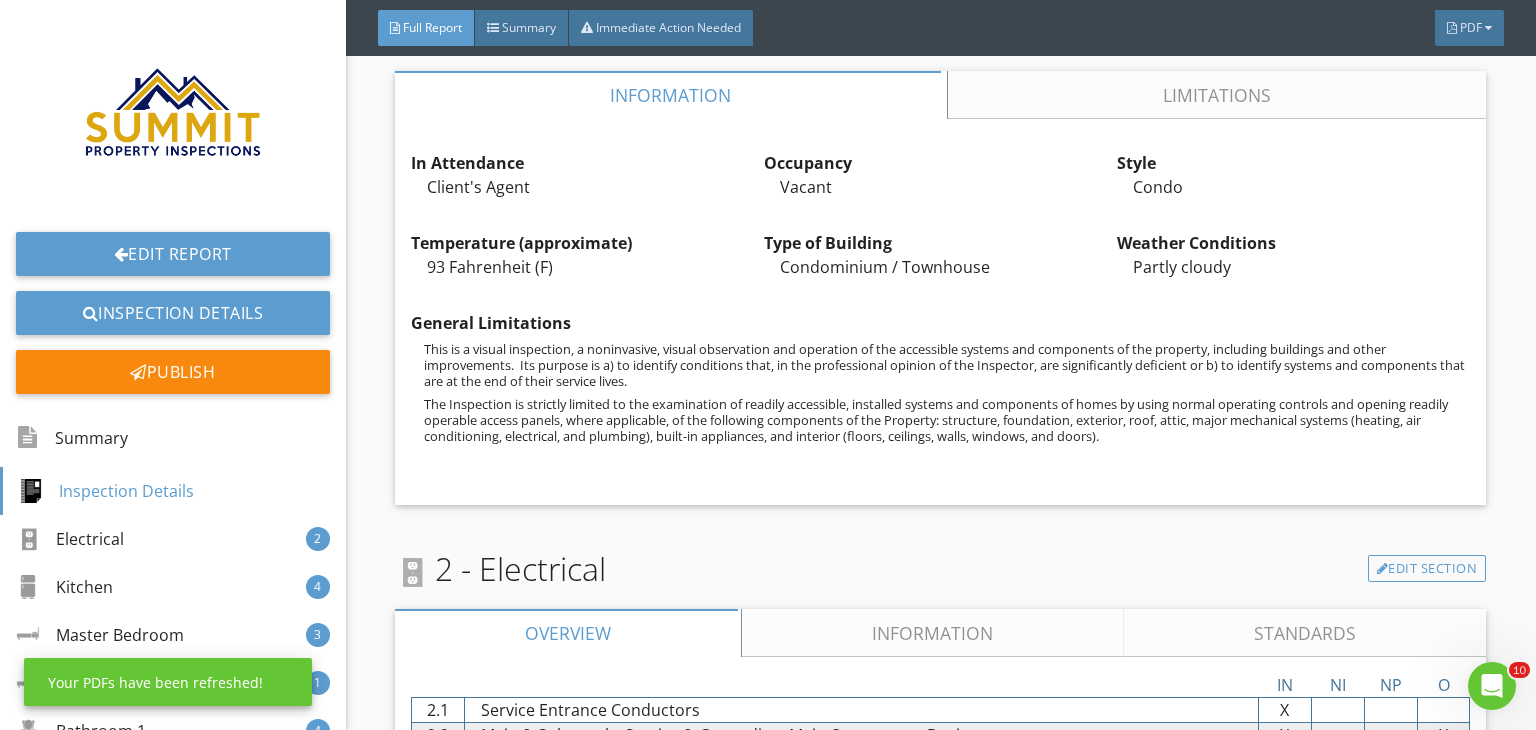 scroll, scrollTop: 800, scrollLeft: 0, axis: vertical 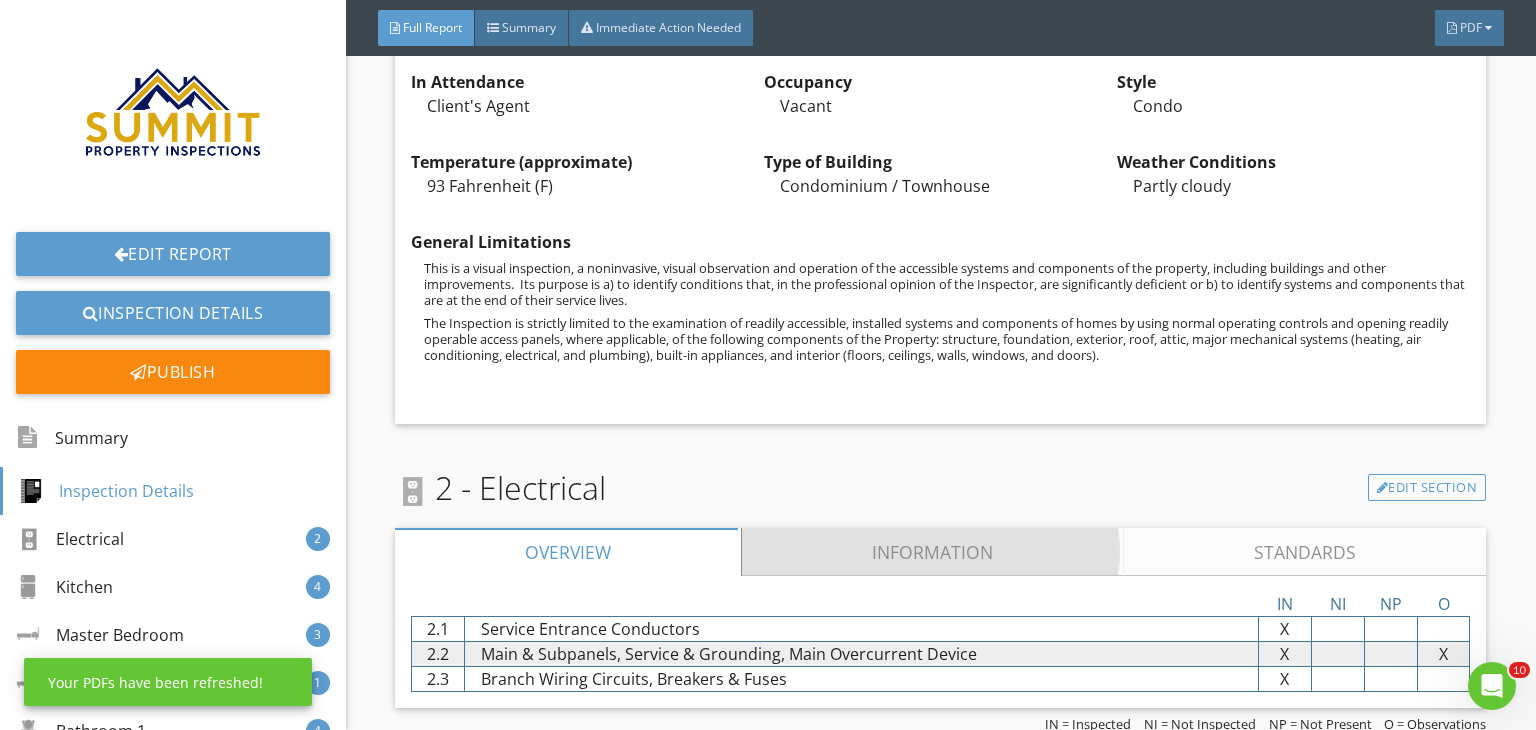 click on "Information" at bounding box center (933, 552) 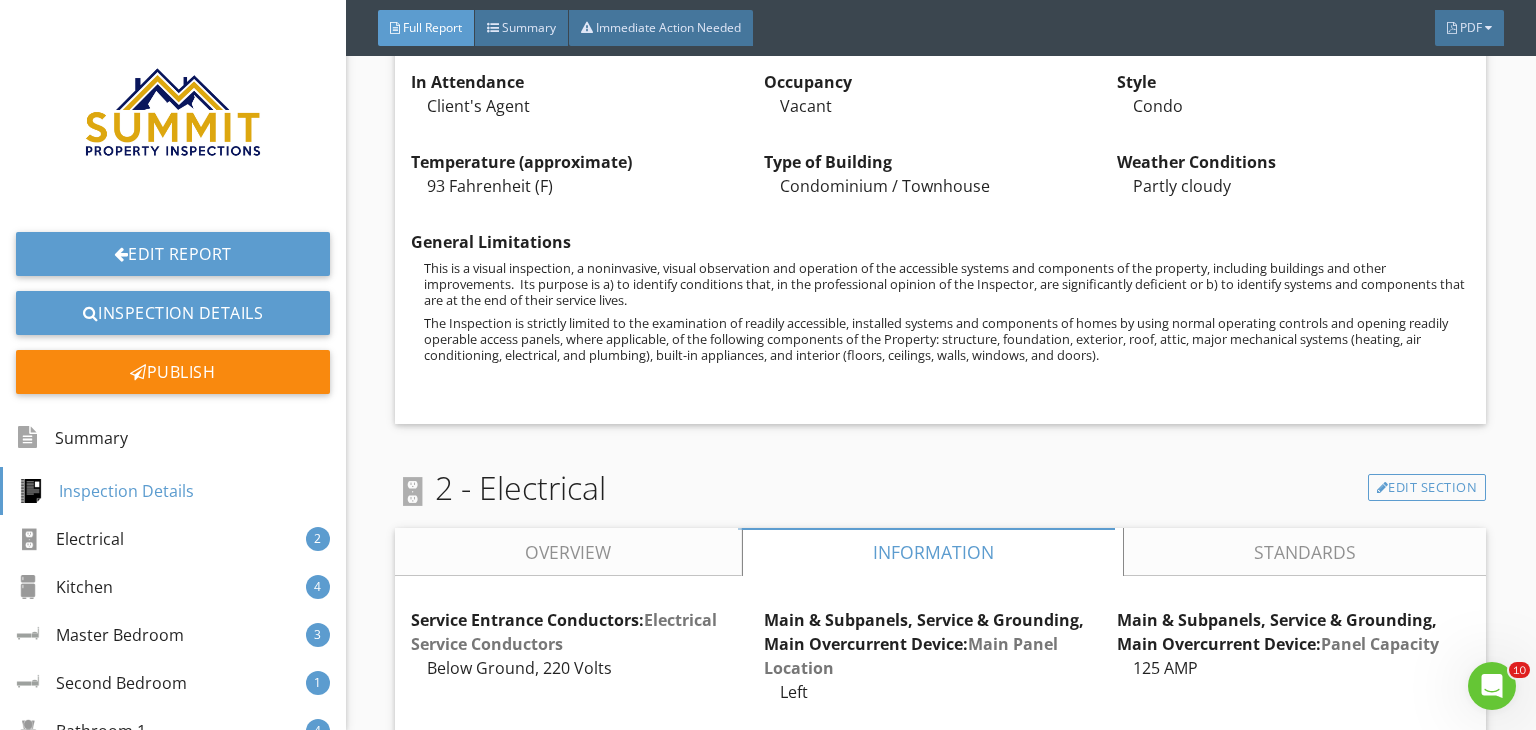 click on "2 -
Electrical
Edit Section" at bounding box center (940, 488) 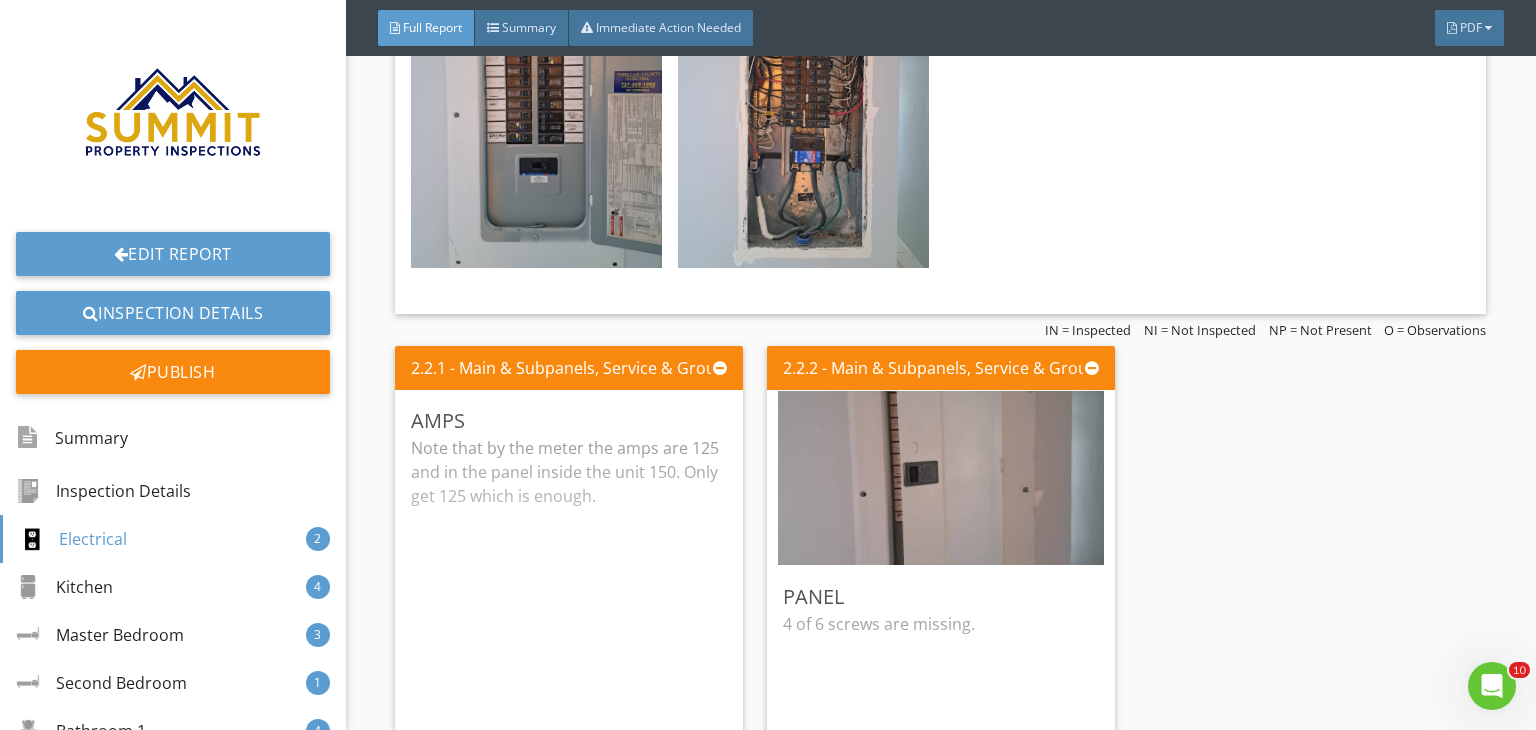 scroll, scrollTop: 2720, scrollLeft: 0, axis: vertical 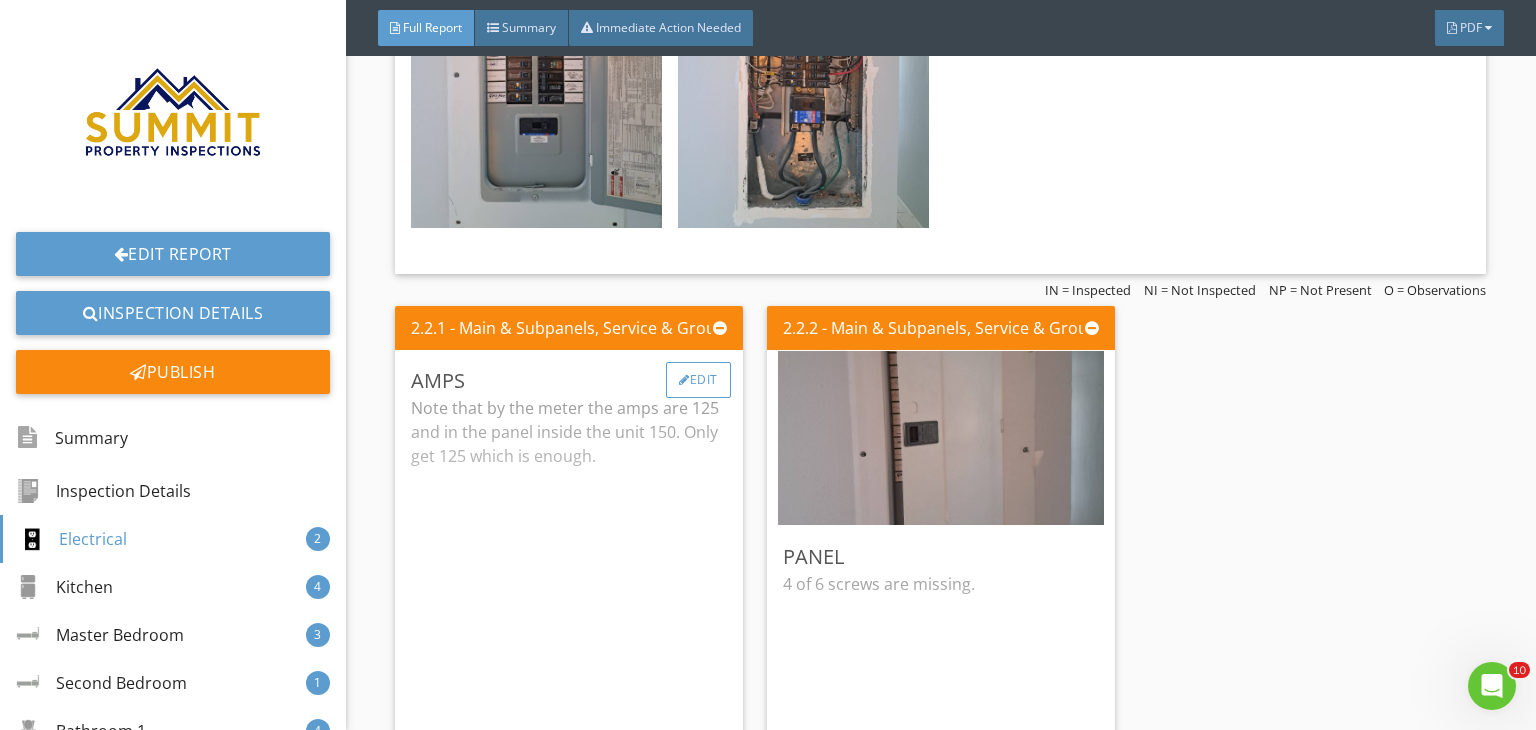 click on "Edit" at bounding box center [698, 380] 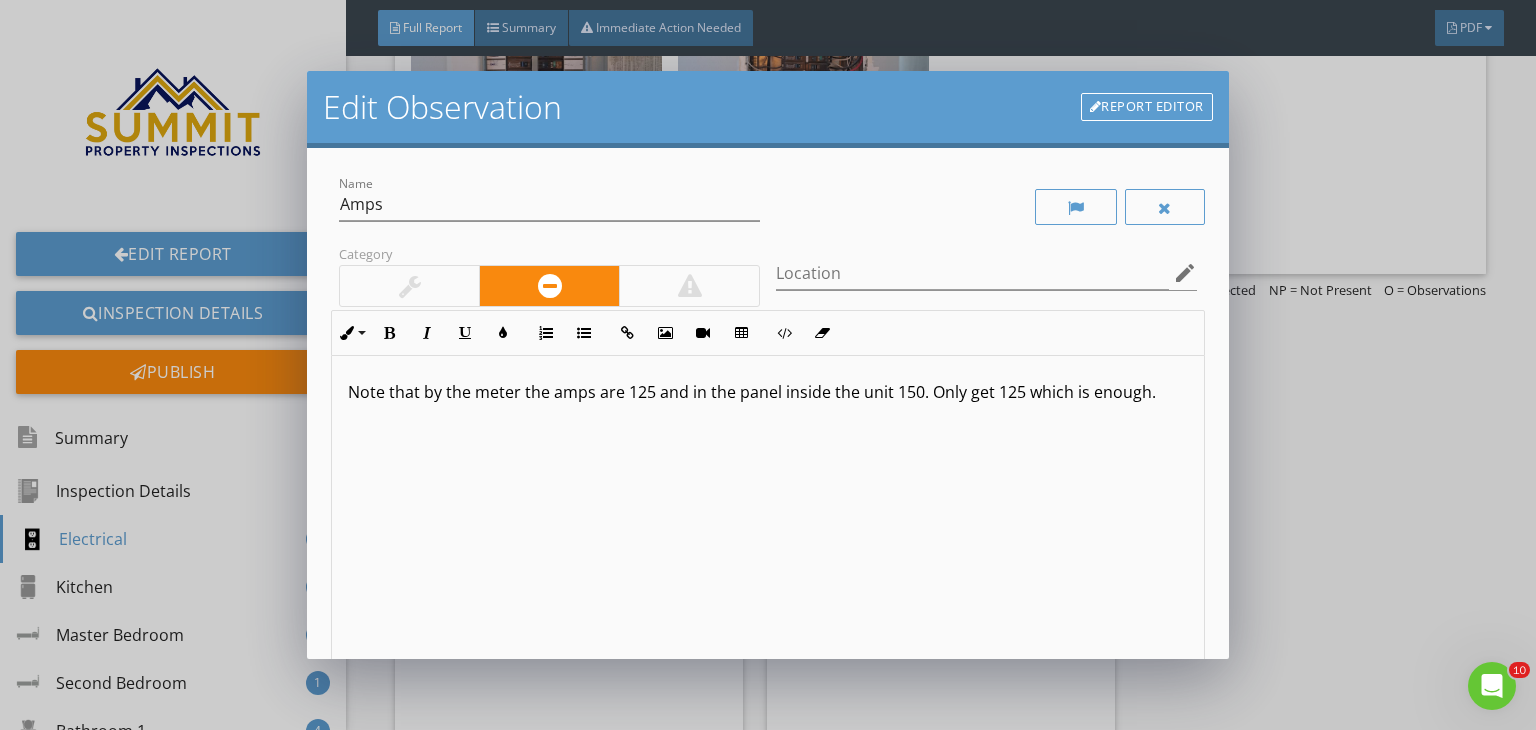 click on "Note that by the meter the amps are 125 and in the panel inside the unit 150. Only get 125 which is enough." at bounding box center (768, 392) 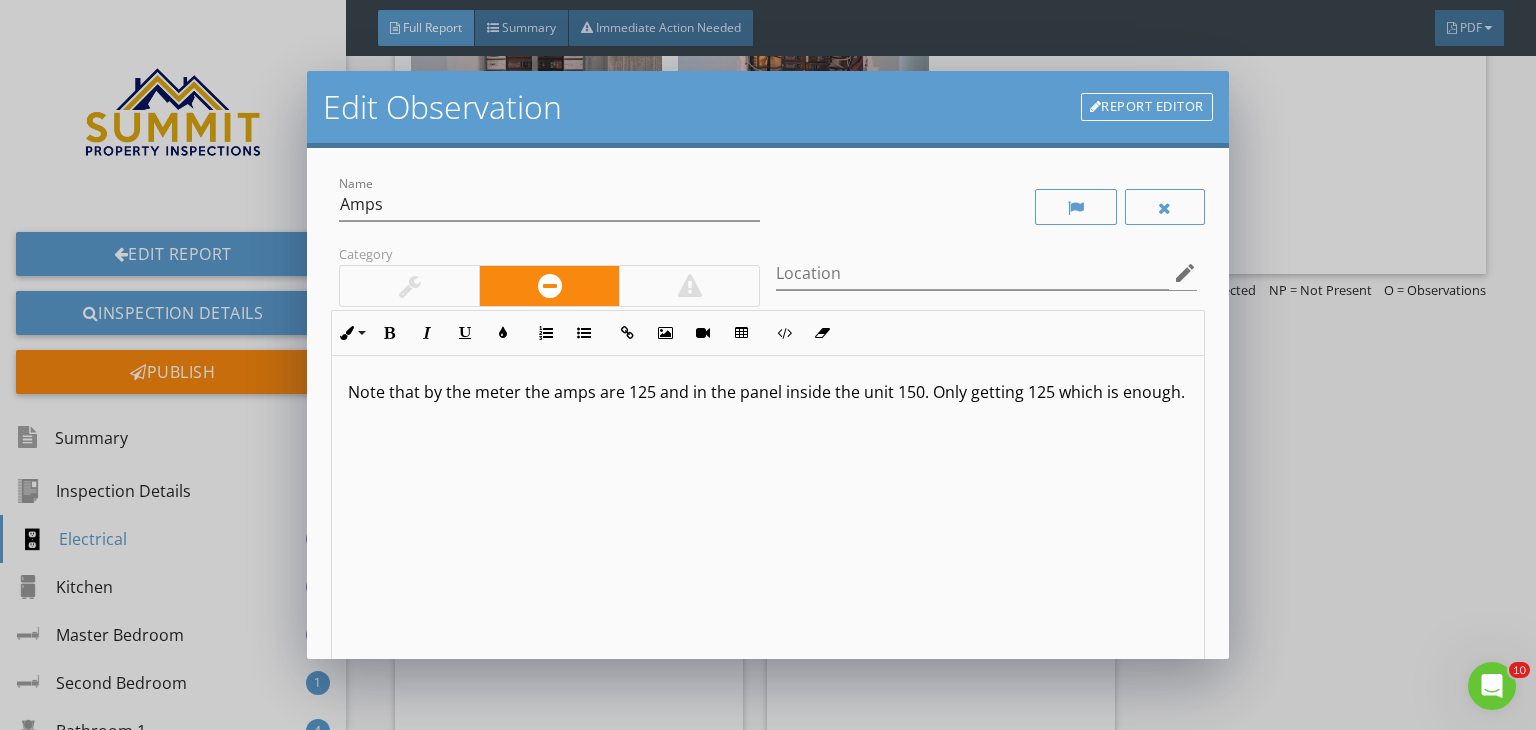click at bounding box center (409, 286) 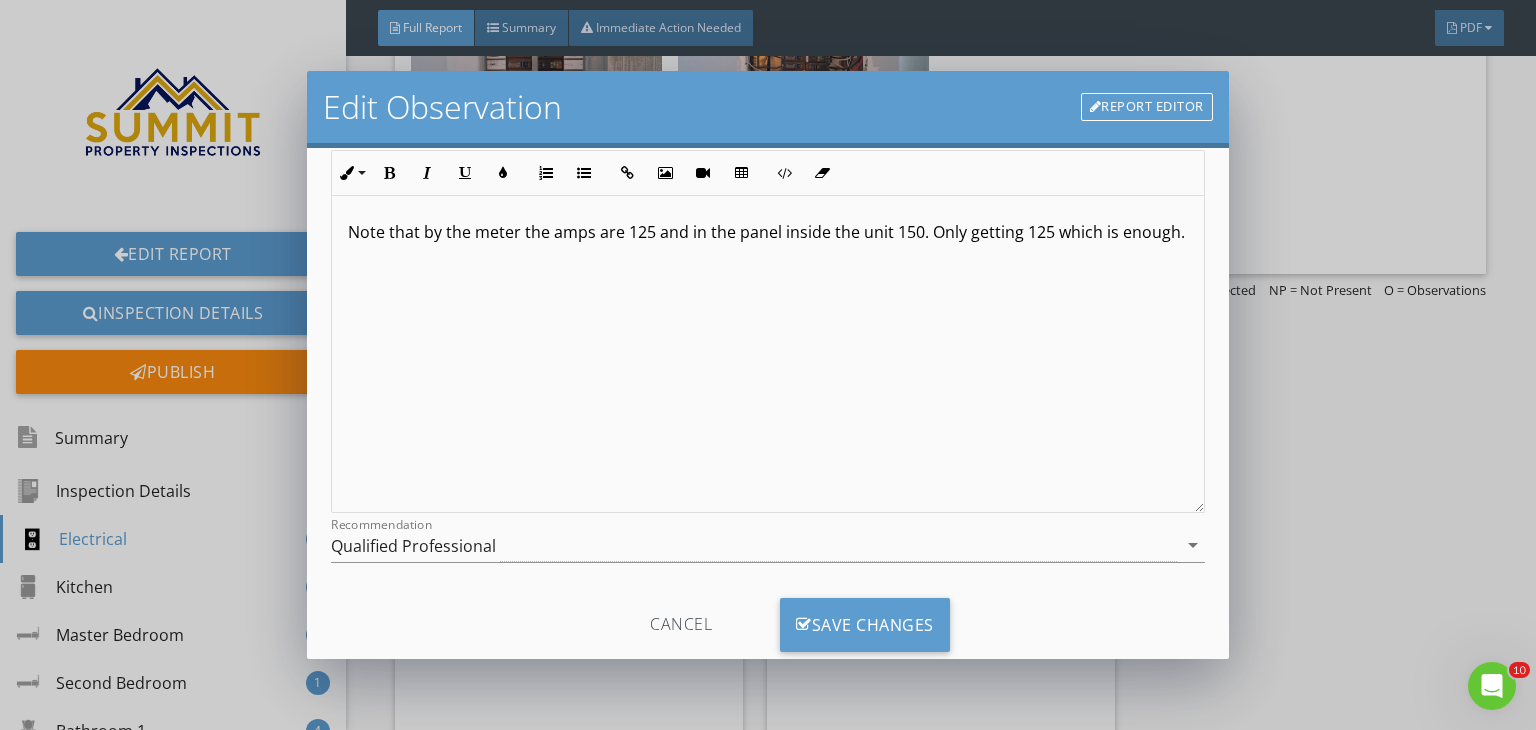 scroll, scrollTop: 161, scrollLeft: 0, axis: vertical 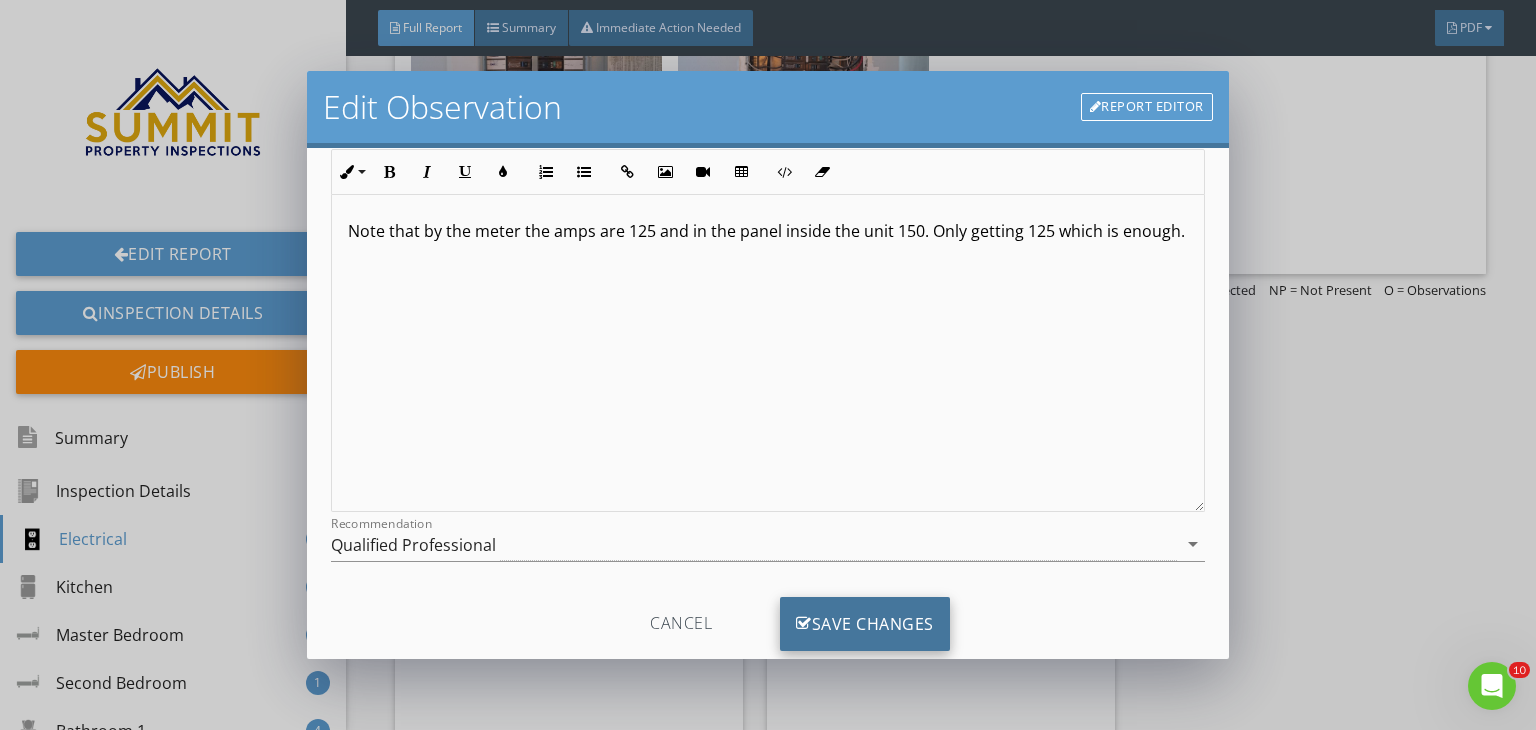 click on "Save Changes" at bounding box center (865, 624) 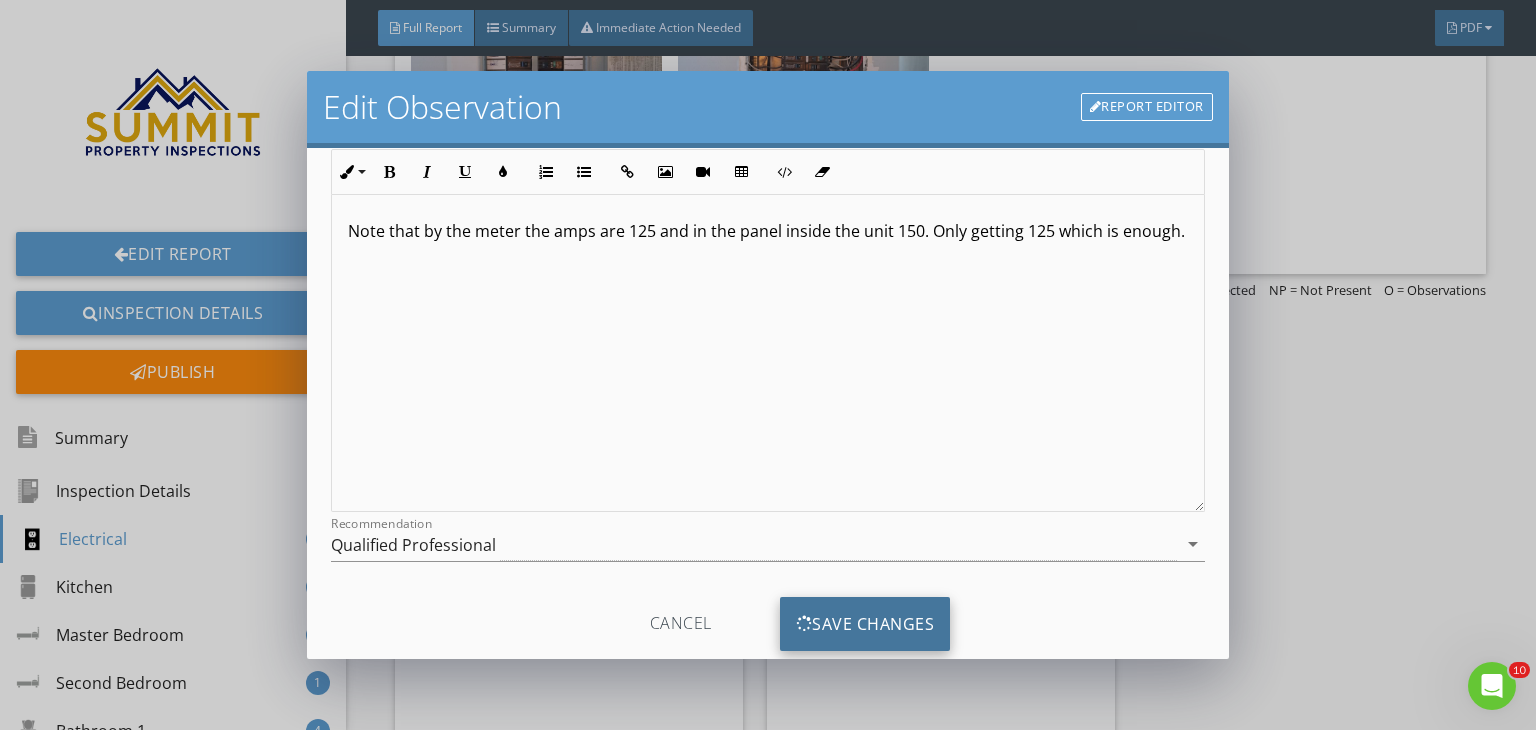 scroll, scrollTop: 0, scrollLeft: 0, axis: both 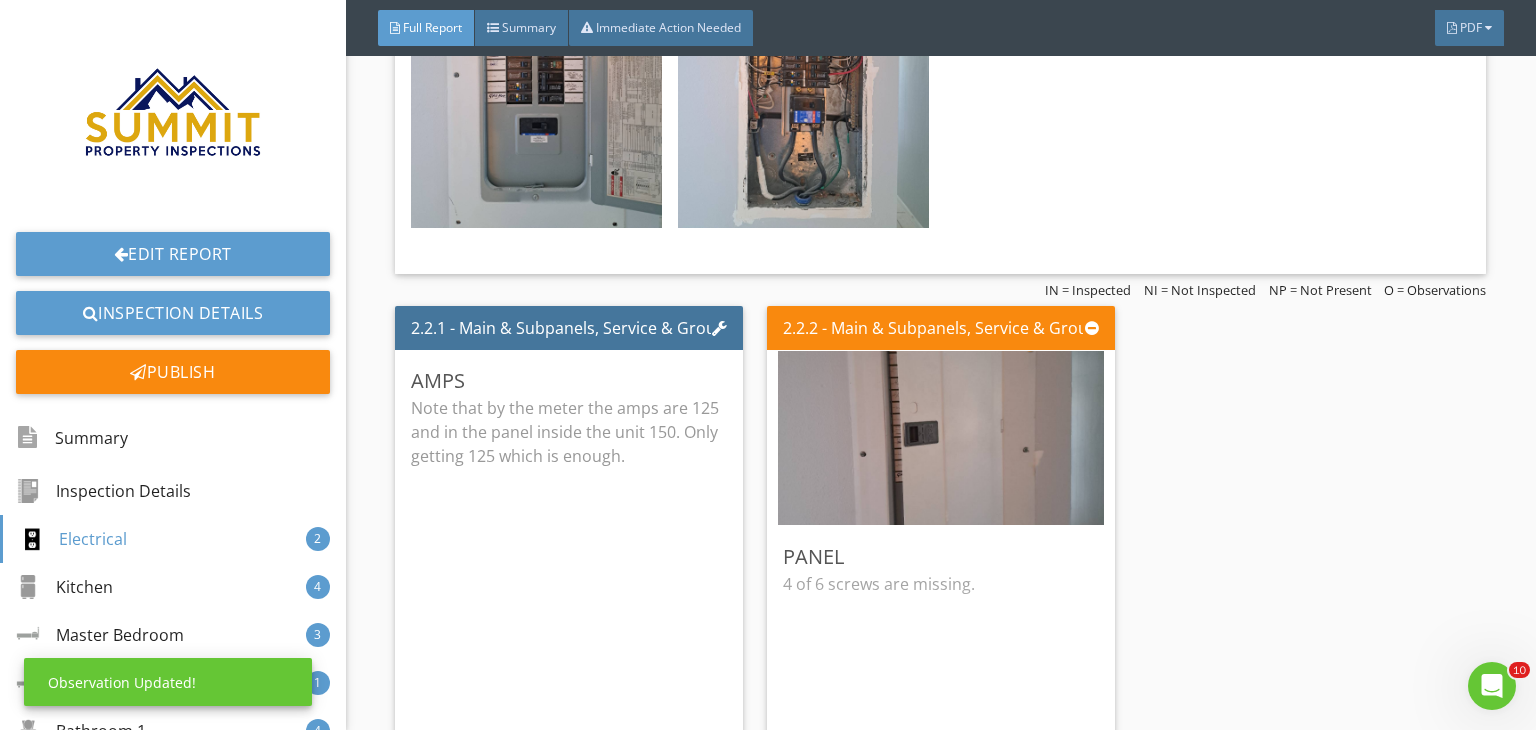 click on "2.2.1 - Main & Subpanels, Service & Grounding, Main Overcurrent Device
Amps
Note that by the meter the amps are 125 and in the panel inside the unit 150. Only getting 125 which is enough.   Qualified Professional
Edit
2.2.2 - Main & Subpanels, Service & Grounding, Main Overcurrent Device
Panel
4 of 6 screws are missing.   Qualified Professional
Edit" at bounding box center (940, 546) 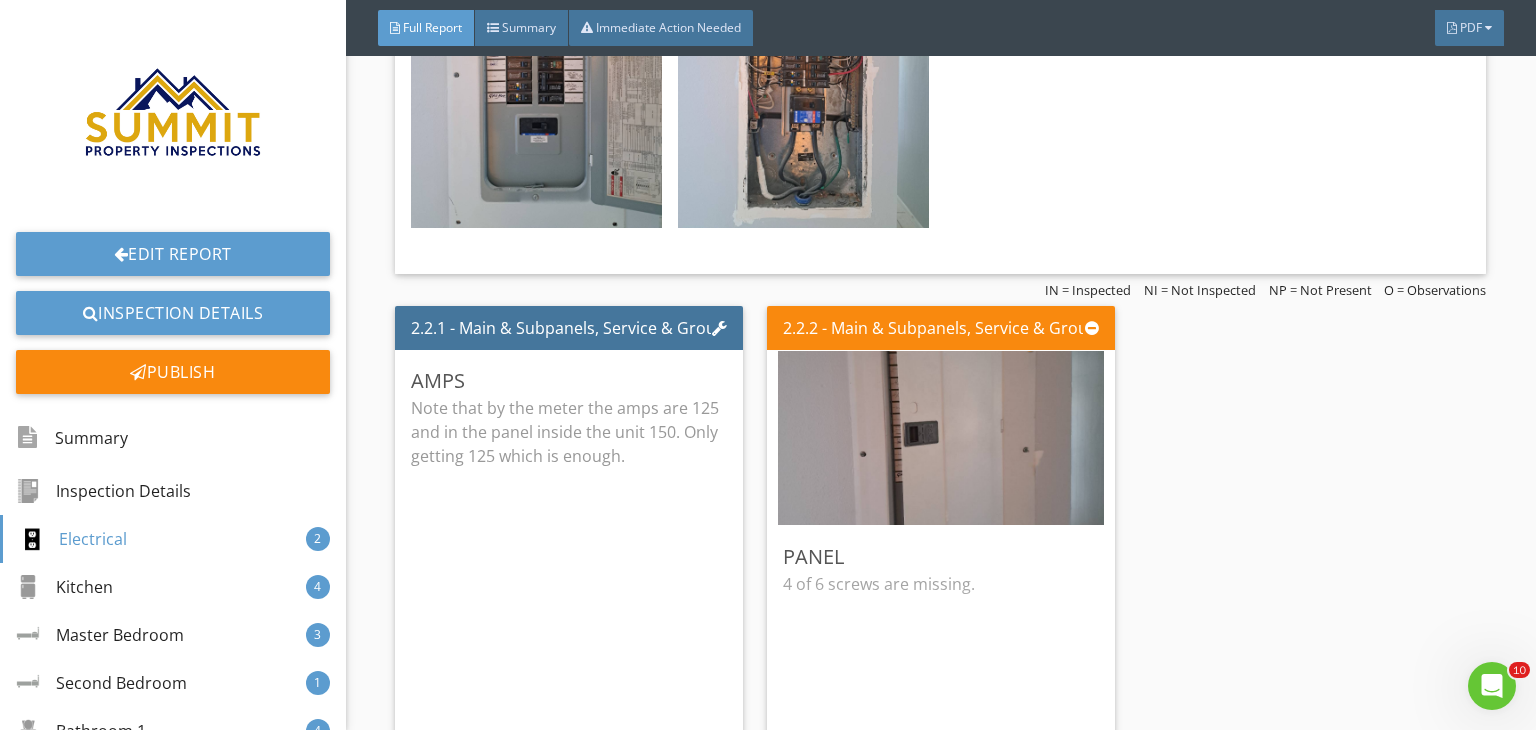 click on "2.2.1 - Main & Subpanels, Service & Grounding, Main Overcurrent Device
Amps
Note that by the meter the amps are 125 and in the panel inside the unit 150. Only getting 125 which is enough.   Qualified Professional
Edit
2.2.2 - Main & Subpanels, Service & Grounding, Main Overcurrent Device
Panel
4 of 6 screws are missing.   Qualified Professional
Edit" at bounding box center (940, 546) 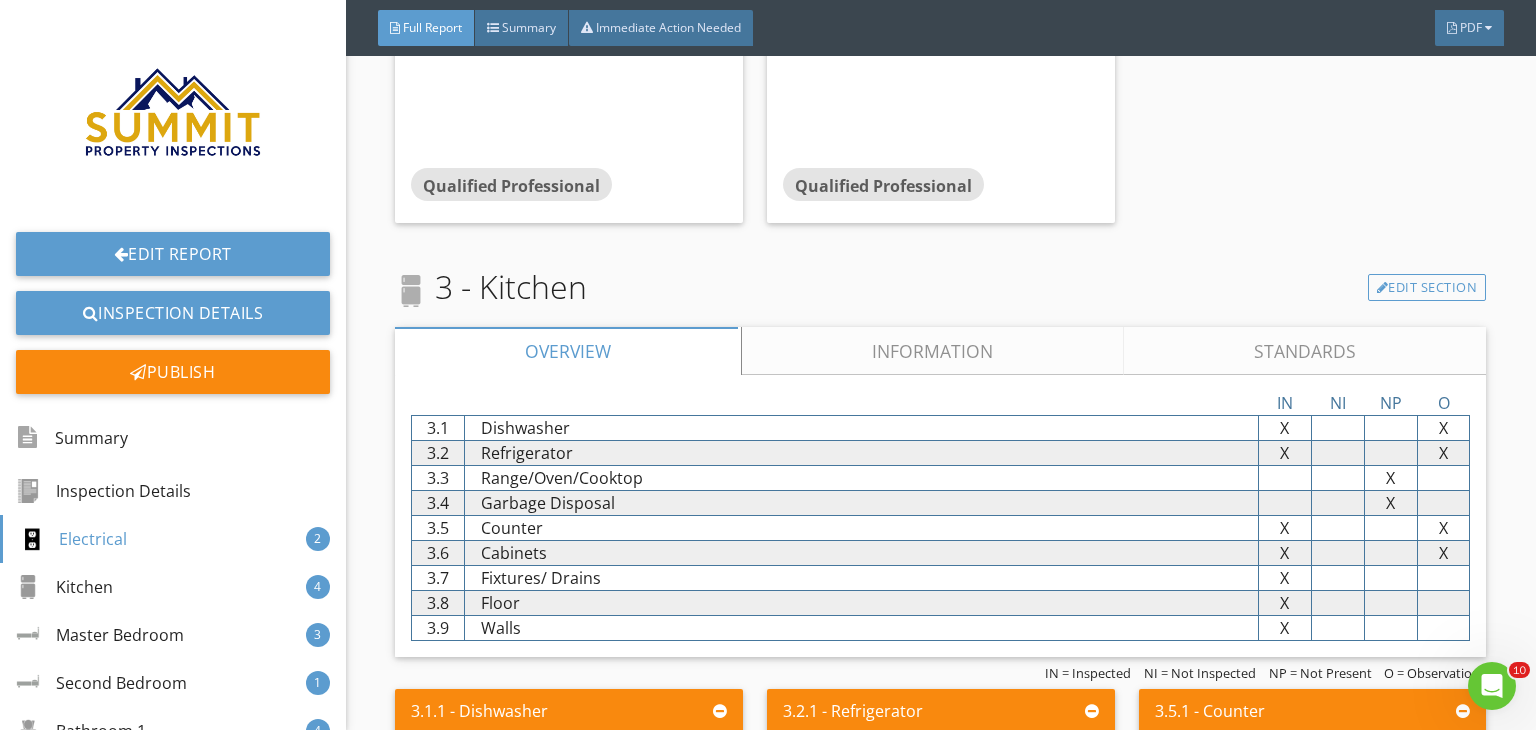 scroll, scrollTop: 3320, scrollLeft: 0, axis: vertical 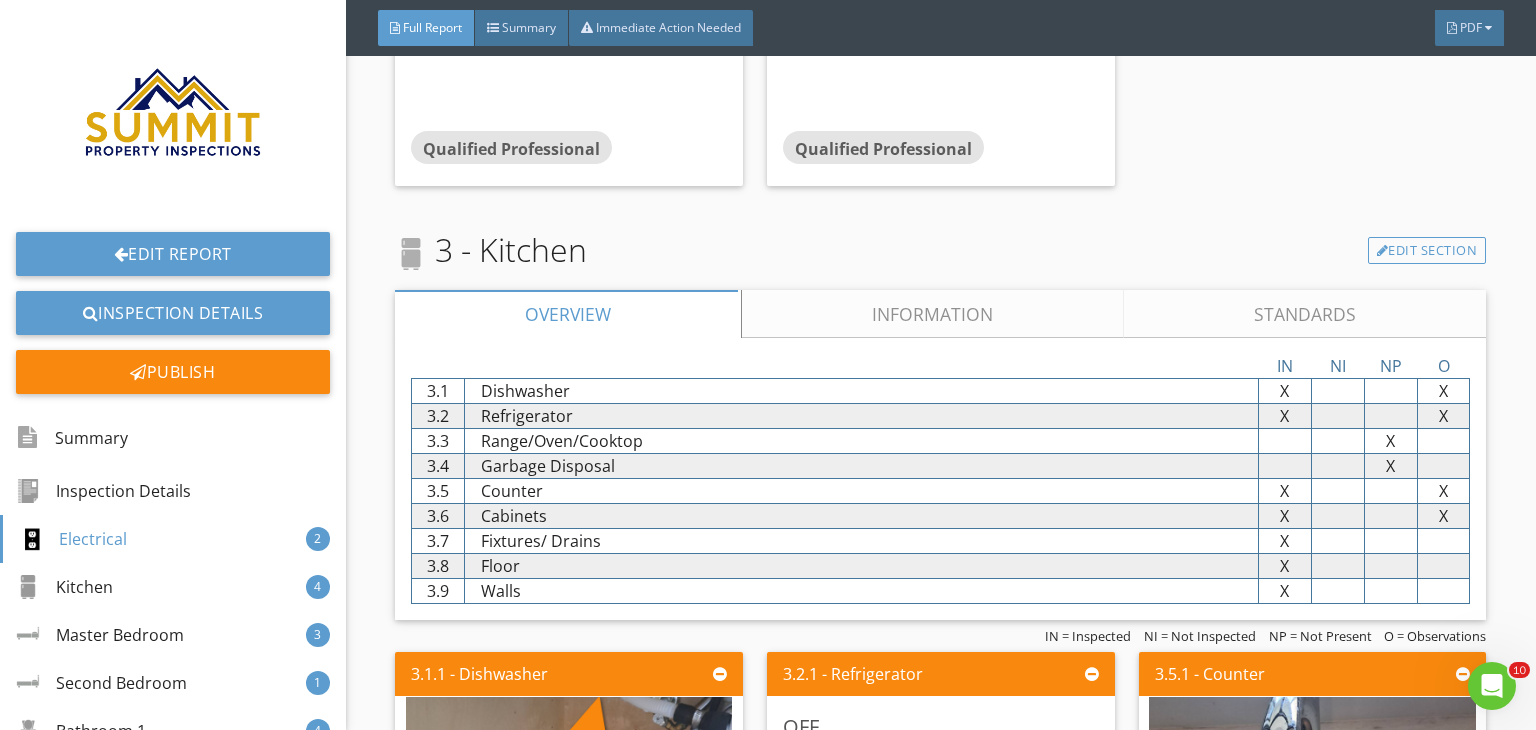 click on "Information" at bounding box center (933, 314) 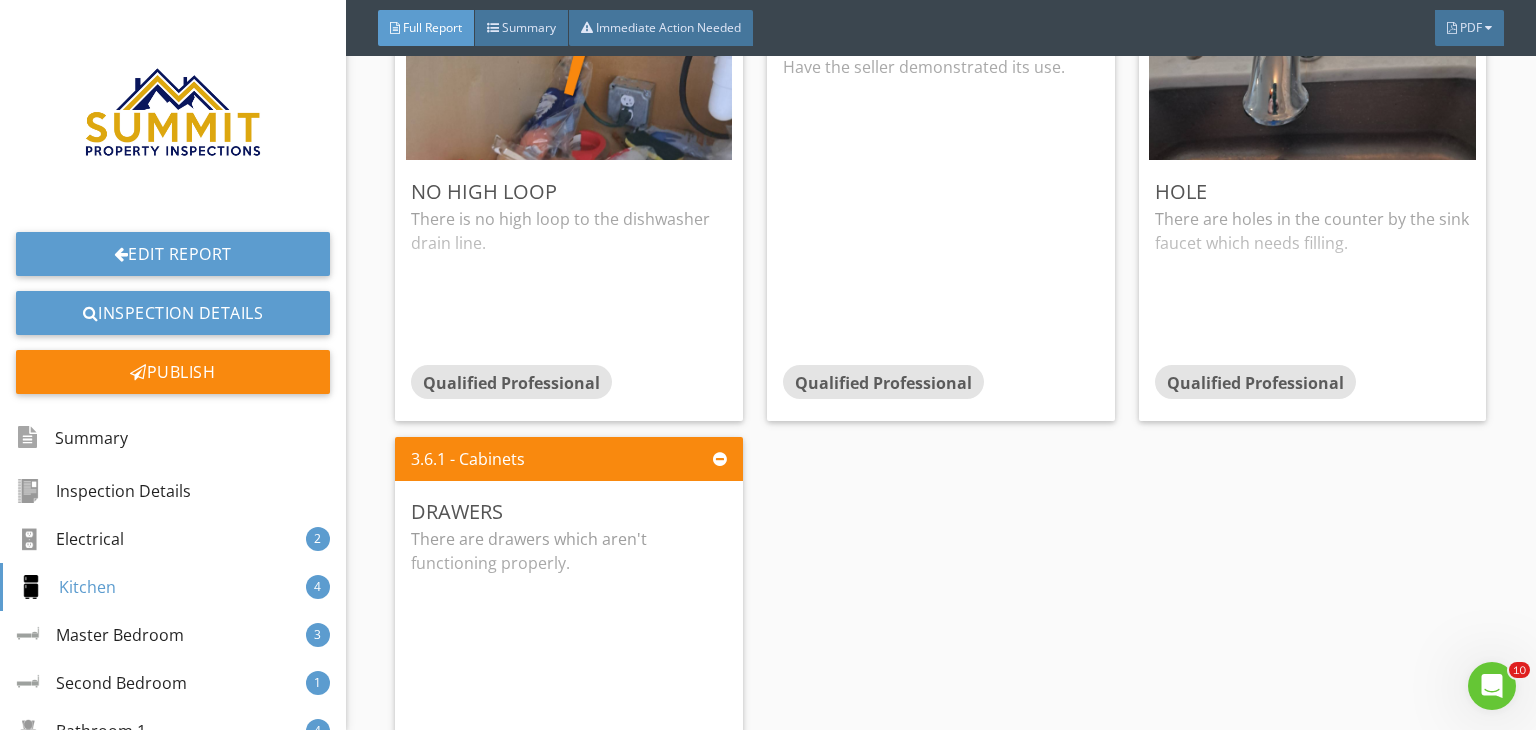 scroll, scrollTop: 4360, scrollLeft: 0, axis: vertical 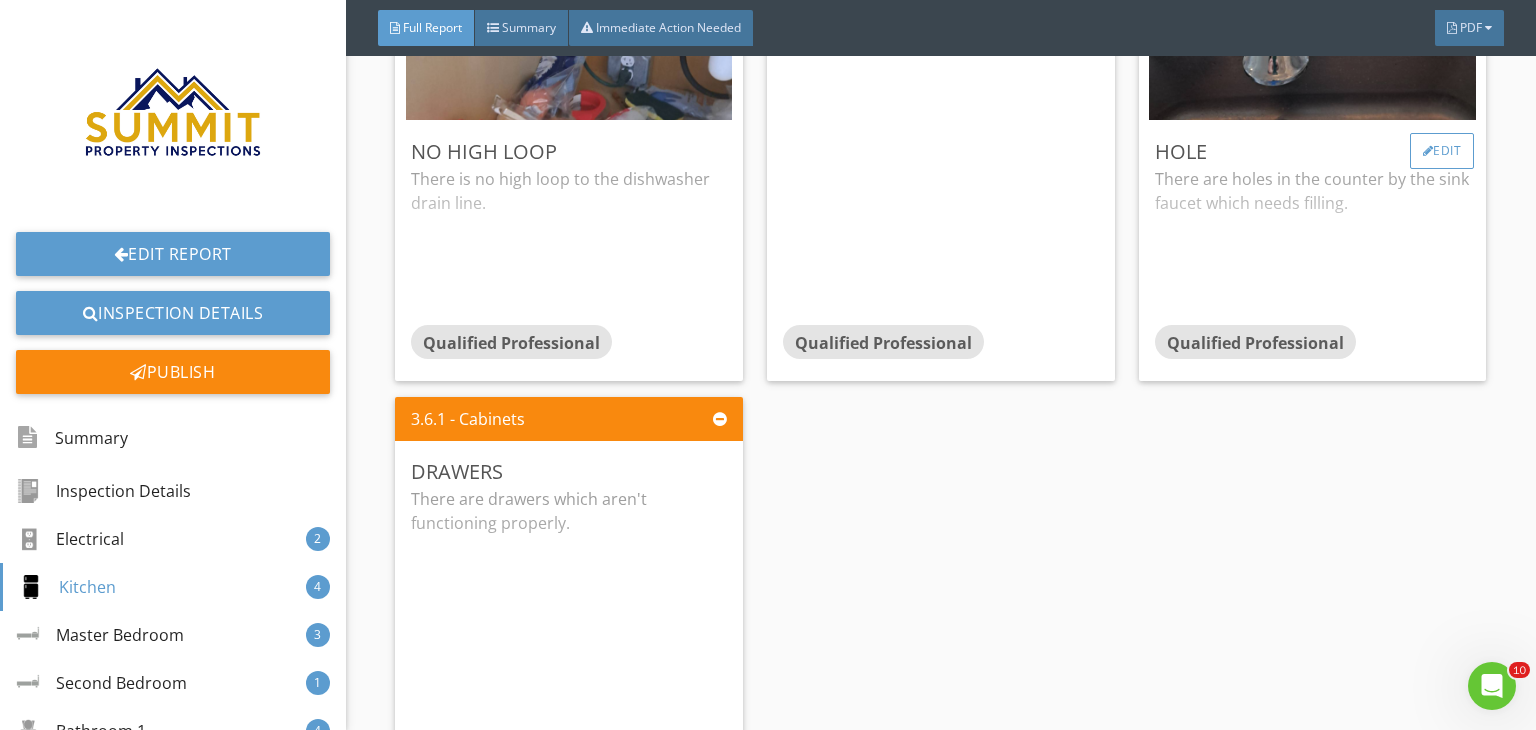 click at bounding box center [1428, 151] 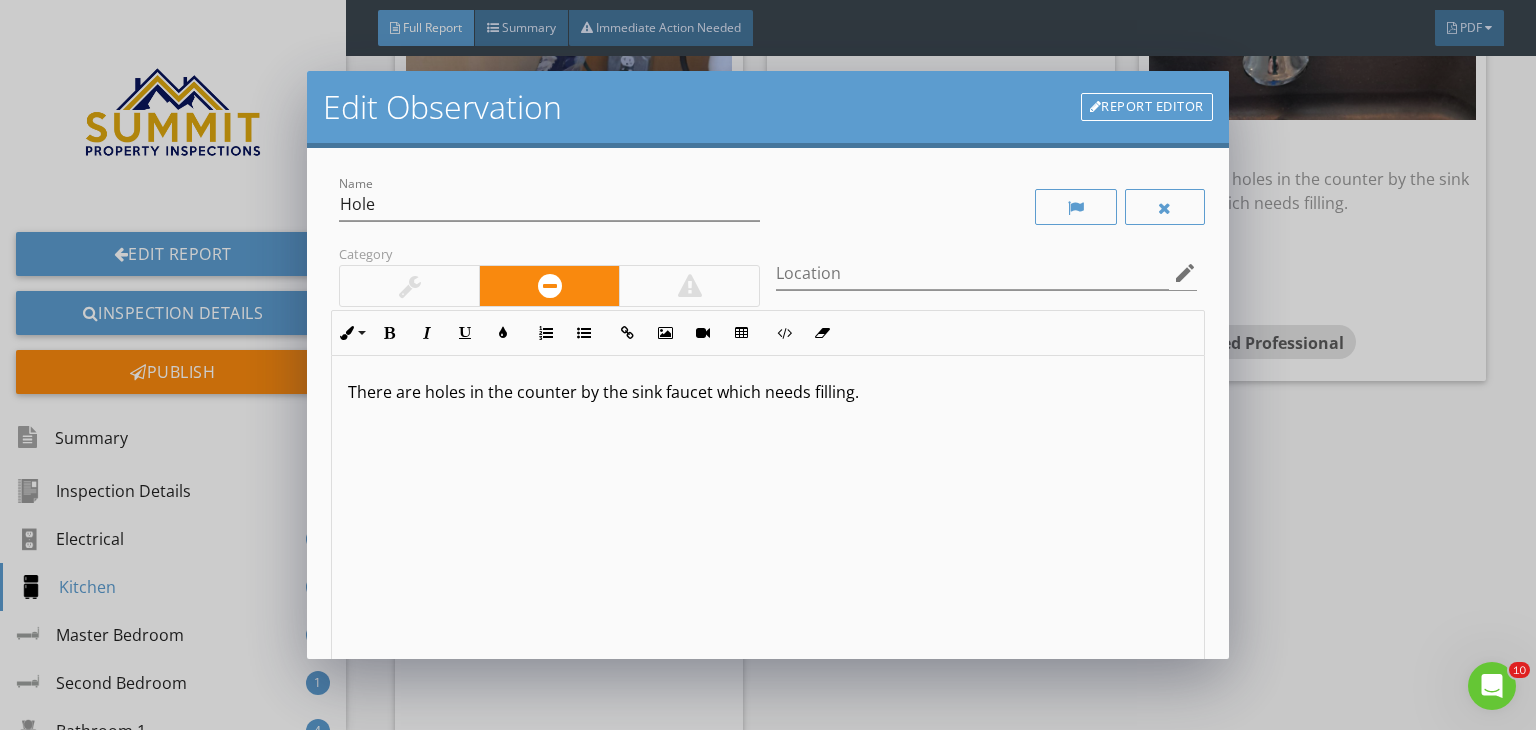 click on "There are holes in the counter by the sink faucet which needs filling." at bounding box center [768, 392] 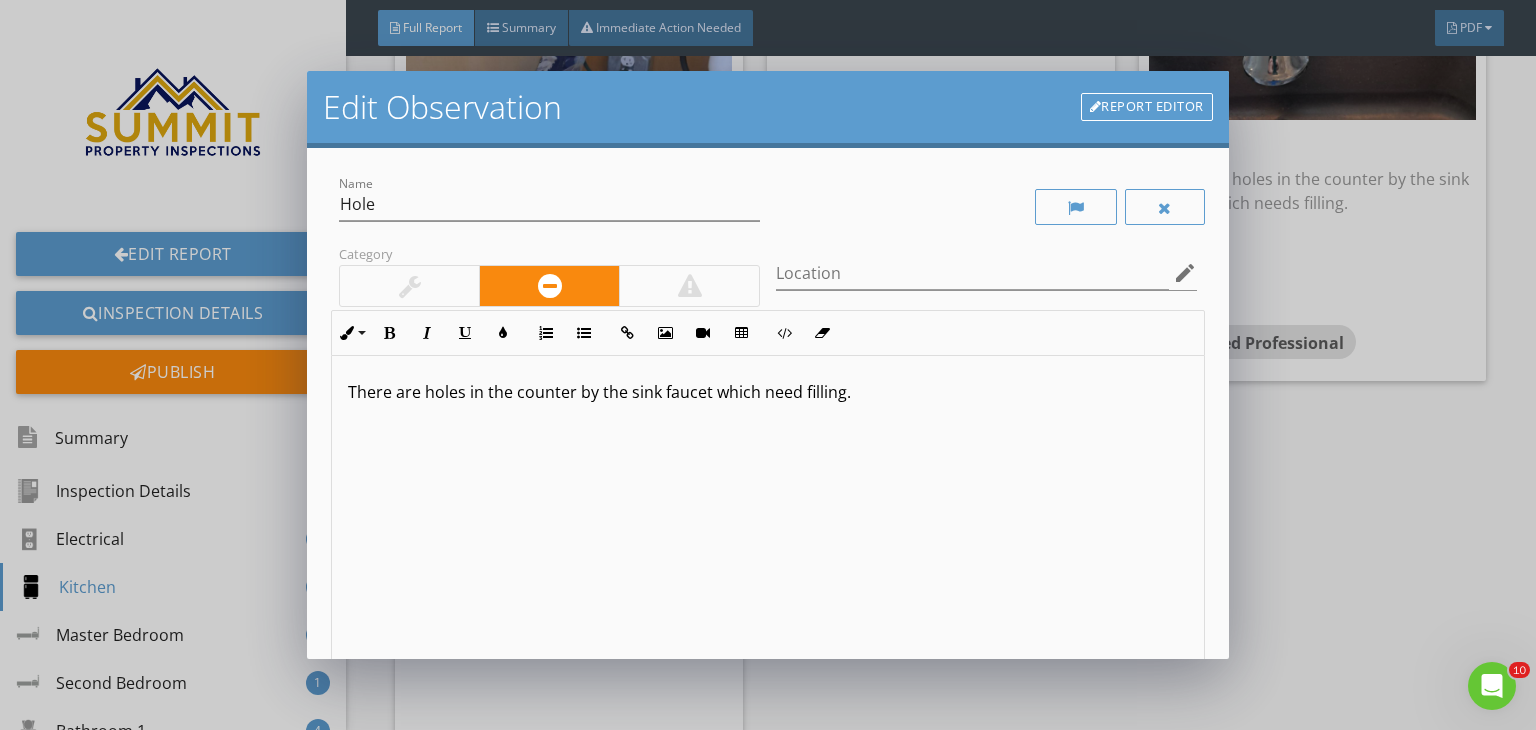 scroll, scrollTop: 208, scrollLeft: 0, axis: vertical 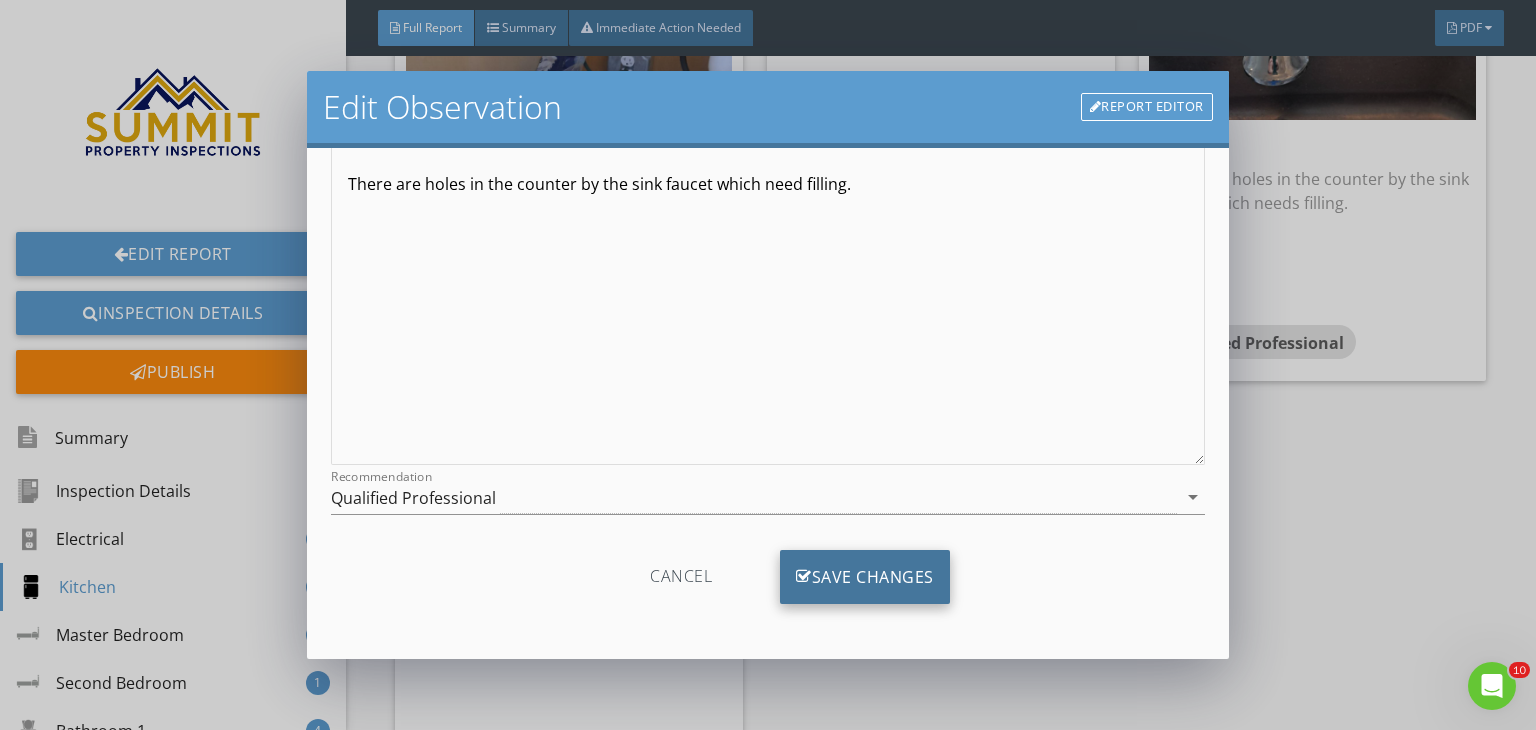 click on "Save Changes" at bounding box center (865, 577) 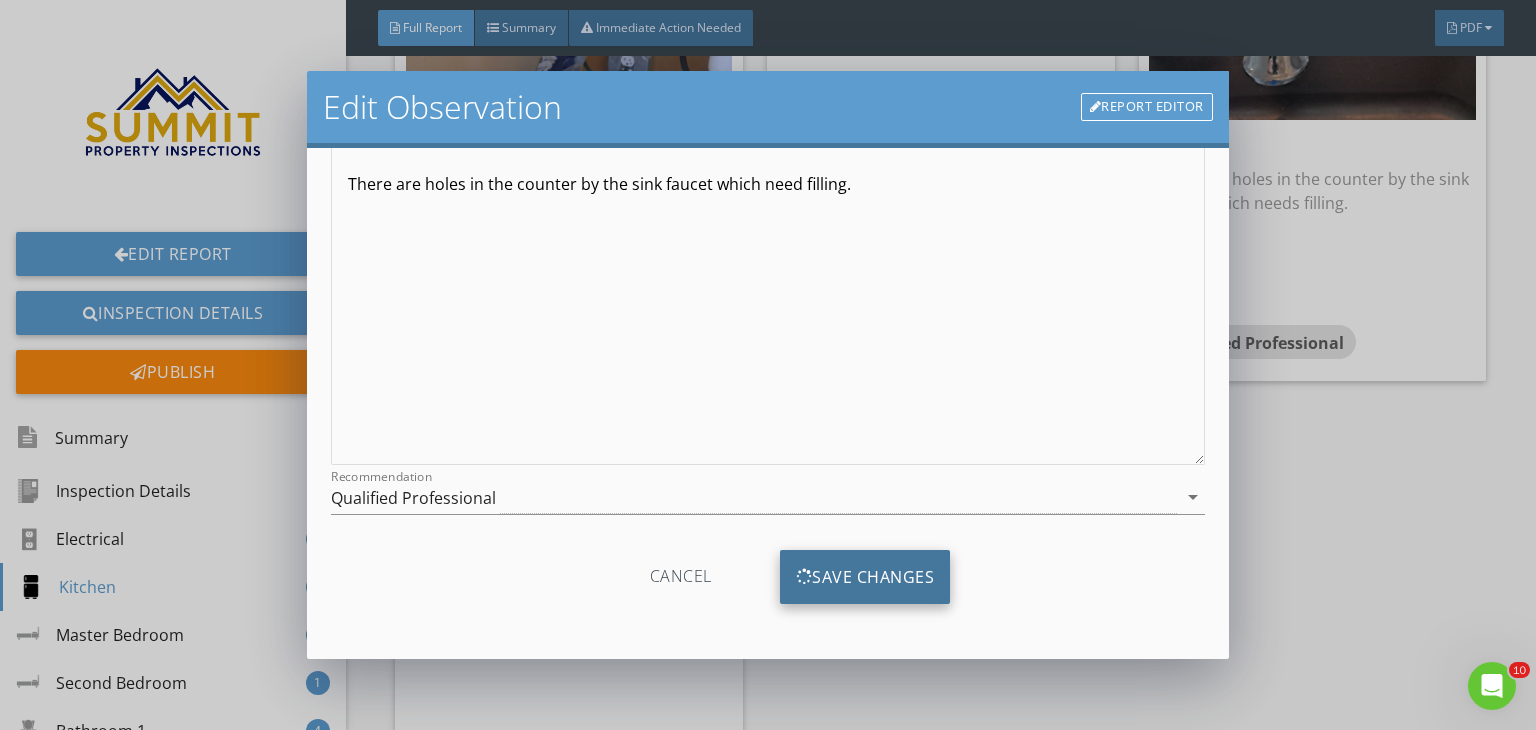 scroll, scrollTop: 0, scrollLeft: 0, axis: both 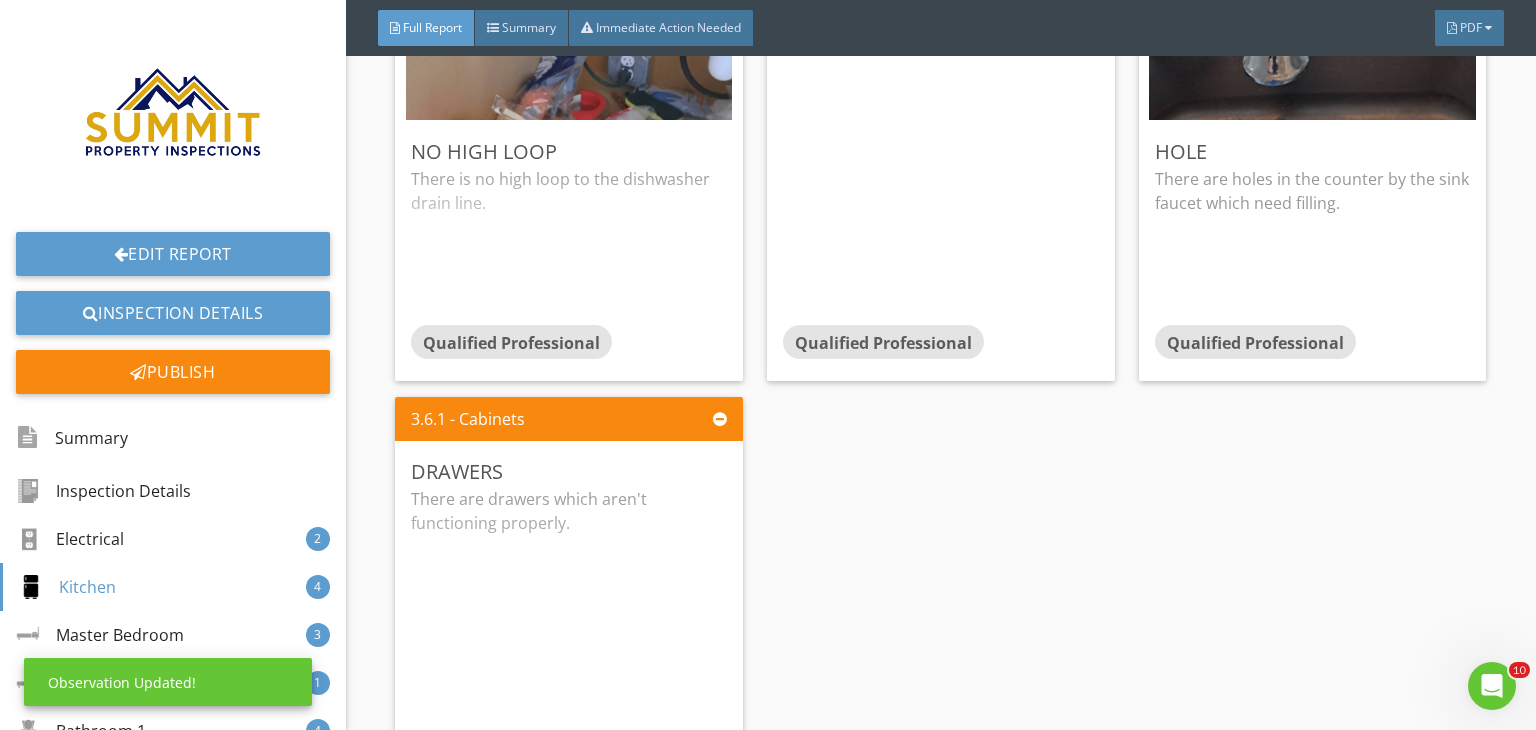 click on "3.1.1 - Dishwasher
No high loop
There is no high loop to the dishwasher drain line.    Qualified Professional
Edit
3.2.1 - Refrigerator
Off
The refrigerator was off and not tested. Have the seller demonstrated its use.   Qualified Professional
Edit
3.5.1 - Counter
Hole
There are holes in the counter by the sink faucet which need filling.   Qualified Professional
Edit
3.6.1 - Cabinets
Drawers
There are drawers which aren't functioning properly.   Qualified Professional
Edit" at bounding box center [940, 389] 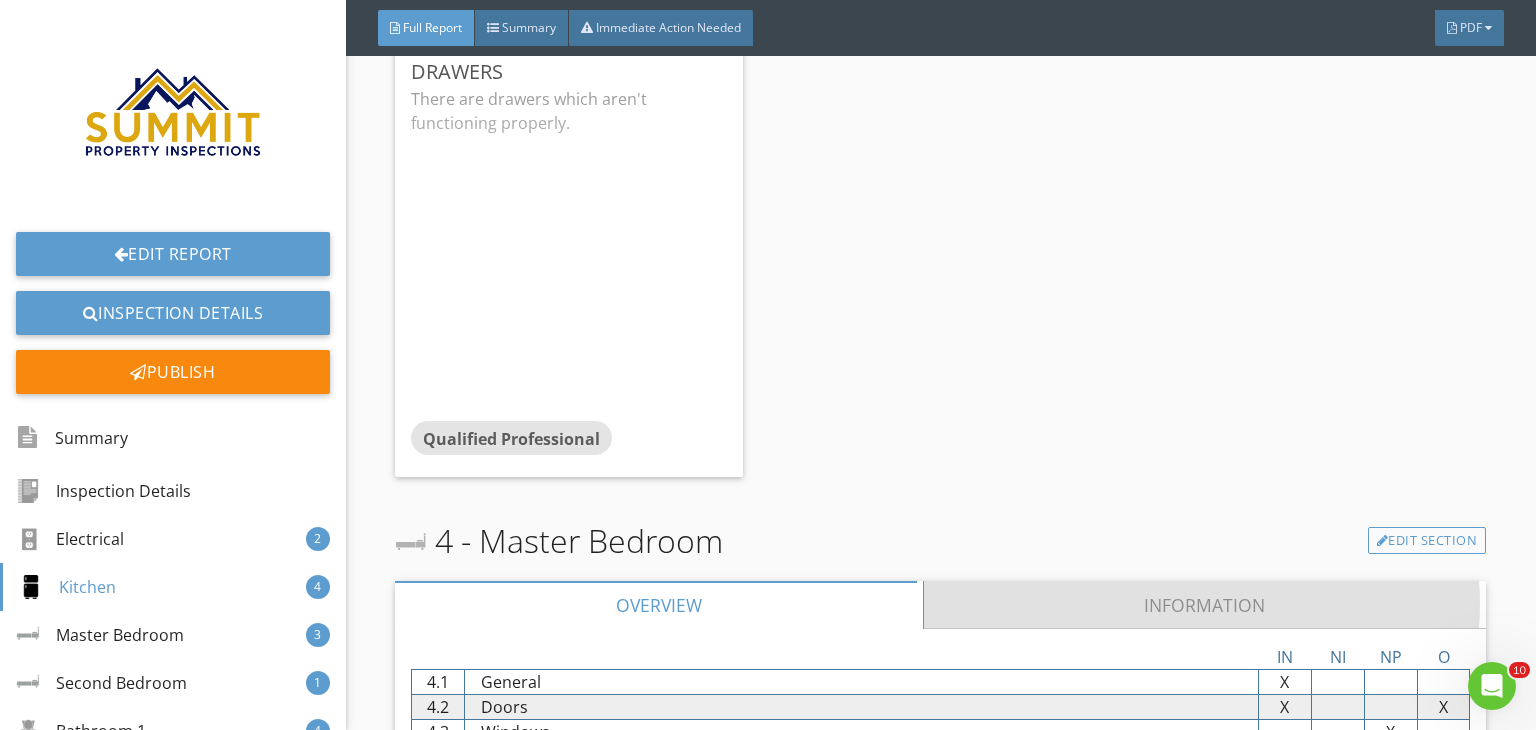 click on "Information" at bounding box center (1205, 605) 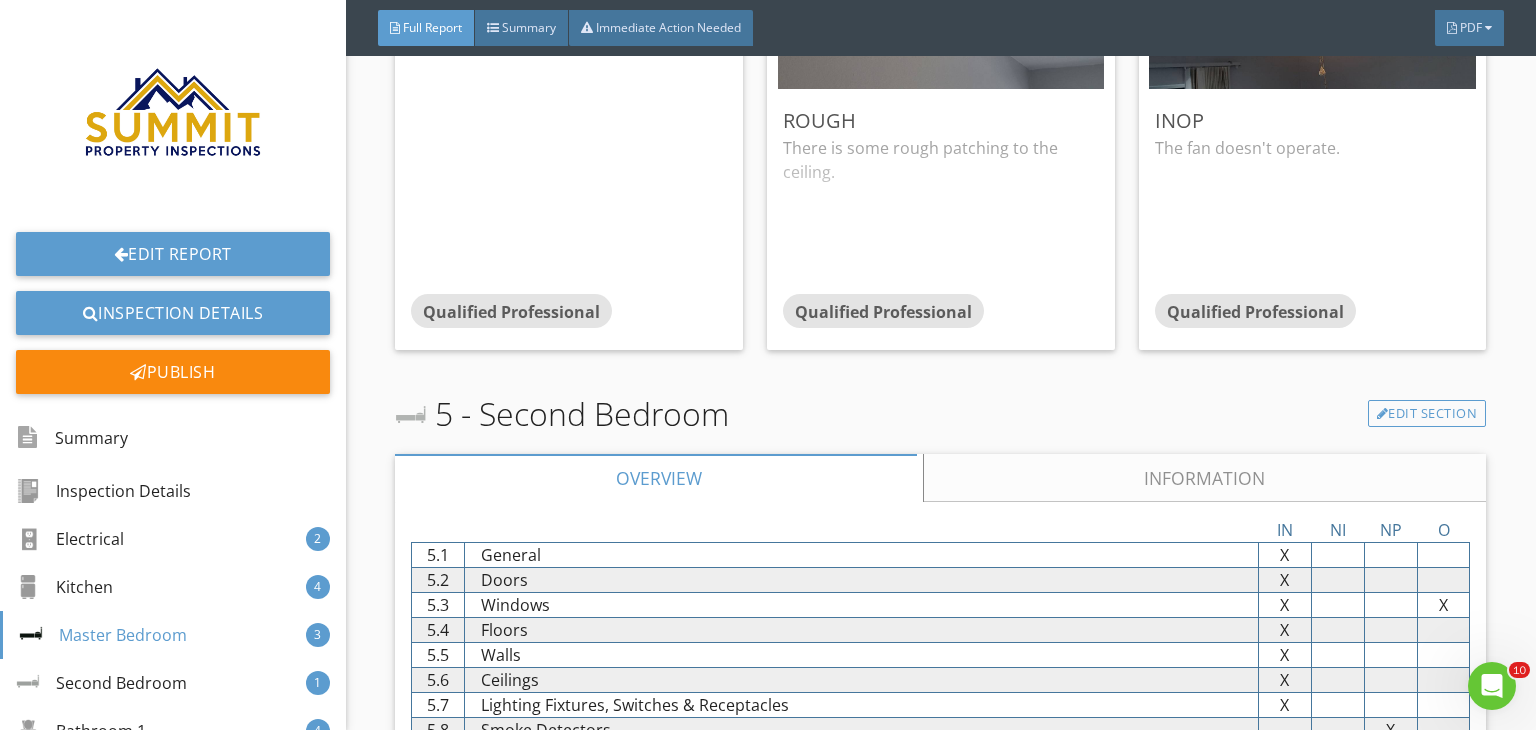 scroll, scrollTop: 6160, scrollLeft: 0, axis: vertical 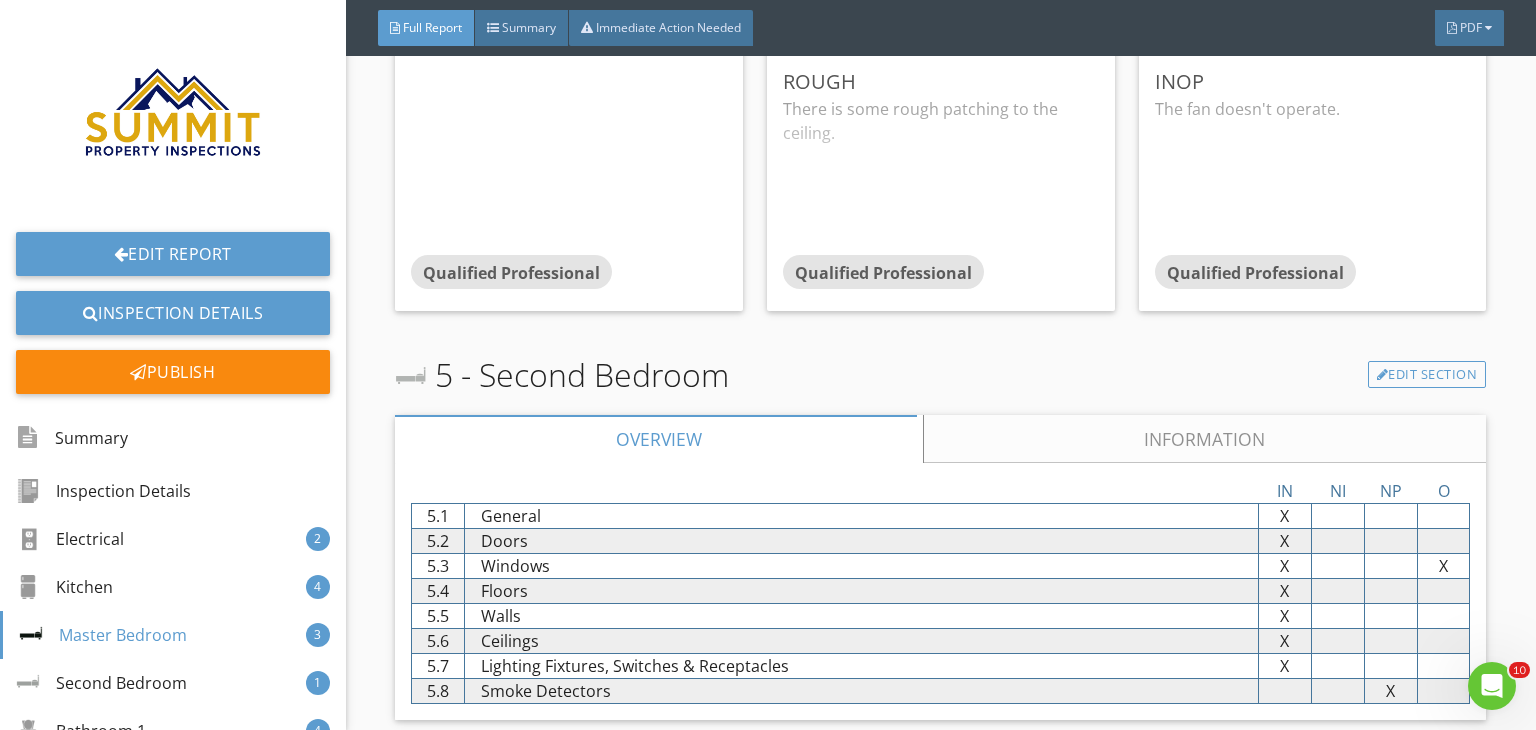 click on "IN NI NP O   5.1   General
X
X
X
X
5.2   Doors
X
X
X
X
5.3   Windows
X
X
X
X
5.4   Floors
X
X
X
X
5.5   Walls
X
X
X
X
5.6   Ceilings
X
X
X
X
5.7   Lighting Fixtures, Switches & Receptacles
X
X
X
X
5.8   Smoke Detectors
X
X
X
X" at bounding box center [940, 591] 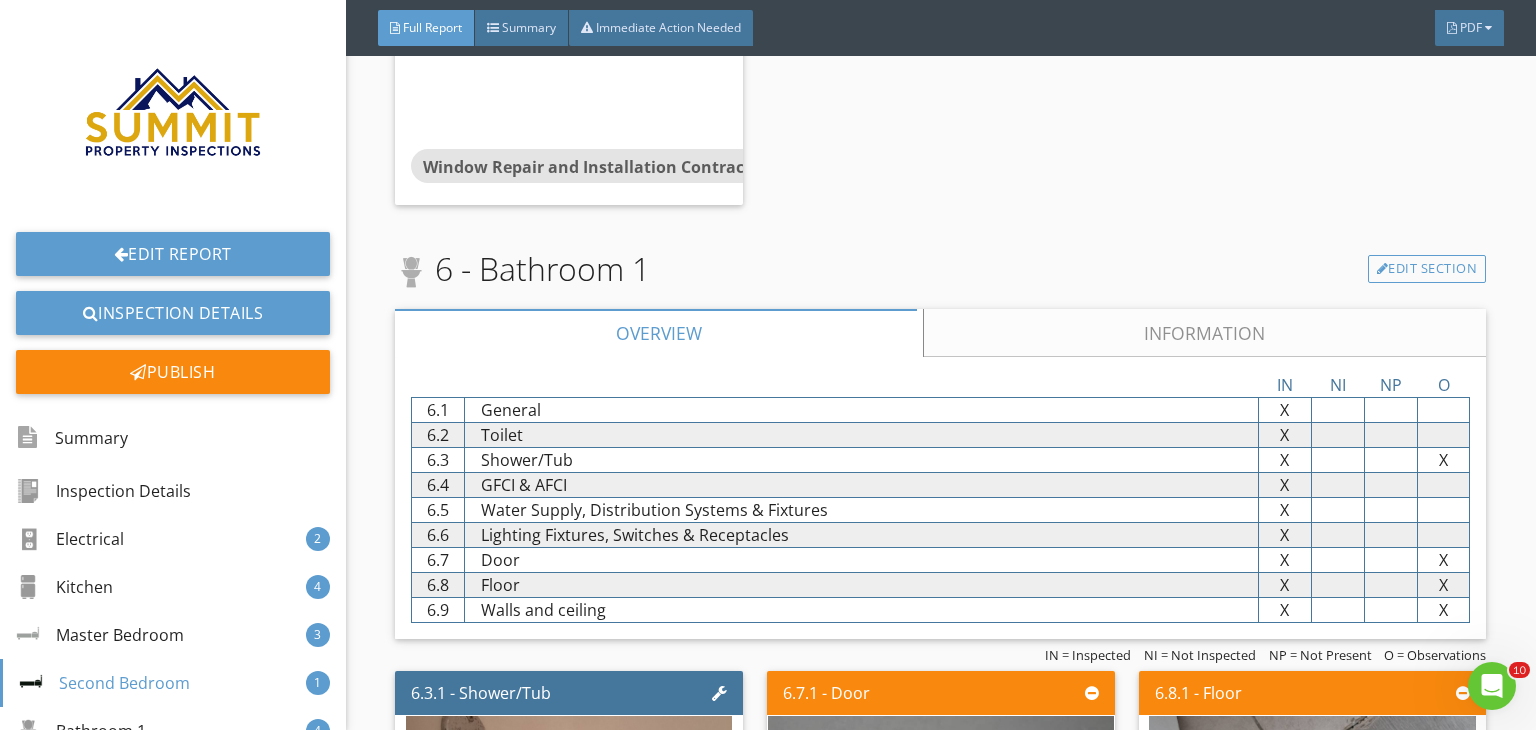 scroll, scrollTop: 7520, scrollLeft: 0, axis: vertical 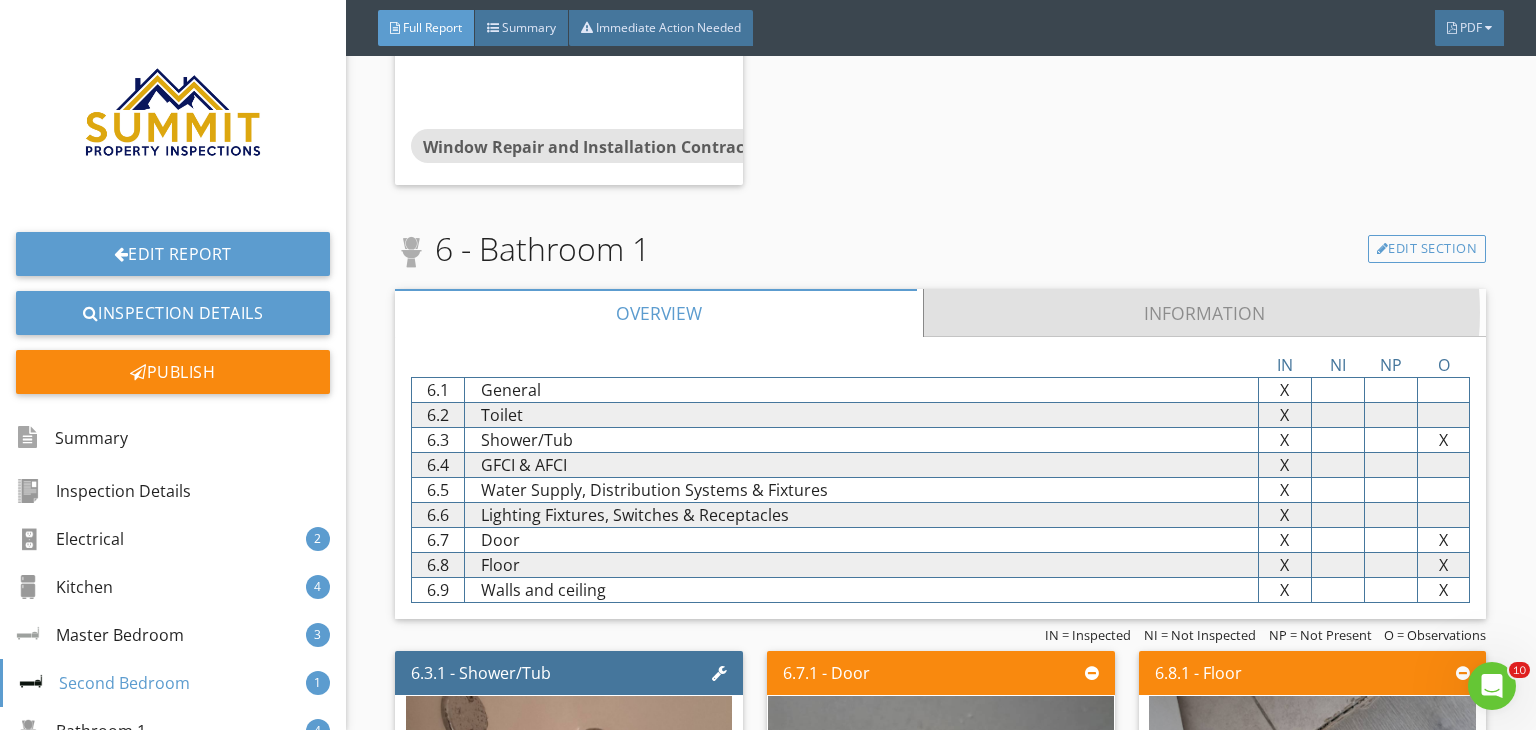 click on "Information" at bounding box center (1205, 313) 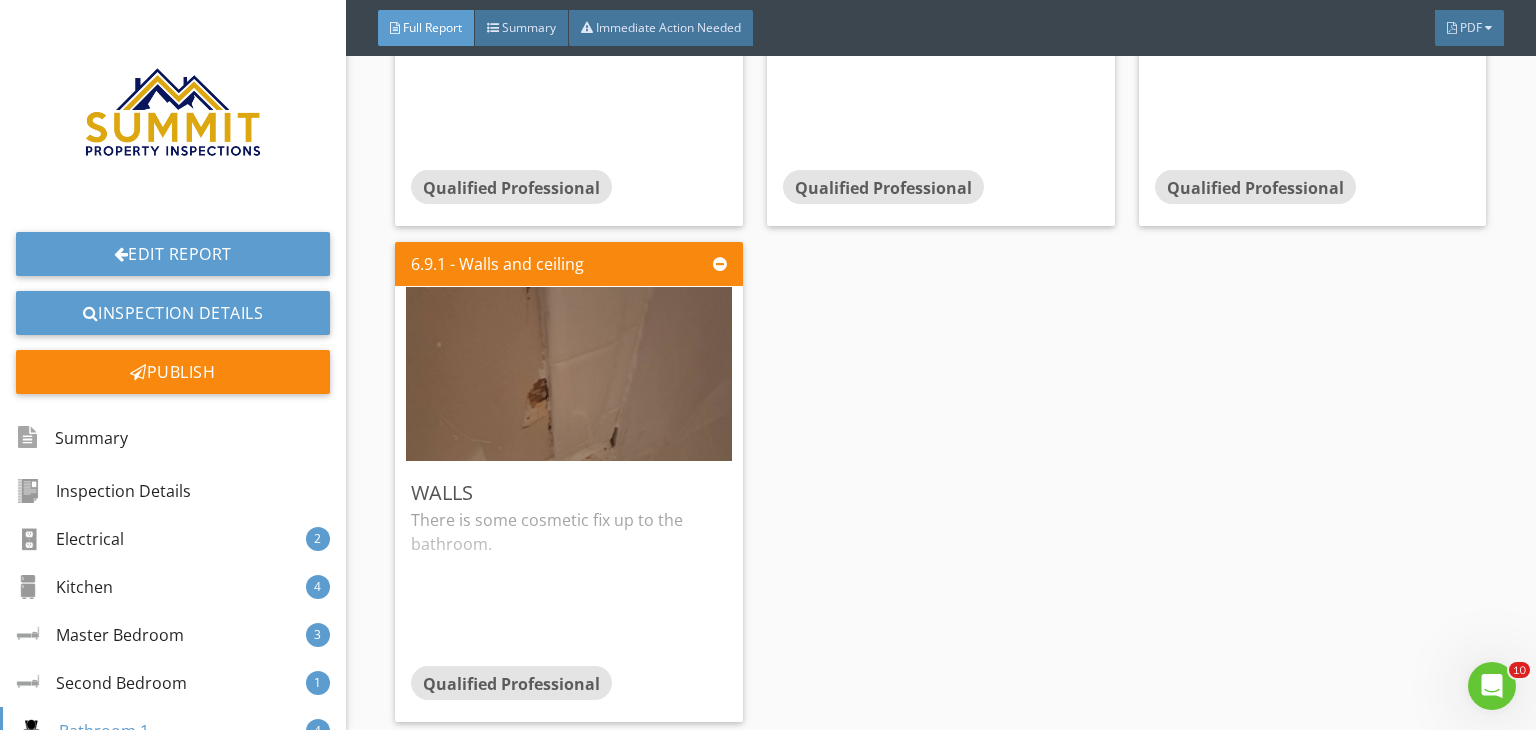 scroll, scrollTop: 8720, scrollLeft: 0, axis: vertical 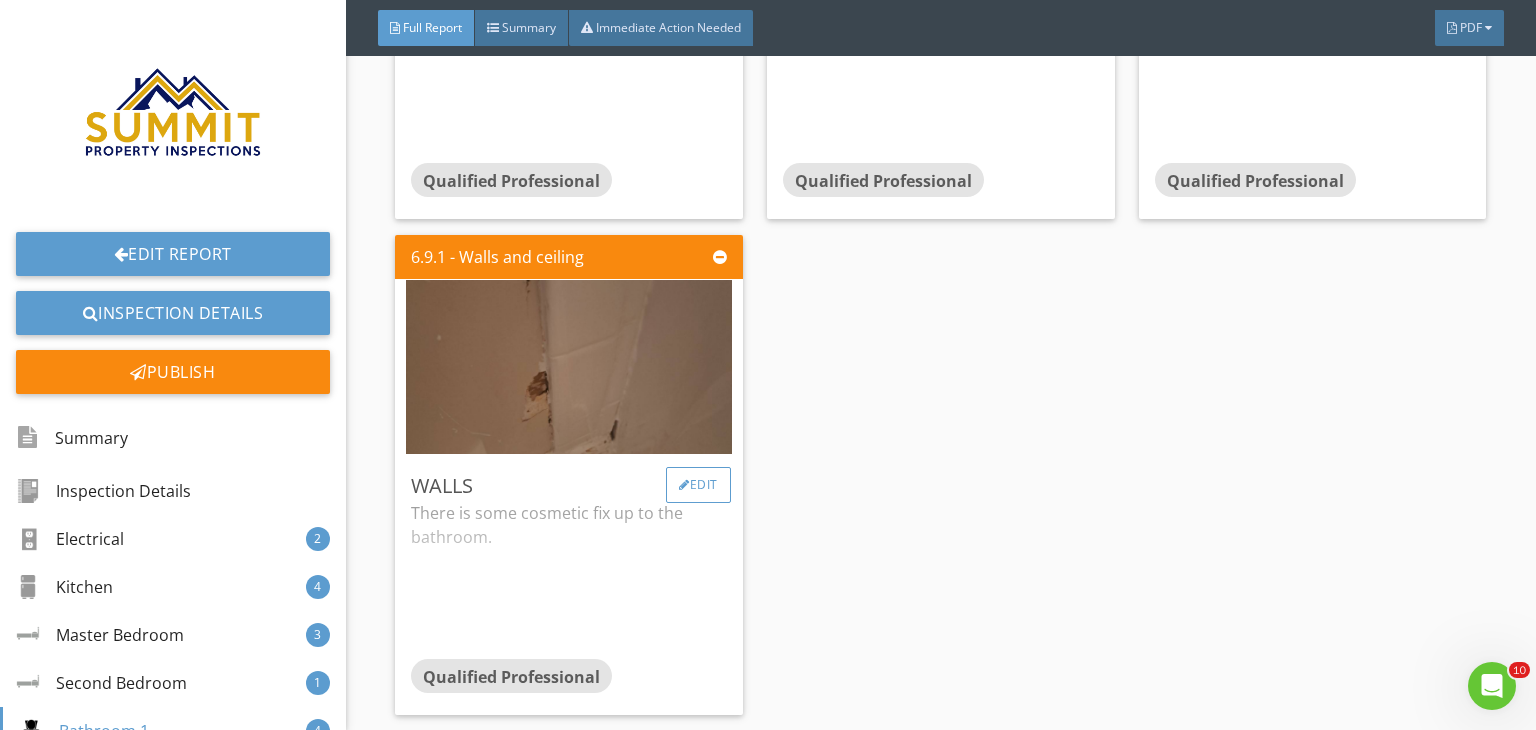 click on "Edit" at bounding box center [698, 485] 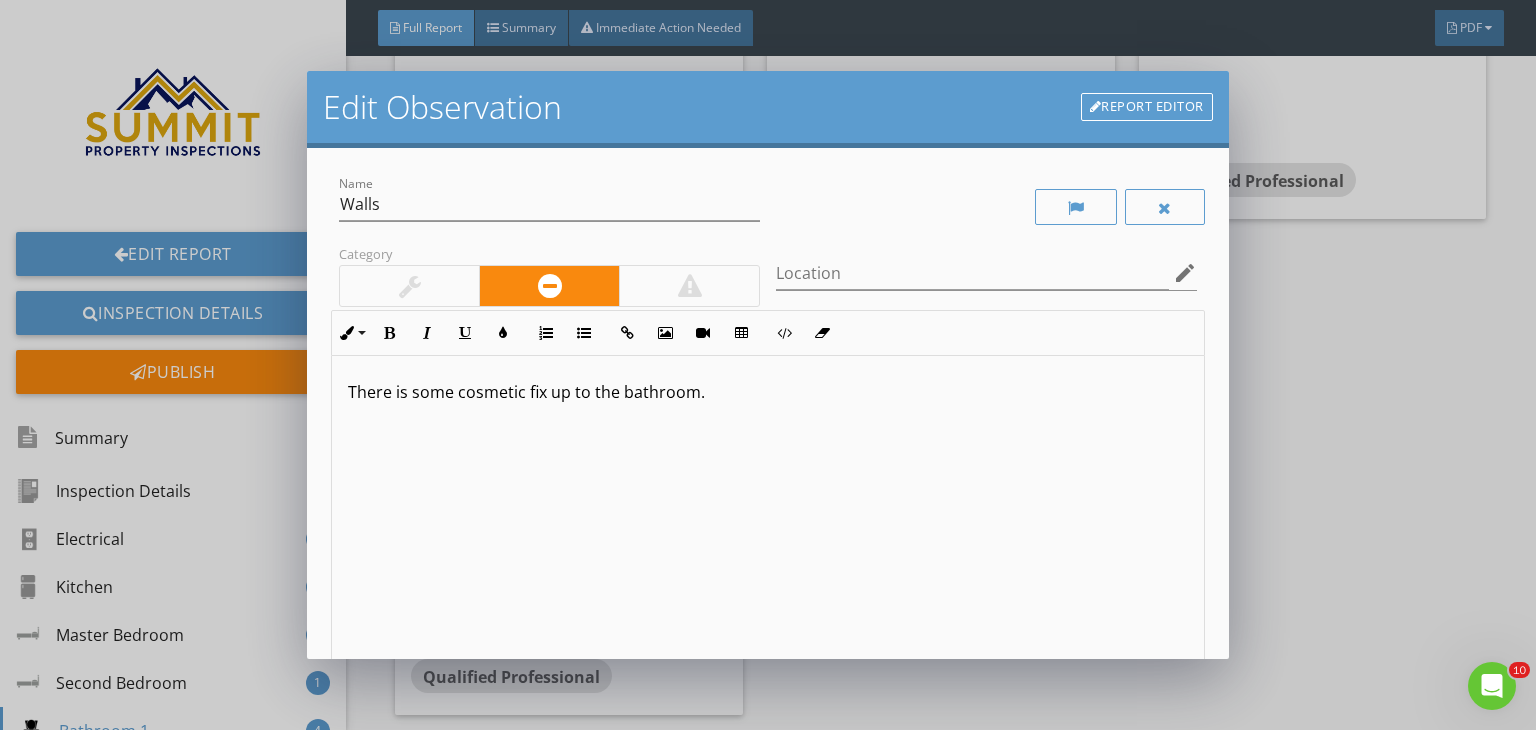 click on "There is some cosmetic fix up to the bathroom." at bounding box center (768, 392) 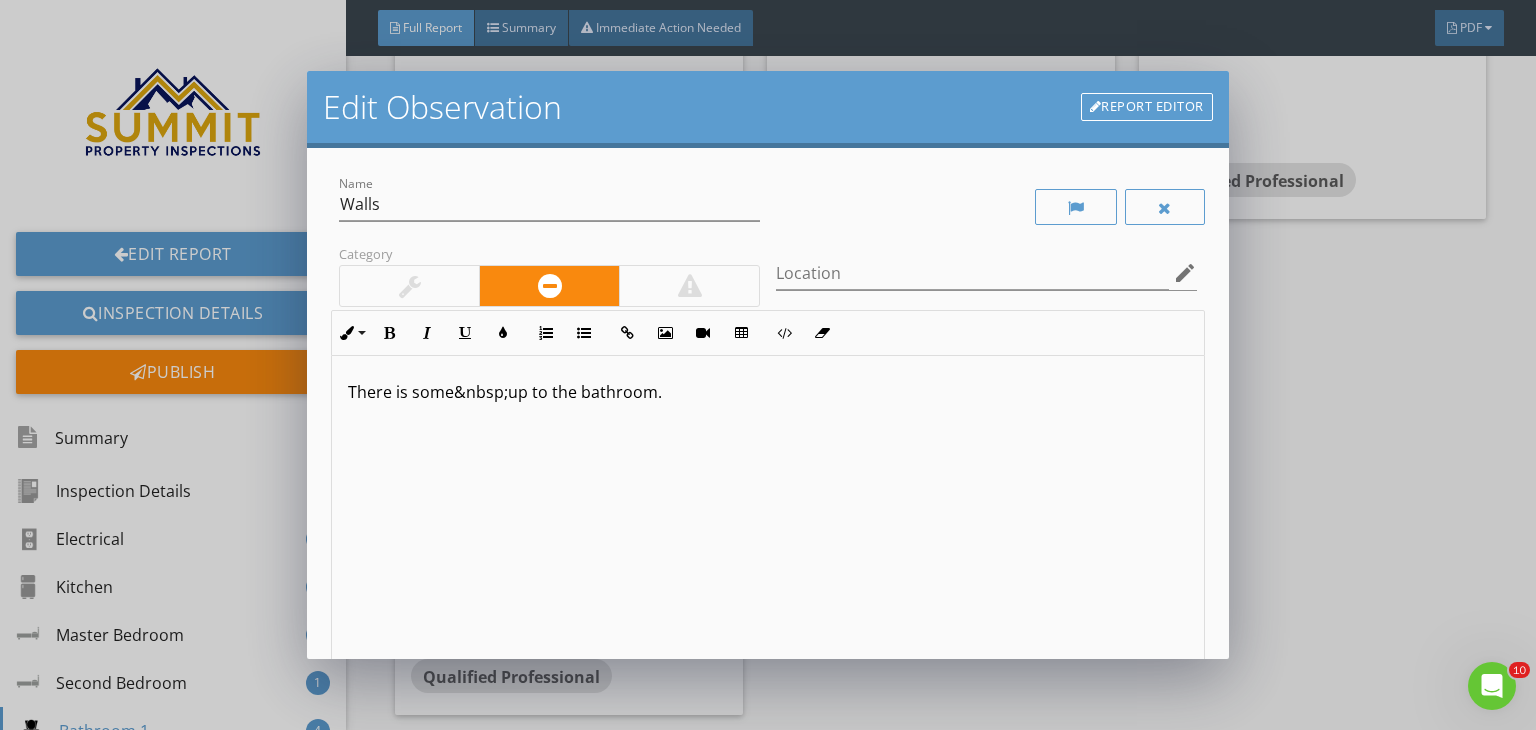 type 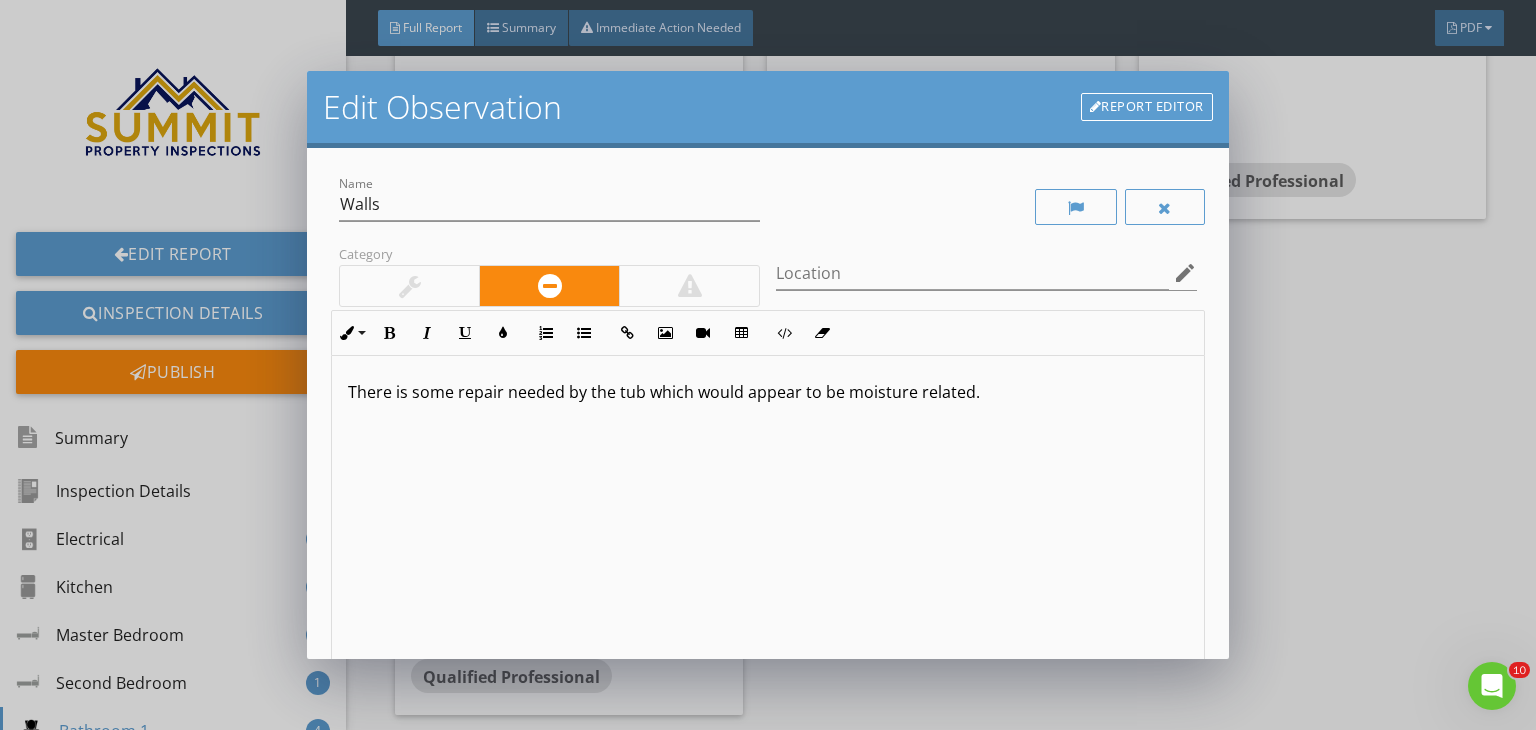 scroll, scrollTop: 208, scrollLeft: 0, axis: vertical 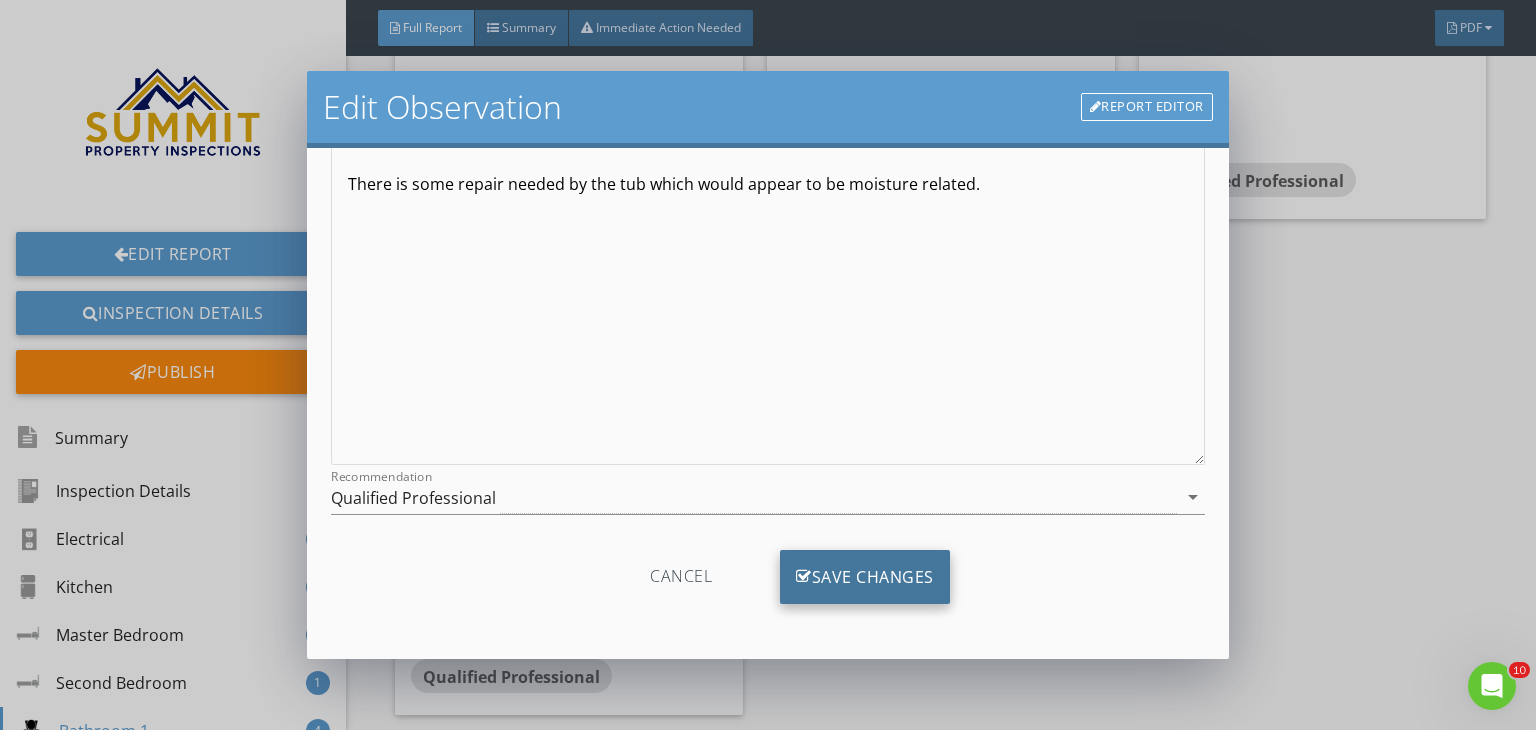 click on "Save Changes" at bounding box center [865, 577] 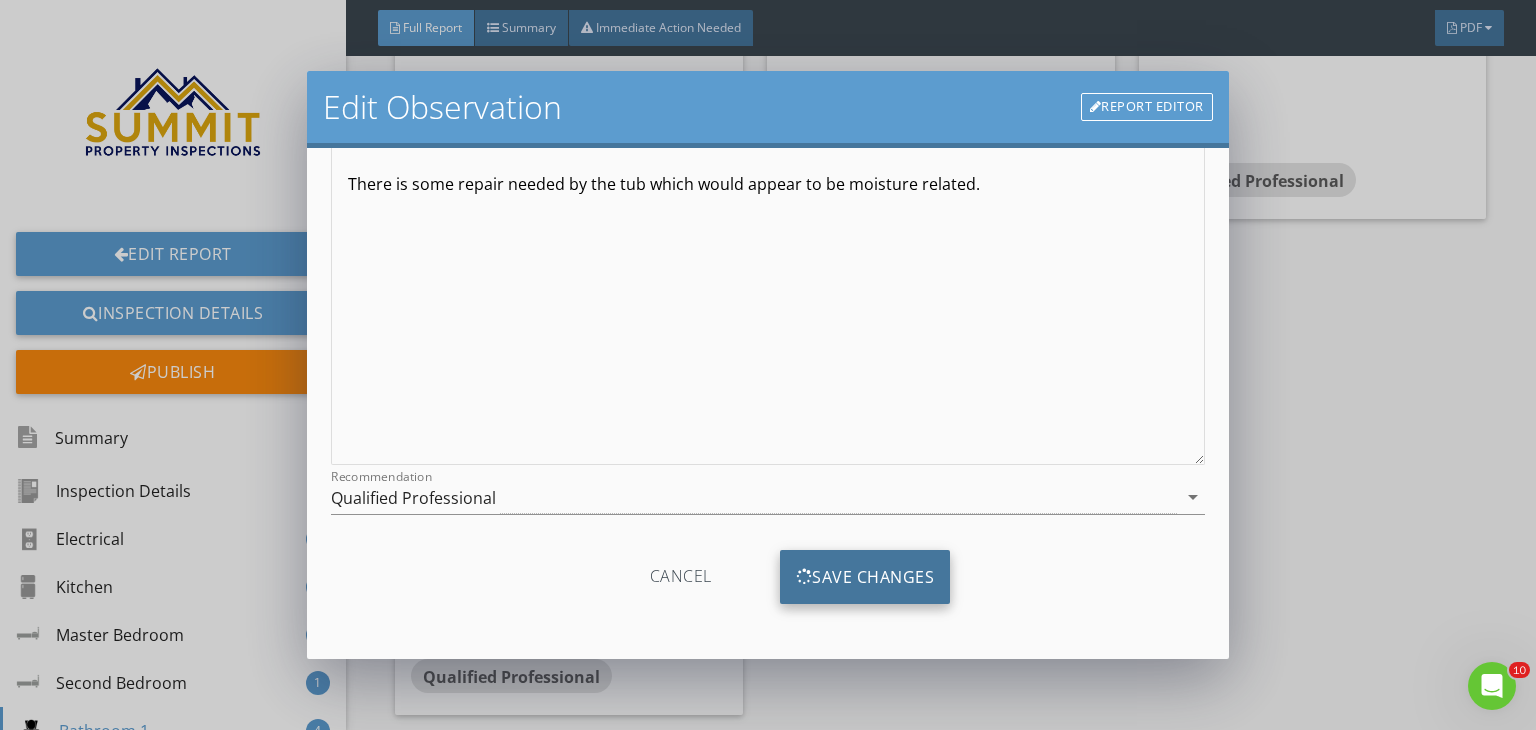 scroll, scrollTop: 0, scrollLeft: 0, axis: both 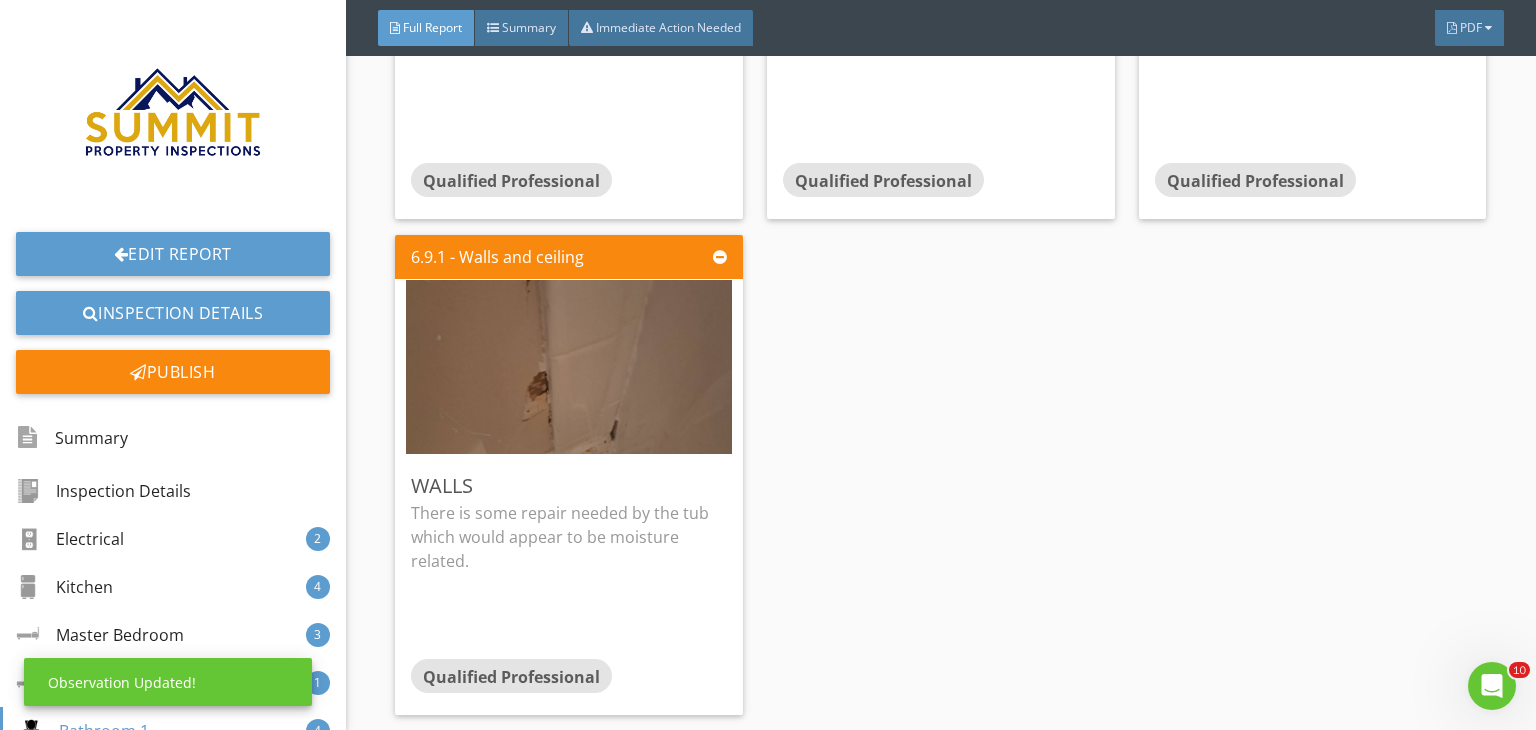 click on "6.3.1 - Shower/Tub
Tub stopper missing
Tub stopper is missing.   Qualified Professional
Edit
6.7.1 - Door
Door
The door has some damage at the bottom.    Qualified Professional
Edit
6.8.1 - Floor
Floor
There is a missing threshold.    Qualified Professional
Edit
6.9.1 - Walls and ceiling
Walls
There is some repair needed by the tub which would appear to be moisture related.    Qualified Professional
Edit" at bounding box center [940, 227] 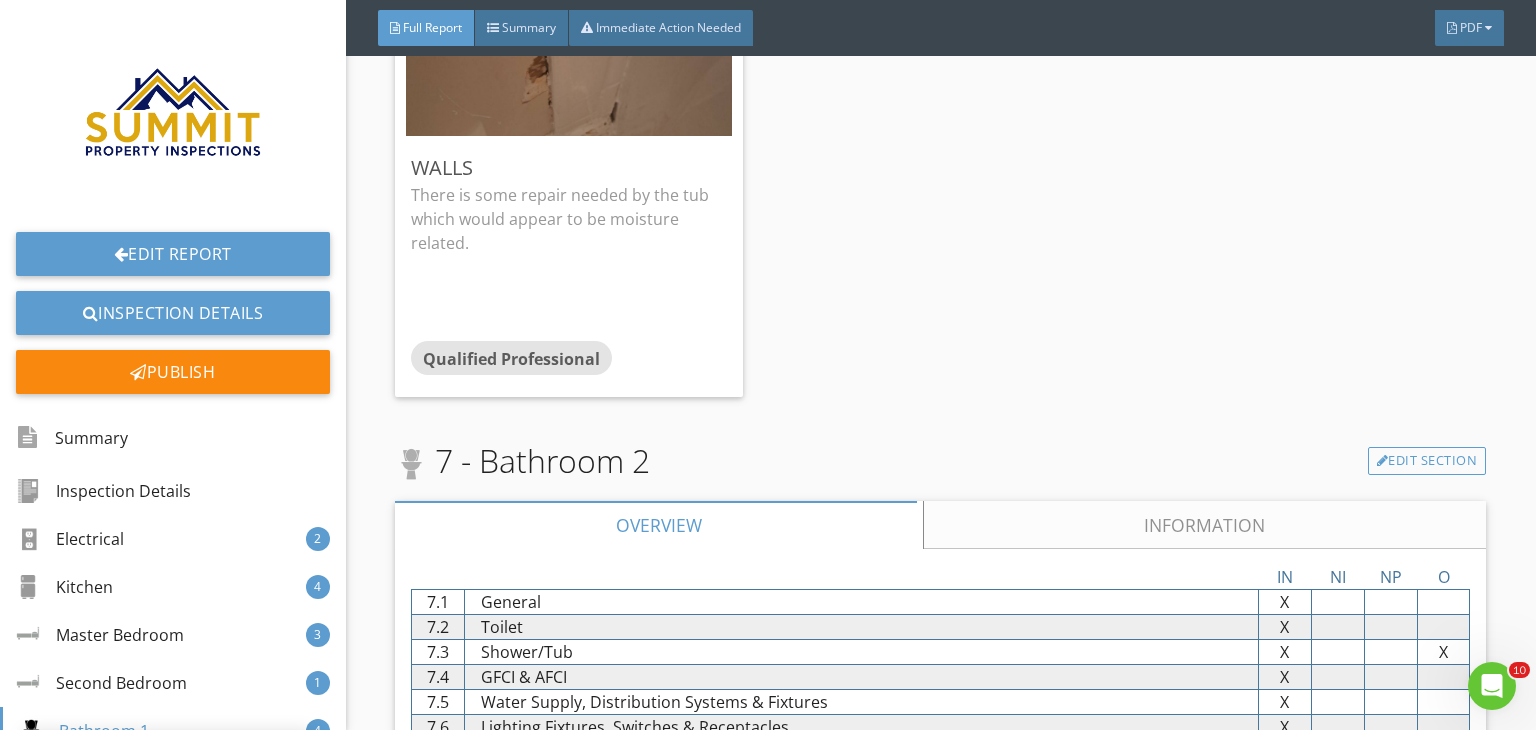 scroll, scrollTop: 9040, scrollLeft: 0, axis: vertical 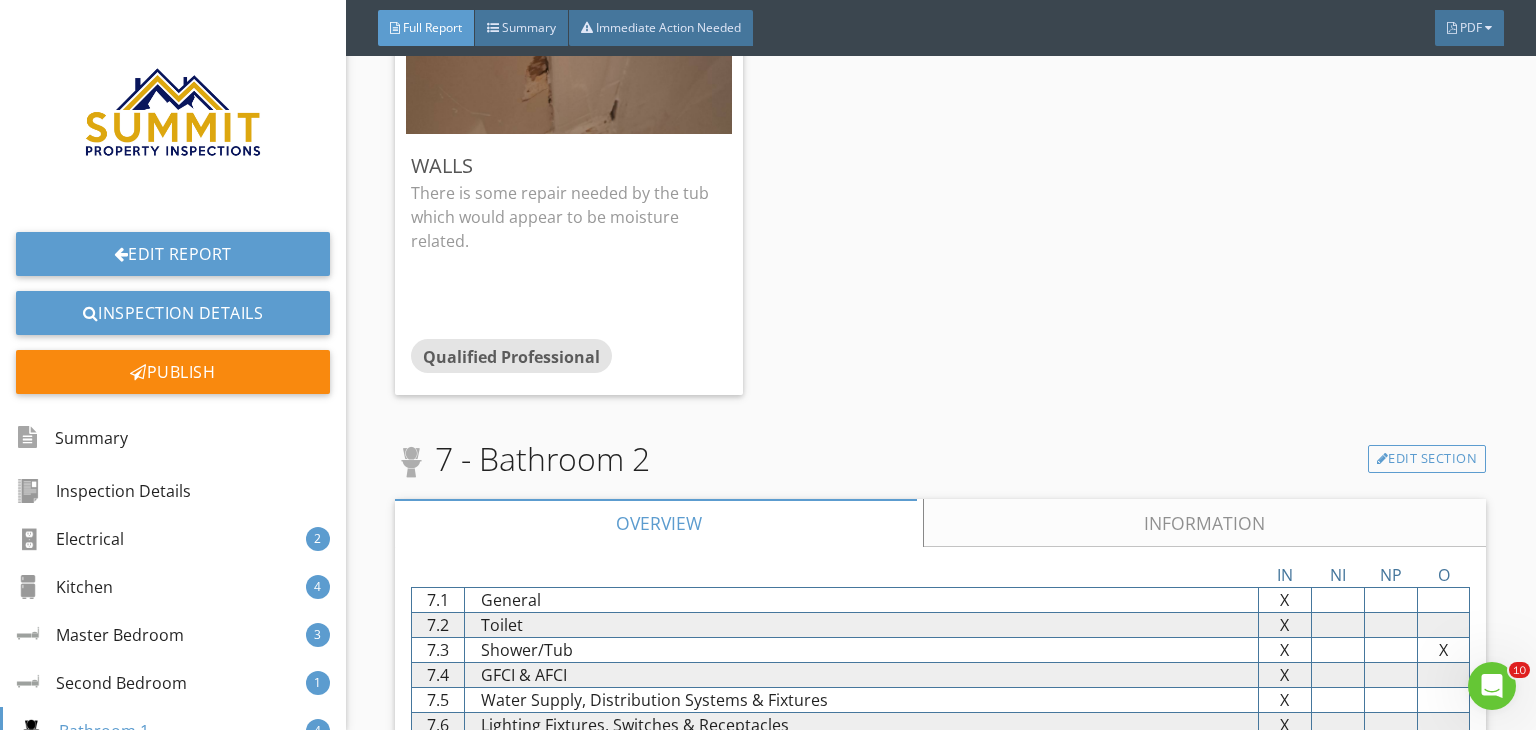 click on "Information" at bounding box center [1205, 523] 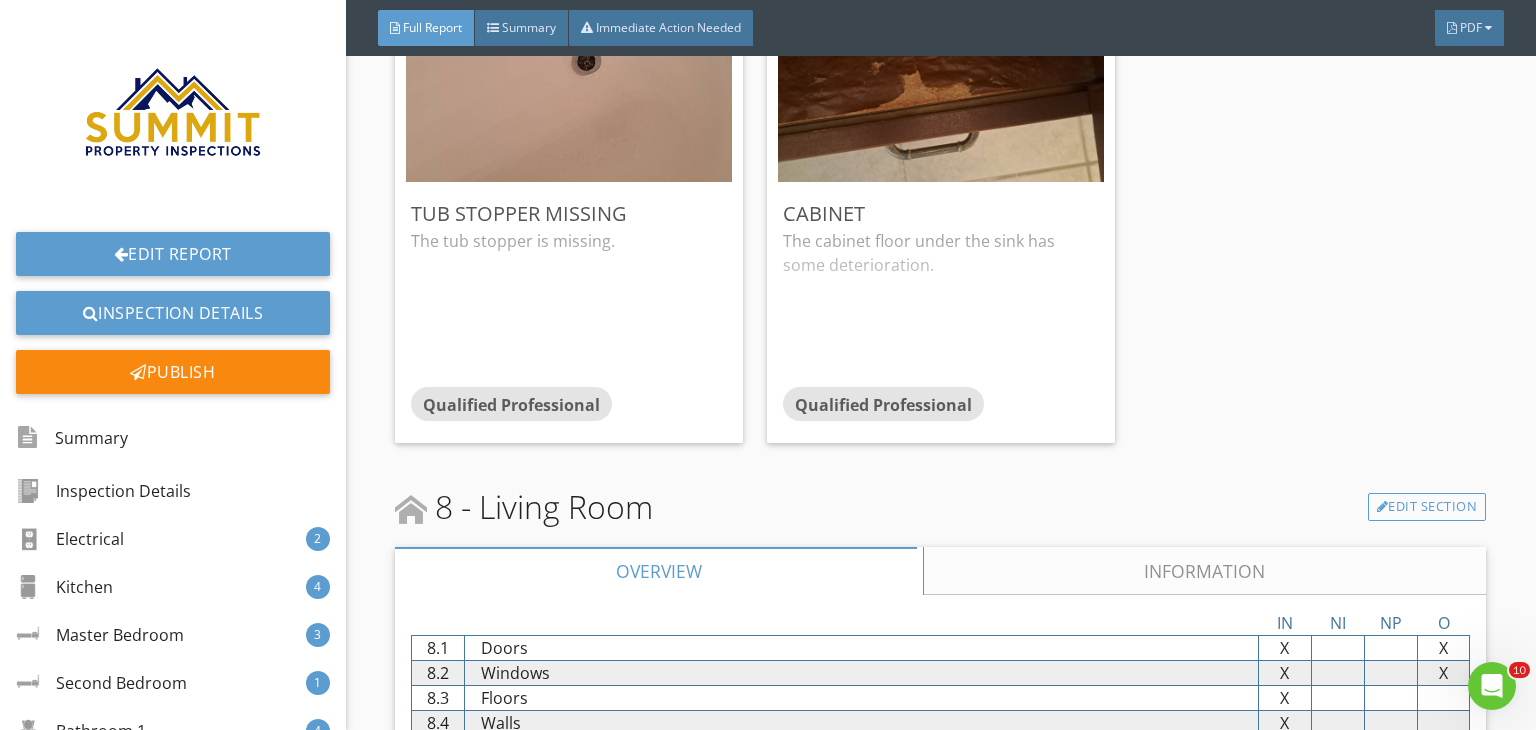 scroll, scrollTop: 10240, scrollLeft: 0, axis: vertical 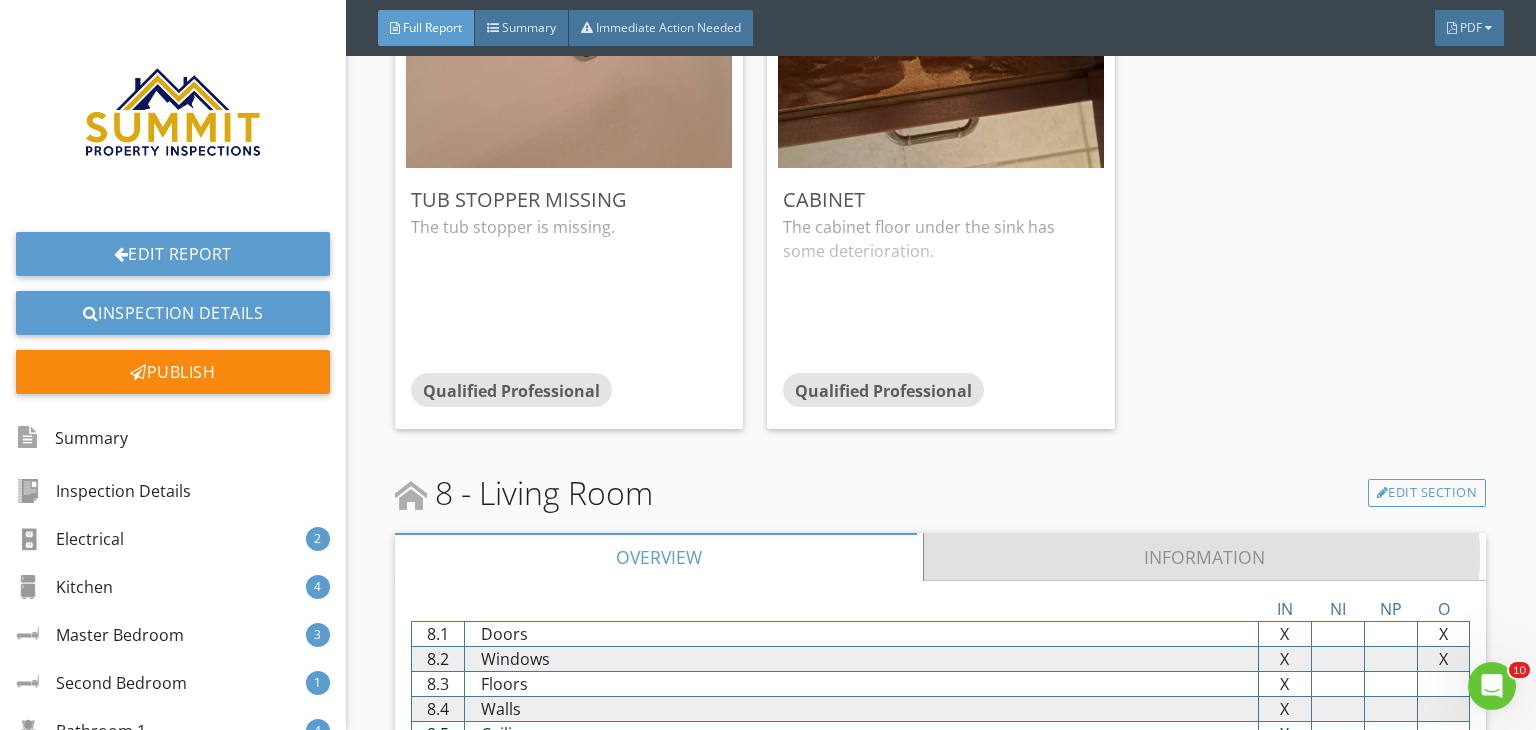click on "Information" at bounding box center (1205, 557) 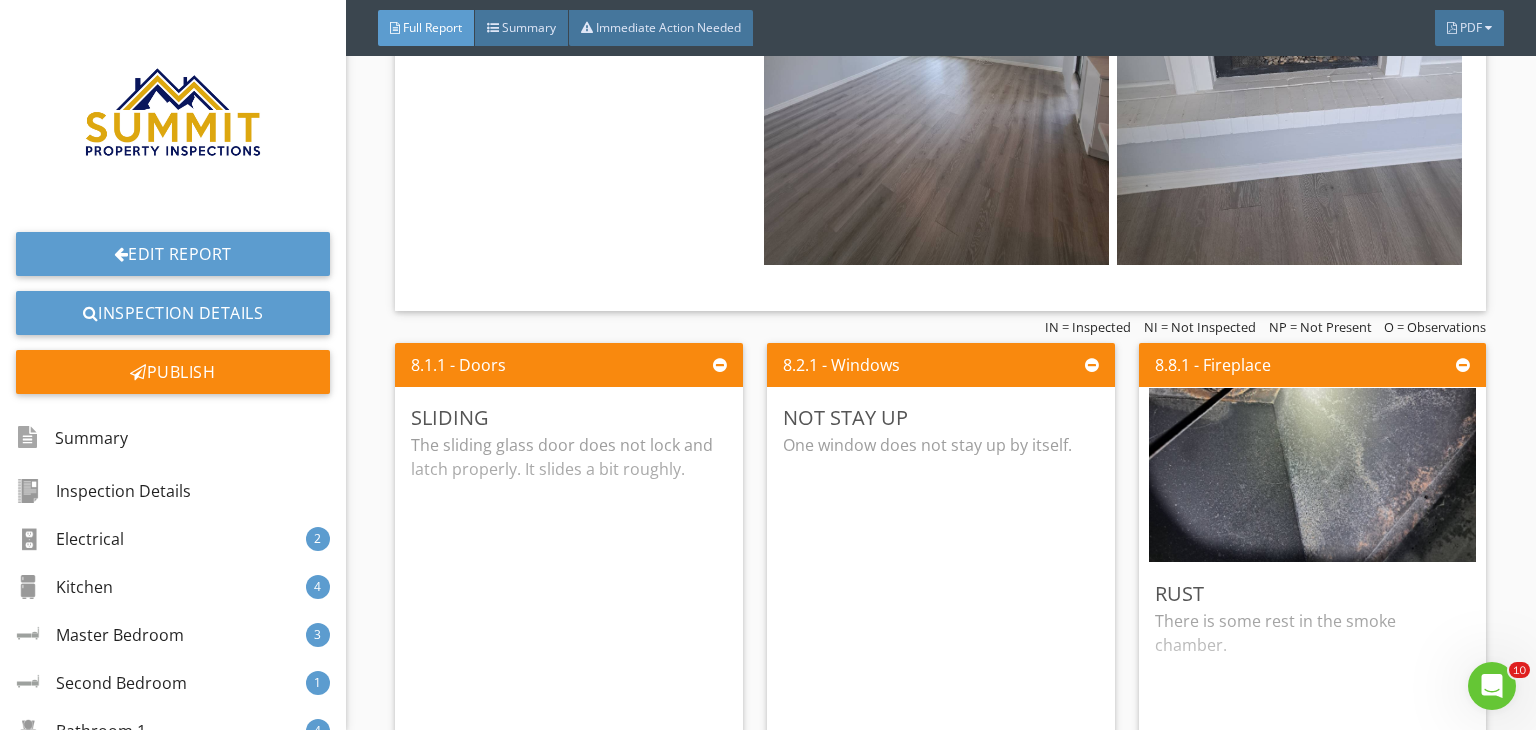 scroll, scrollTop: 11120, scrollLeft: 0, axis: vertical 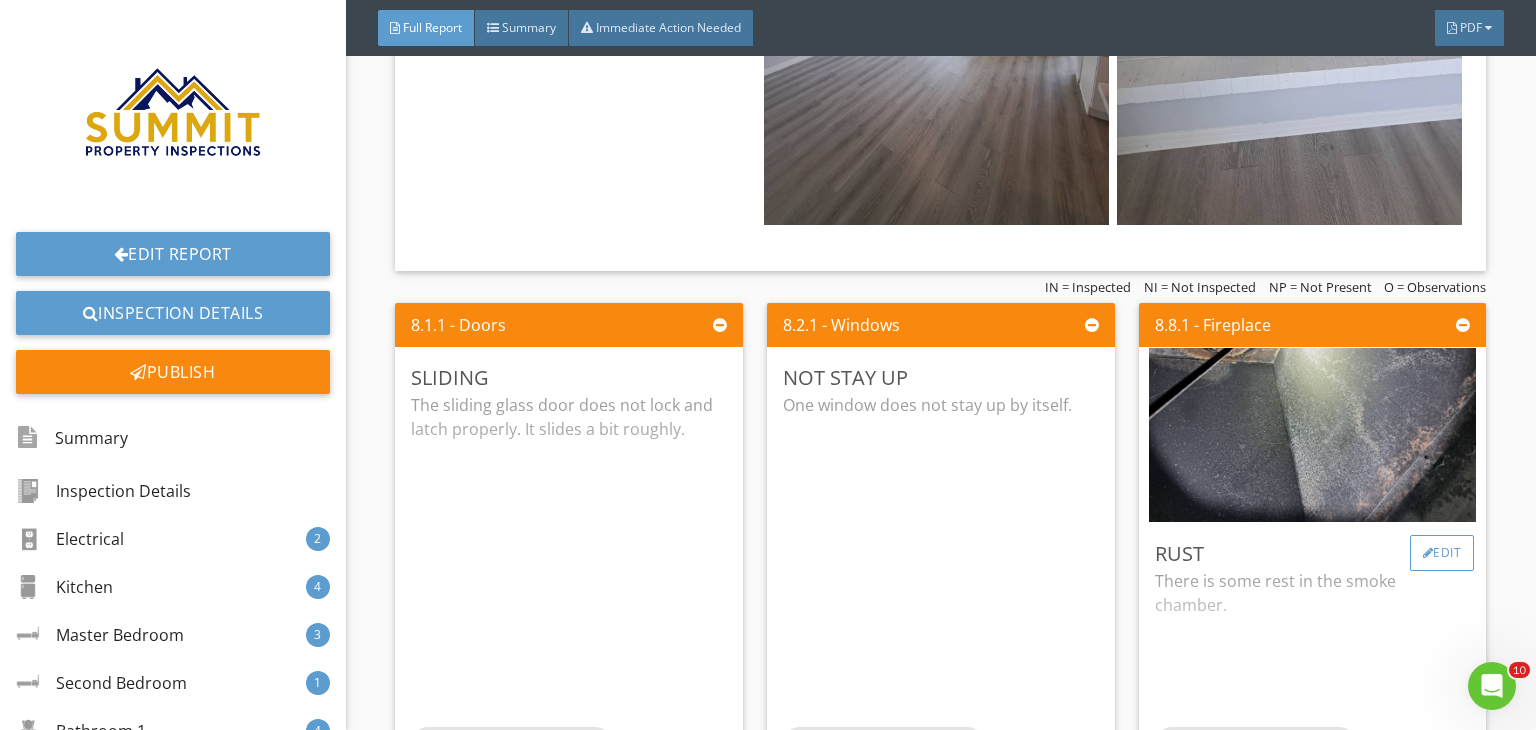 click on "Edit" at bounding box center [1442, 553] 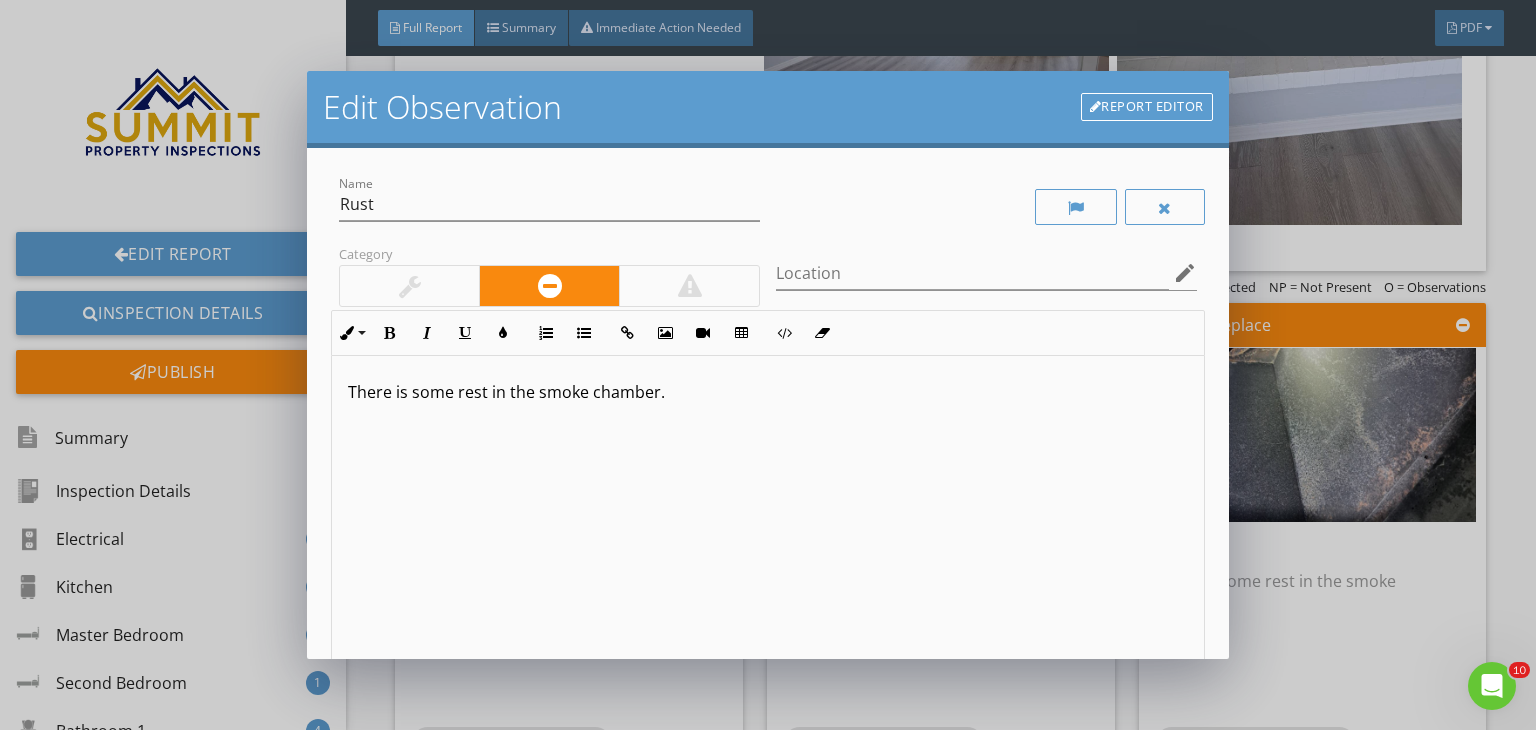 click on "There is some rest in the smoke chamber." at bounding box center (768, 392) 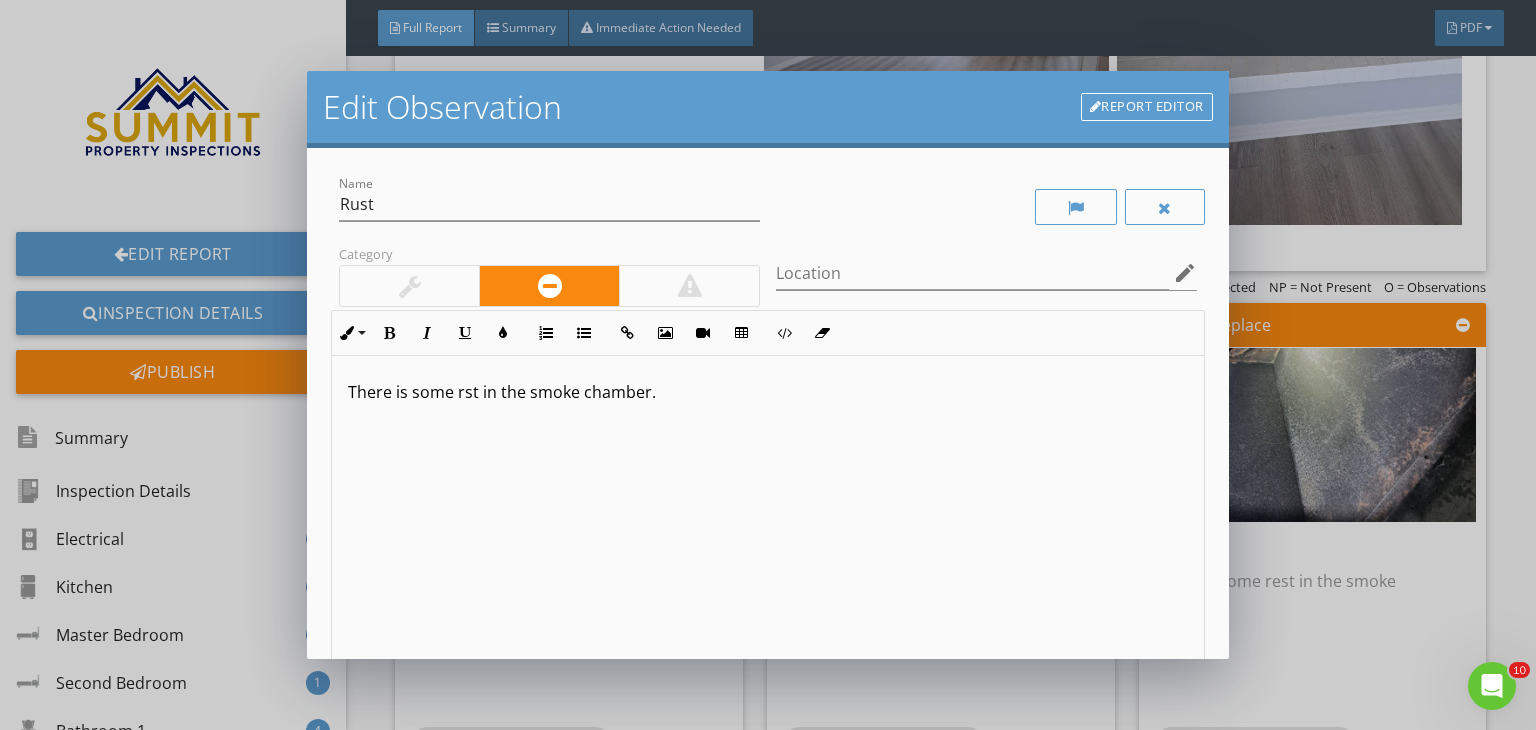 type 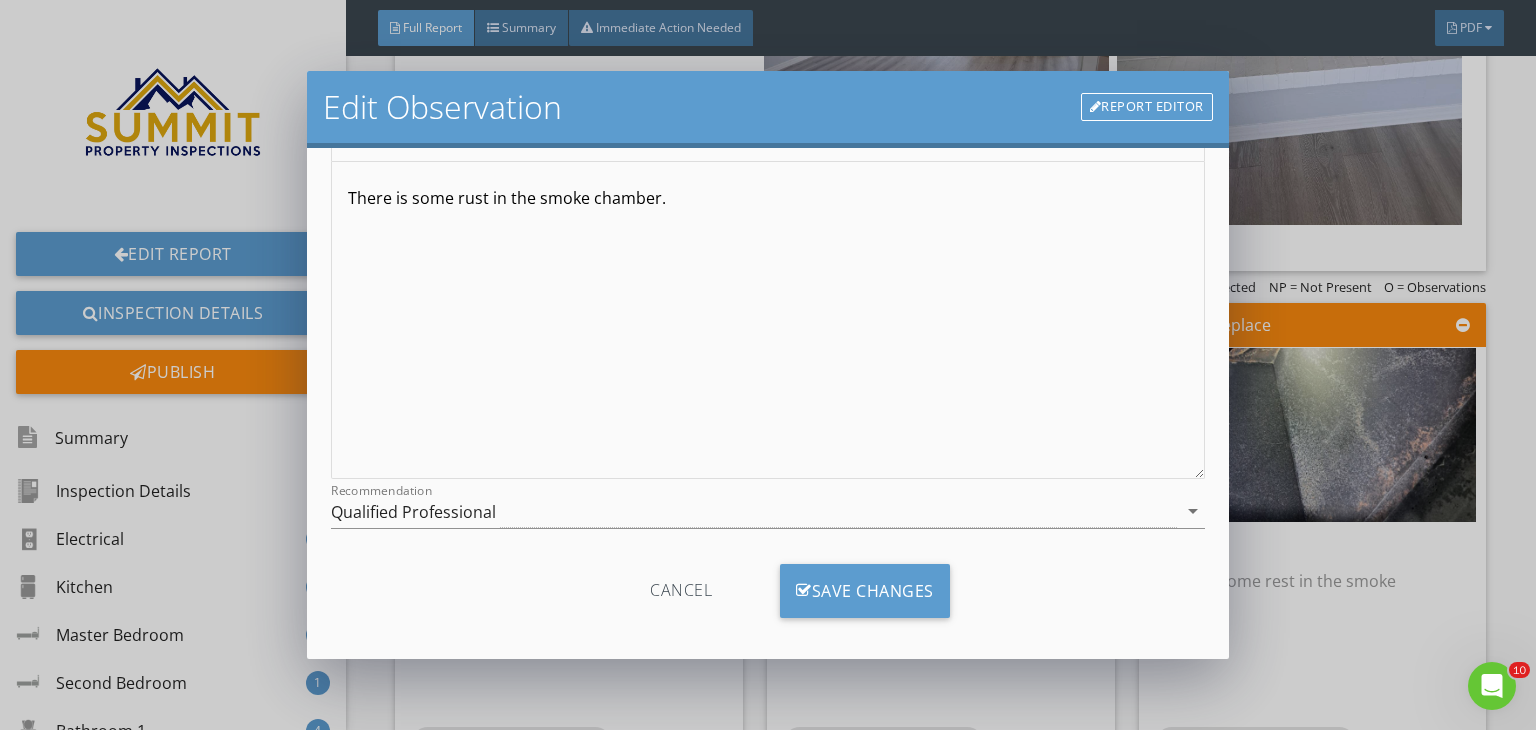 scroll, scrollTop: 201, scrollLeft: 0, axis: vertical 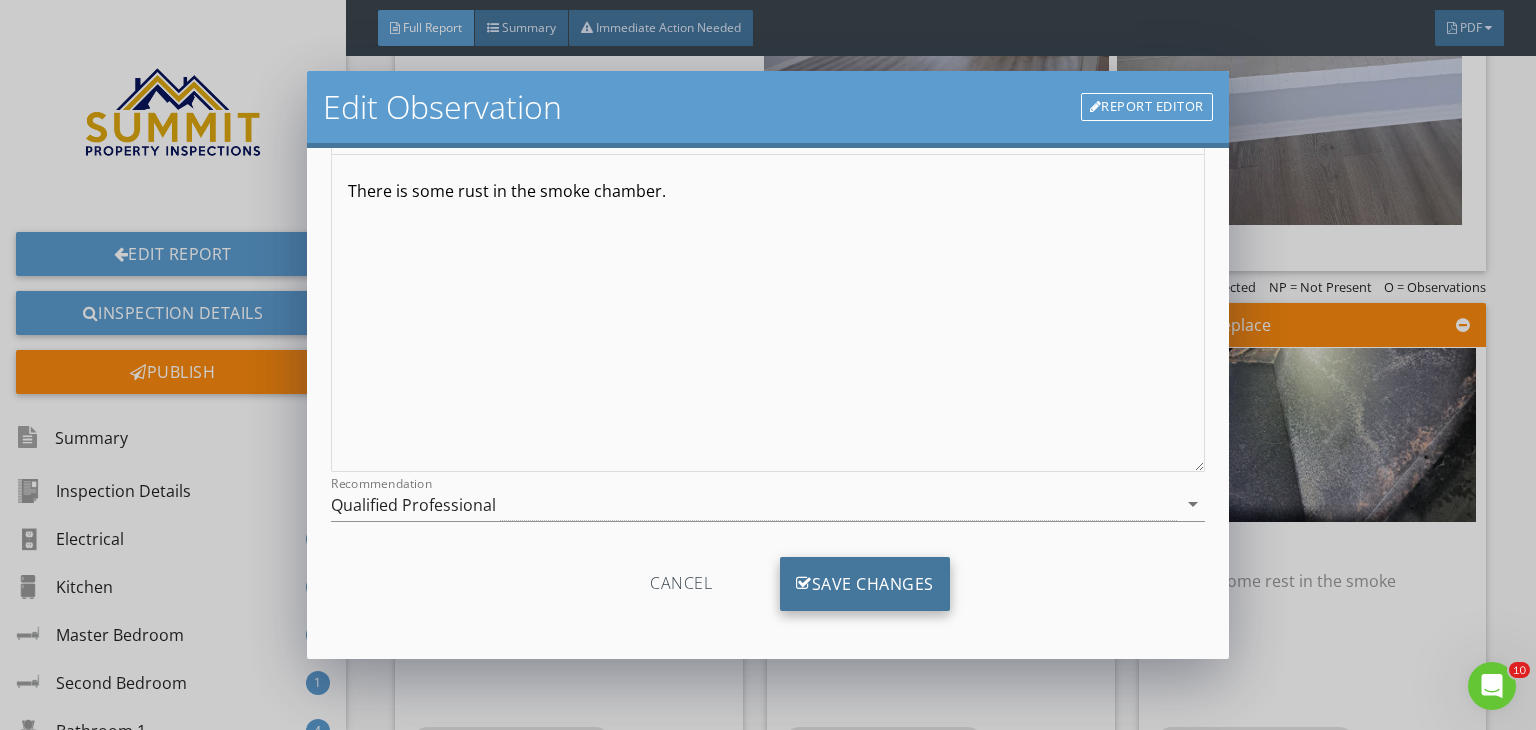 click on "Save Changes" at bounding box center [865, 584] 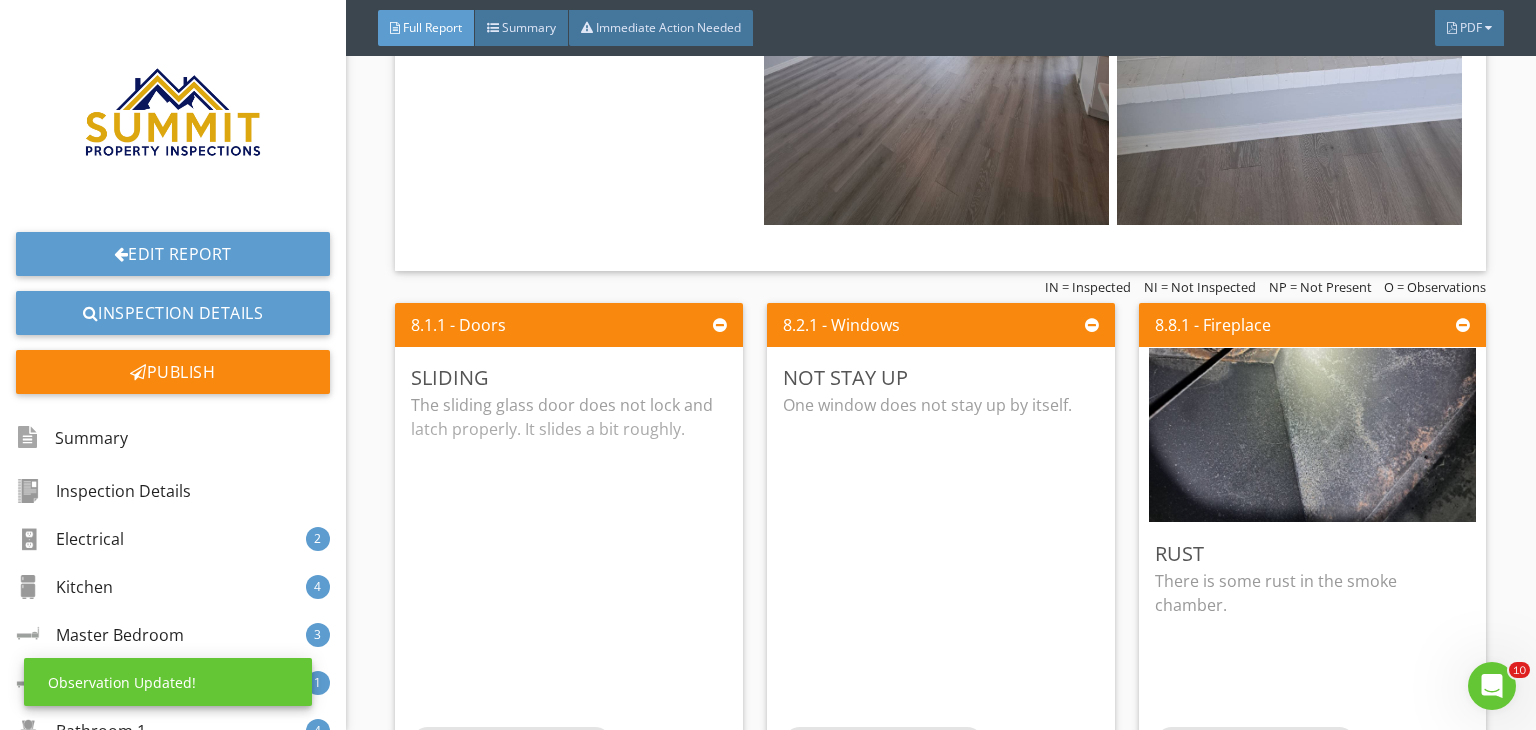 scroll, scrollTop: 0, scrollLeft: 0, axis: both 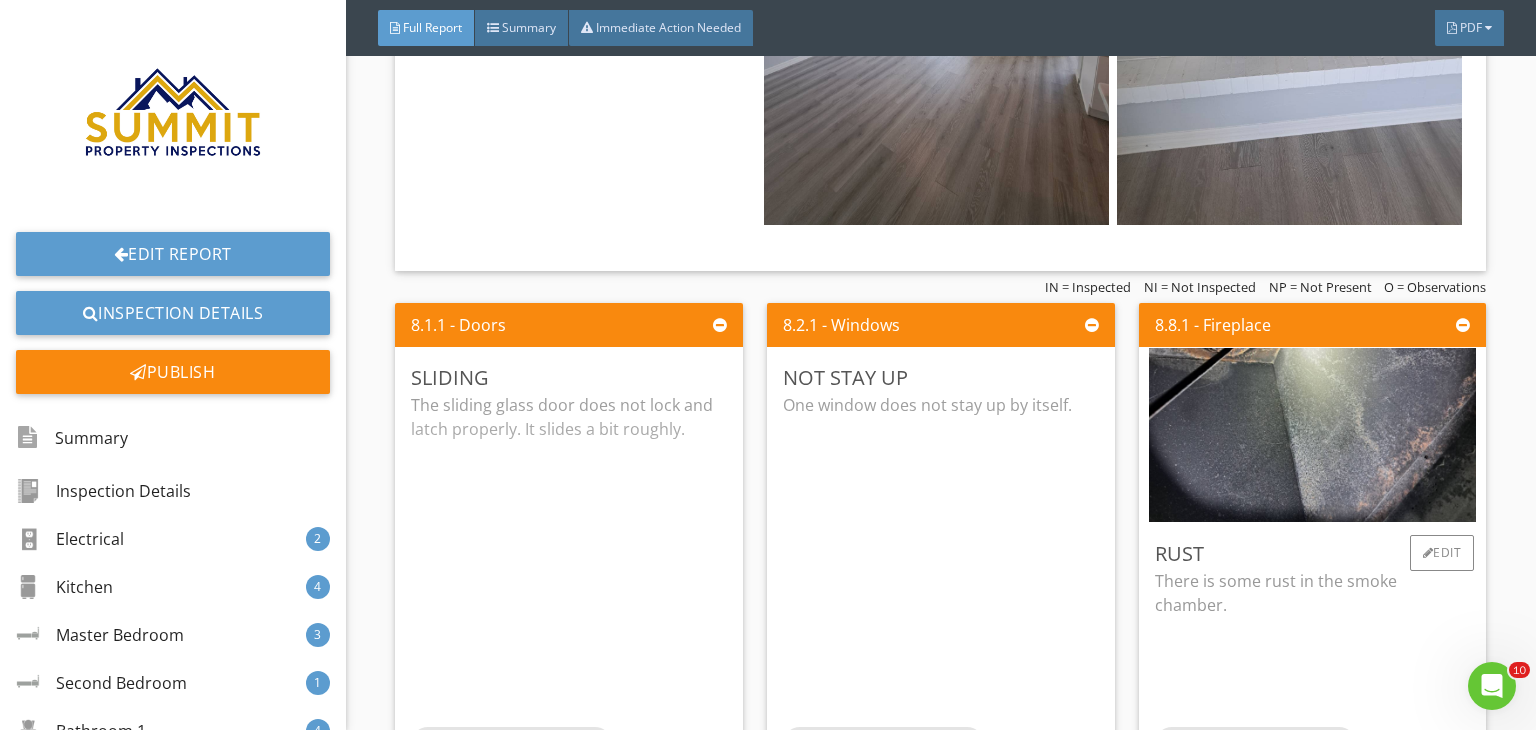 click on "There is some rust in the smoke chamber." at bounding box center [1313, 593] 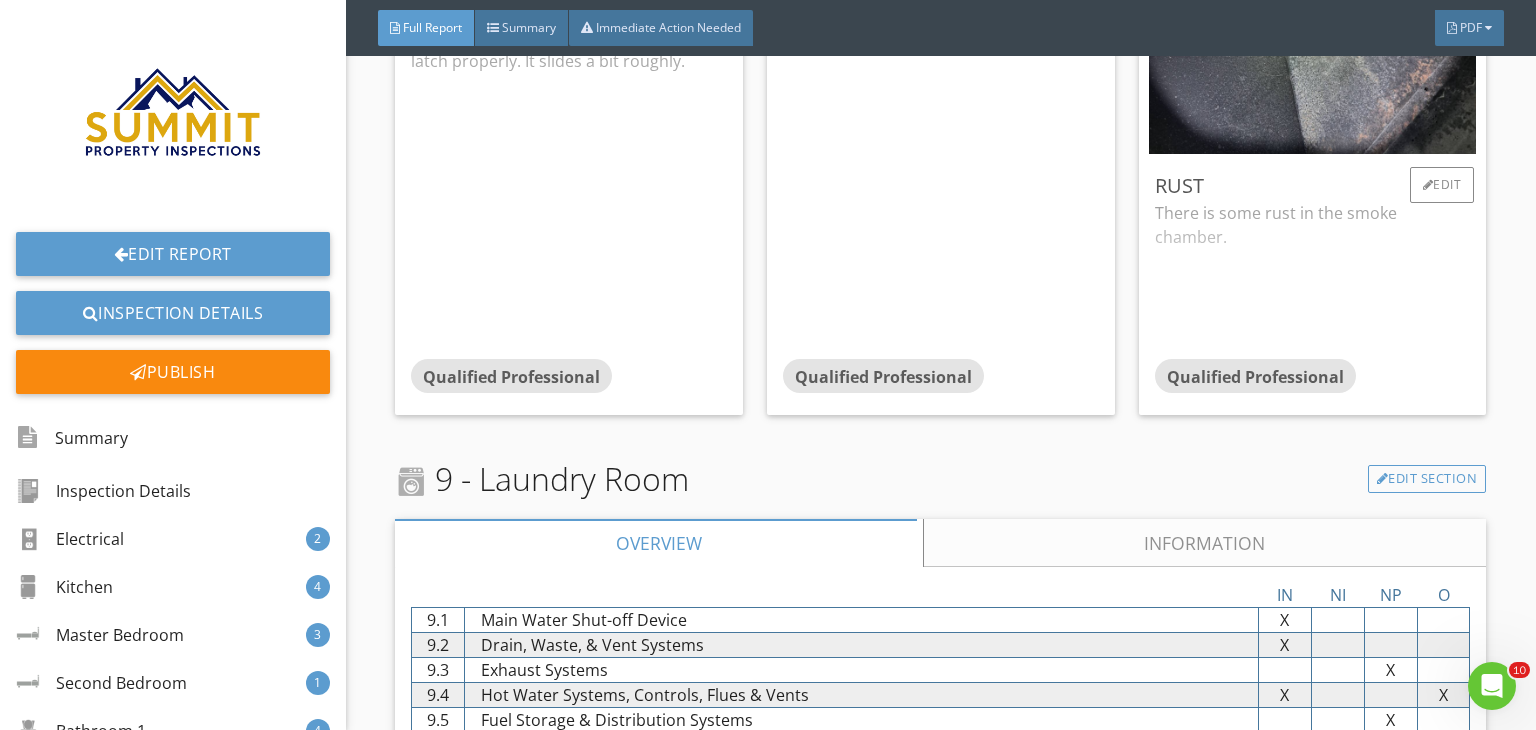 scroll, scrollTop: 11520, scrollLeft: 0, axis: vertical 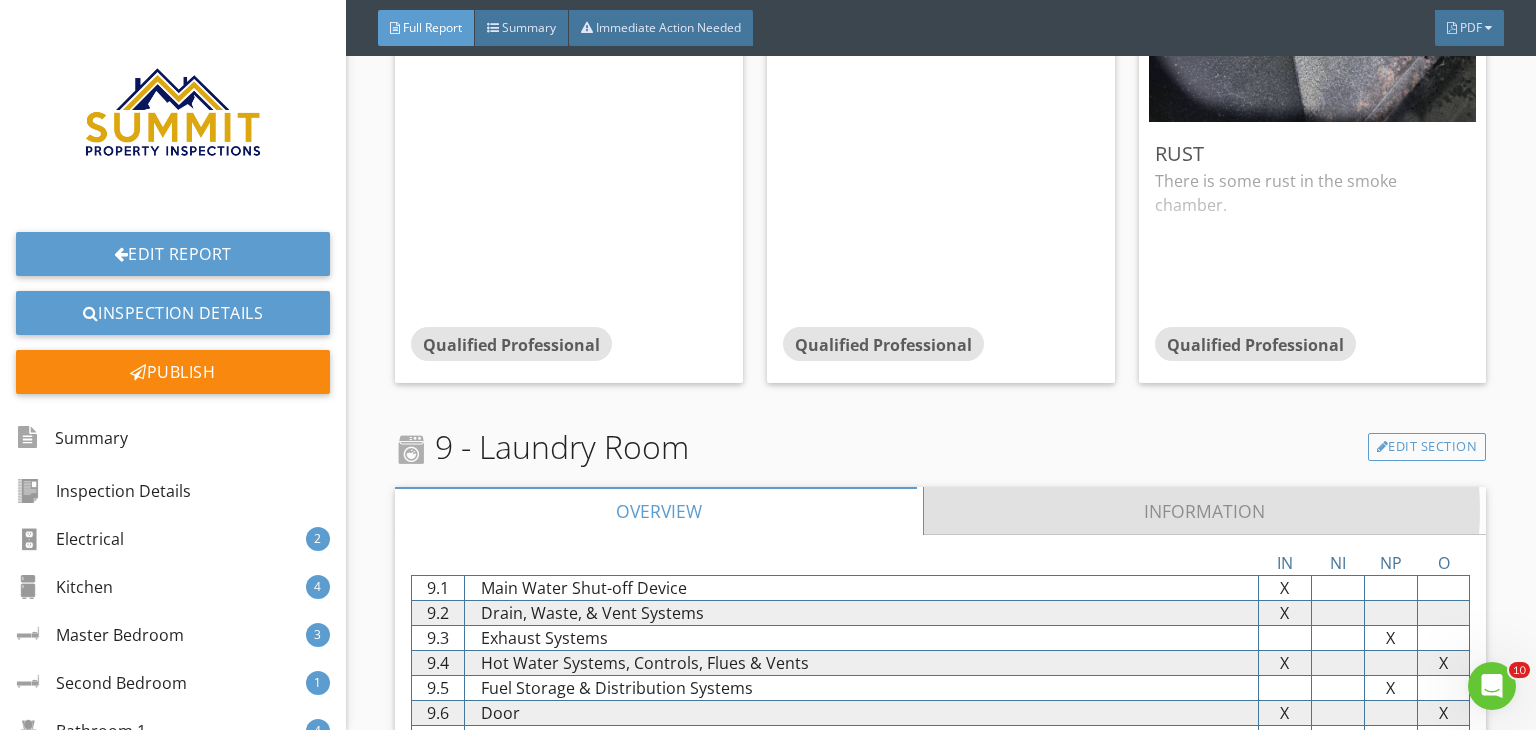click on "Information" at bounding box center (1205, 511) 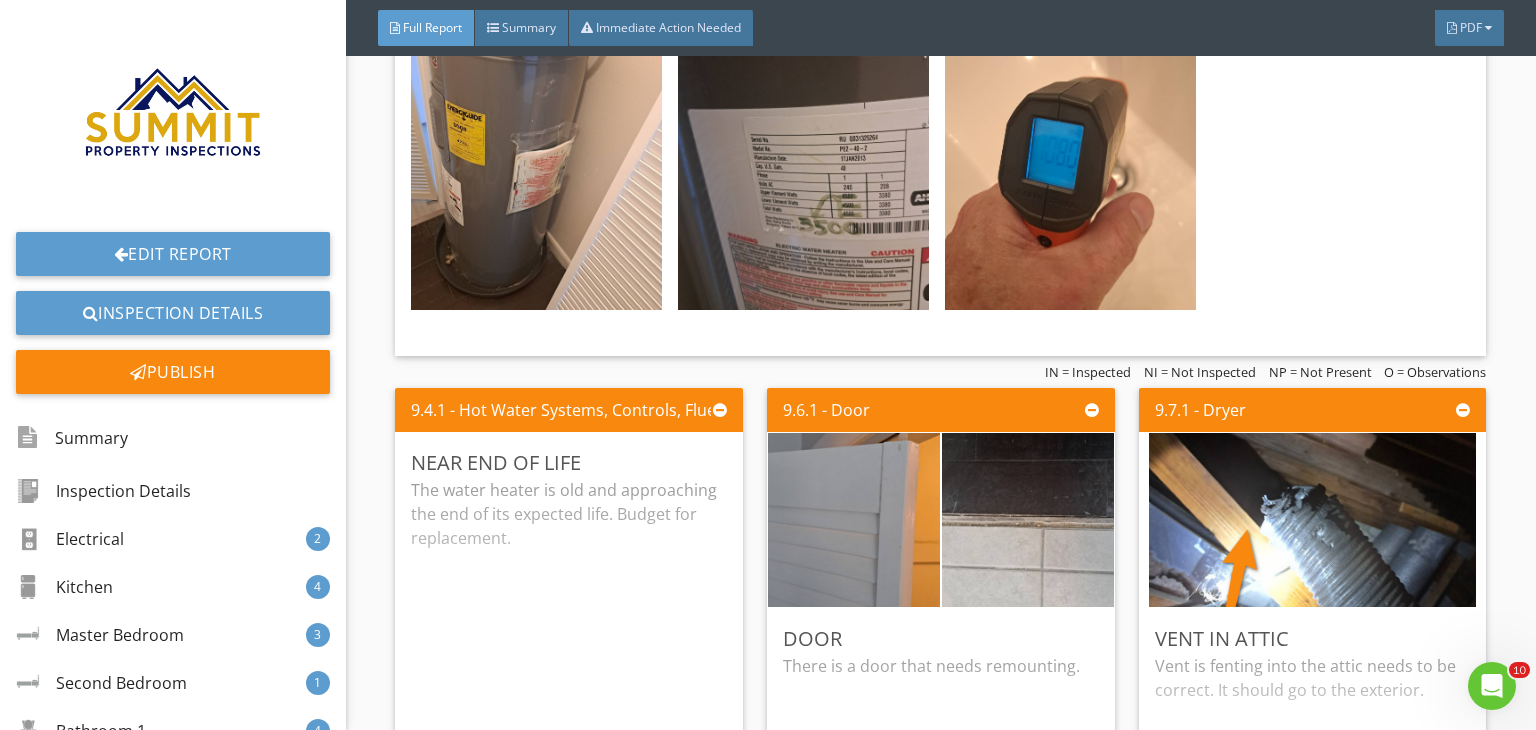 scroll, scrollTop: 14120, scrollLeft: 0, axis: vertical 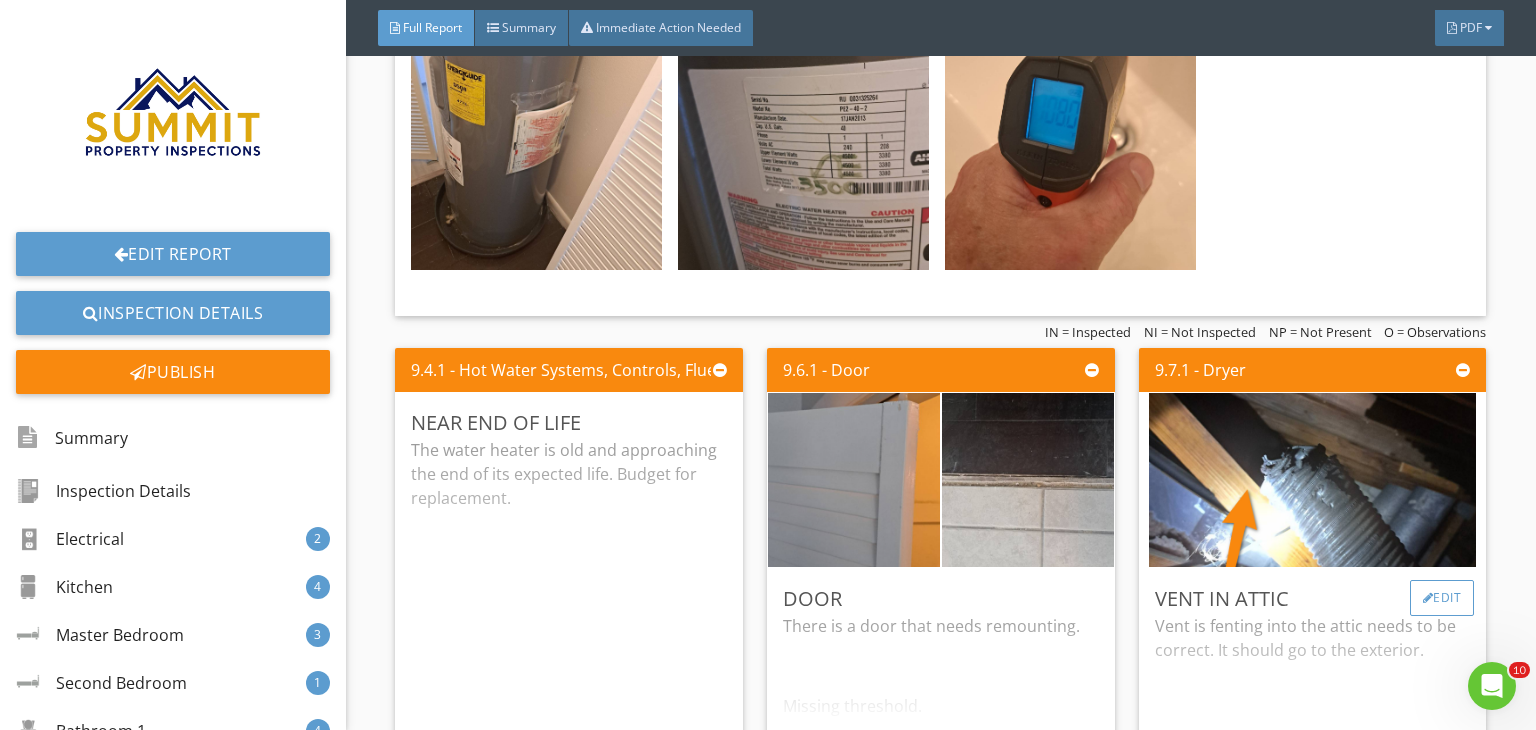 click on "Edit" at bounding box center [1442, 598] 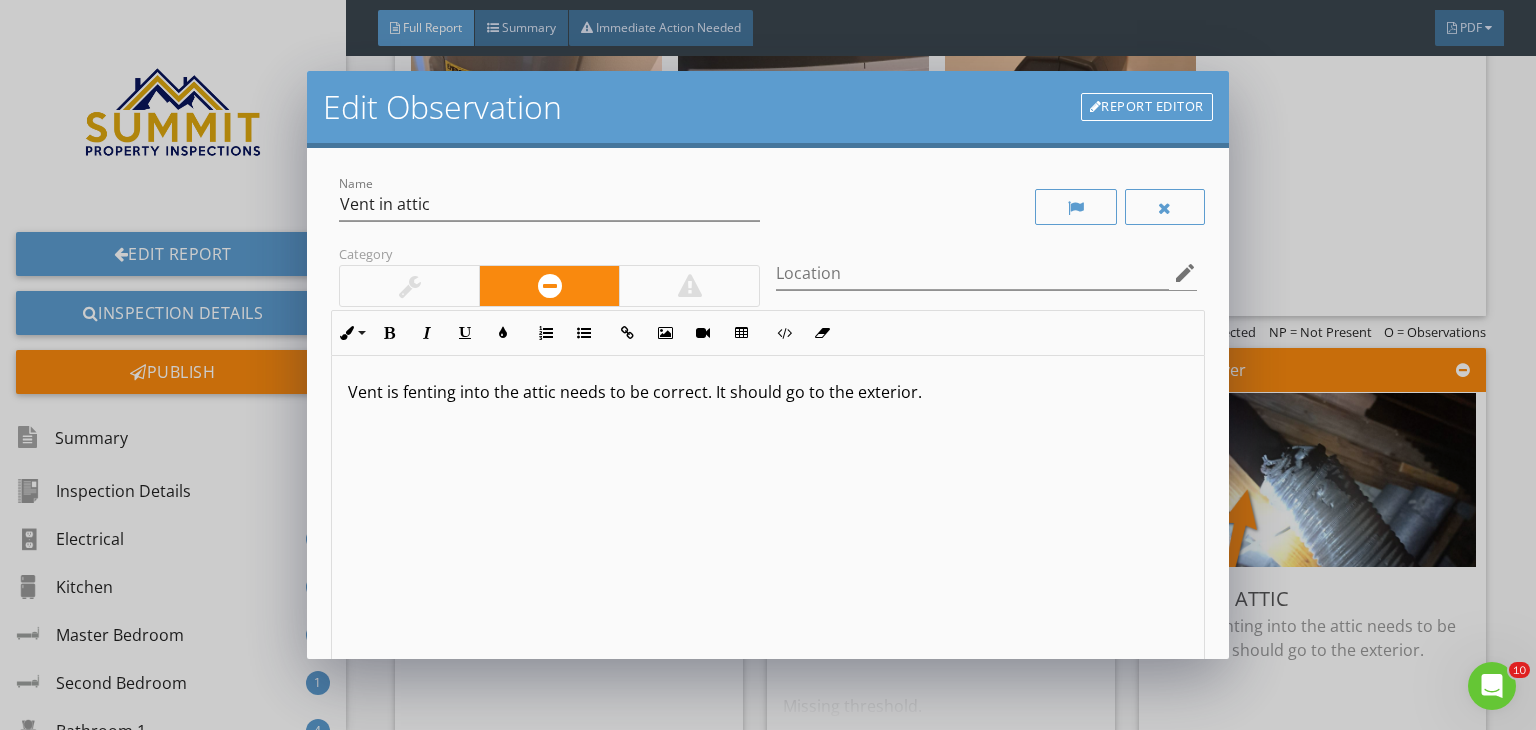 click on "Vent is fenting into the attic needs to be correct. It should go to the exterior." at bounding box center [768, 392] 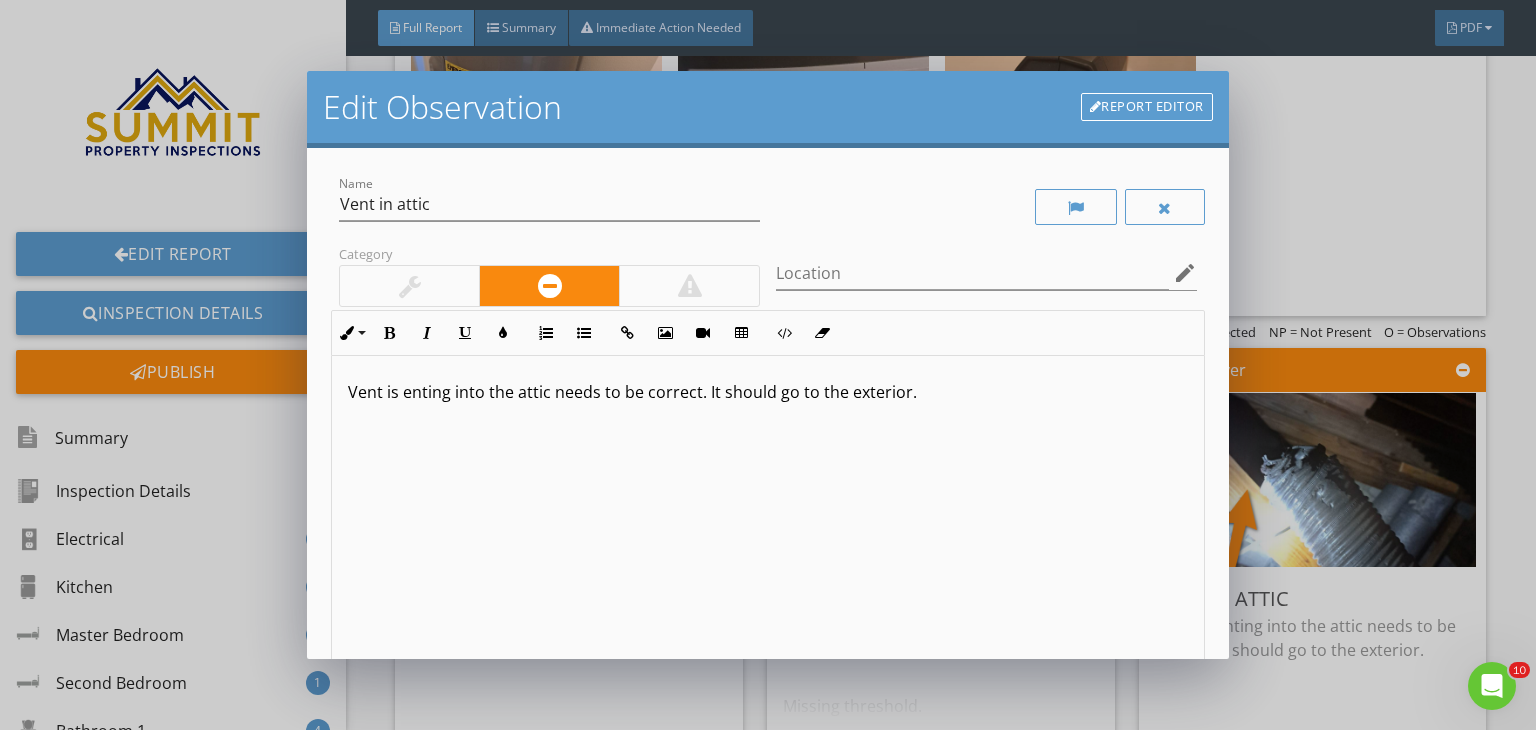 type 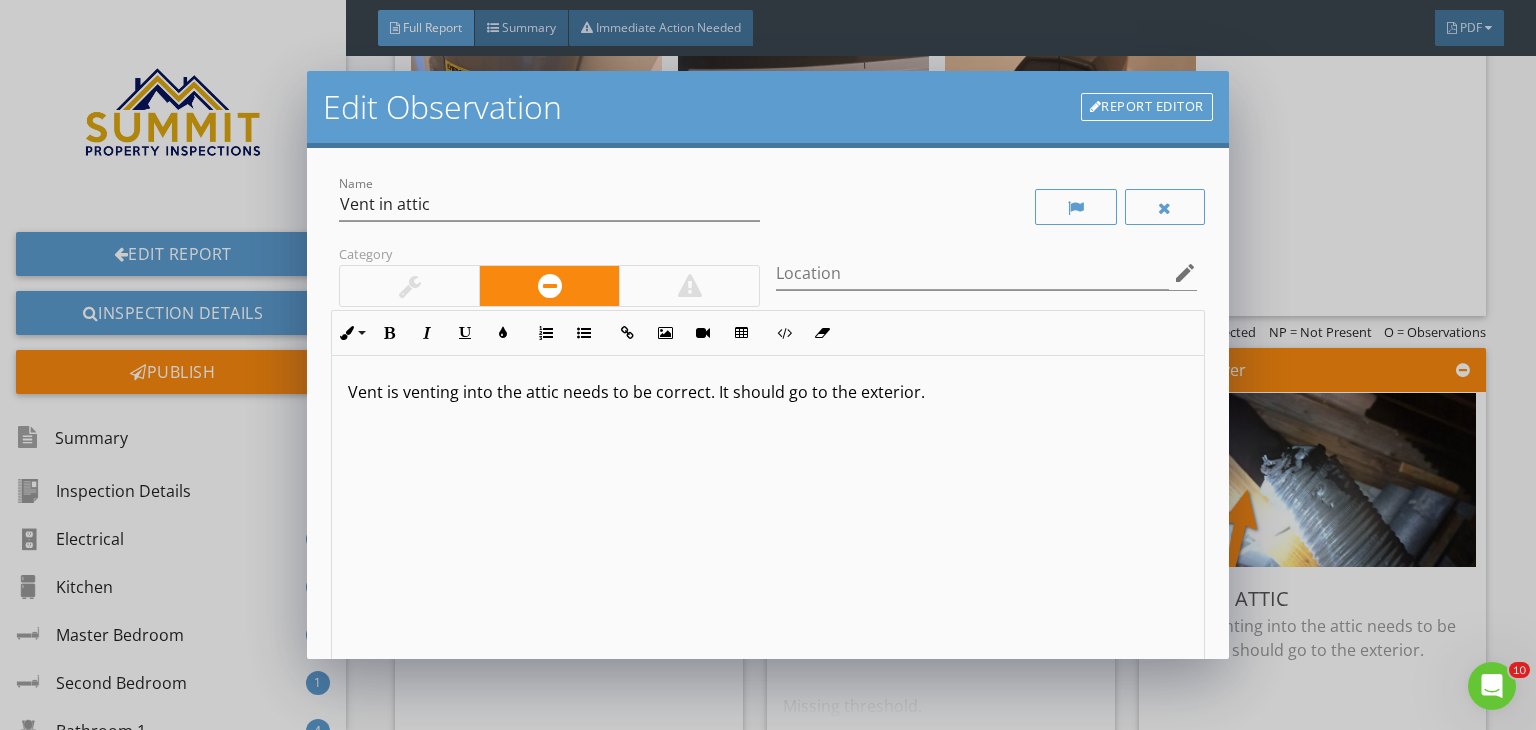 click on "Vent is venting into the attic needs to be correct. It should go to the exterior." at bounding box center (768, 392) 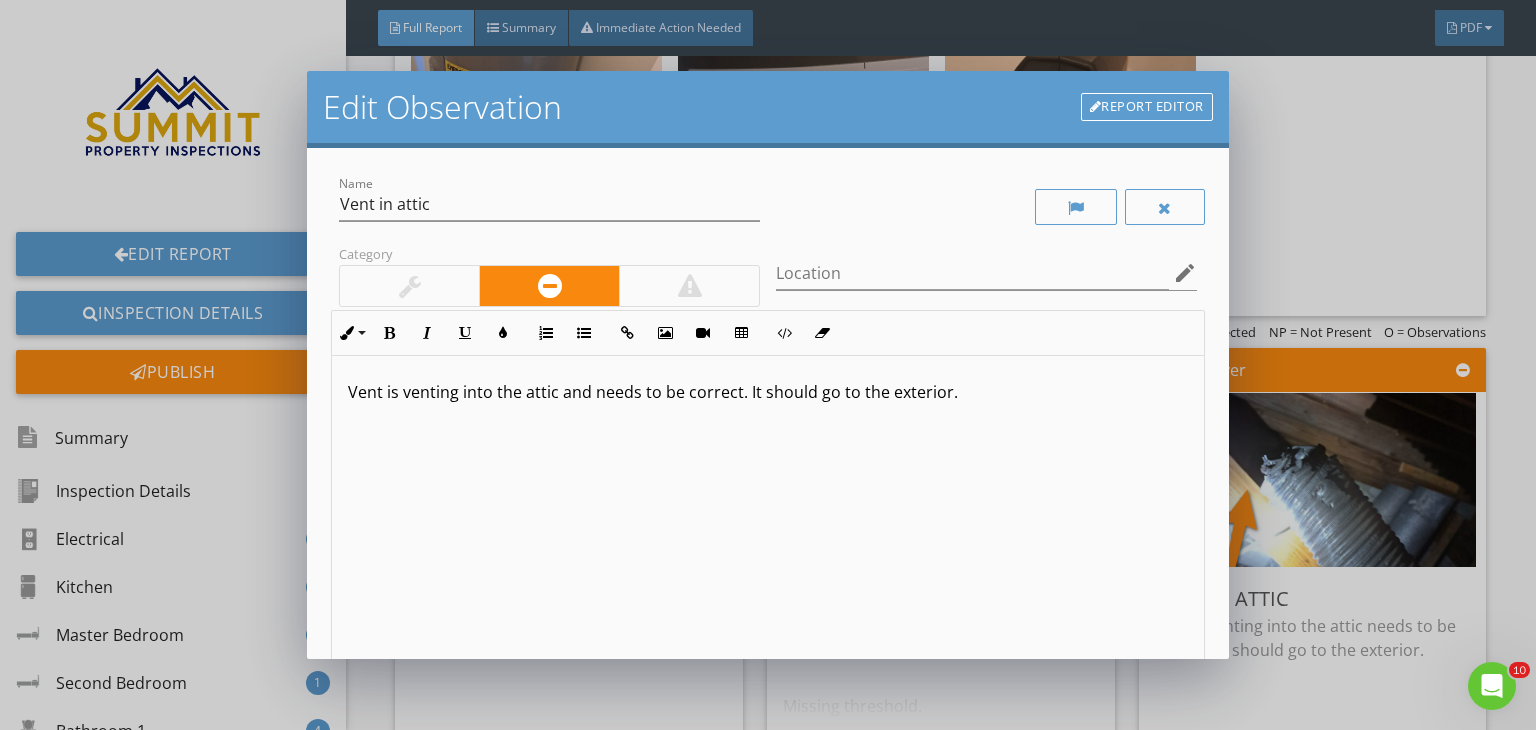 click on "Vent is venting into the attic and needs to be correct. It should go to the exterior." at bounding box center [768, 392] 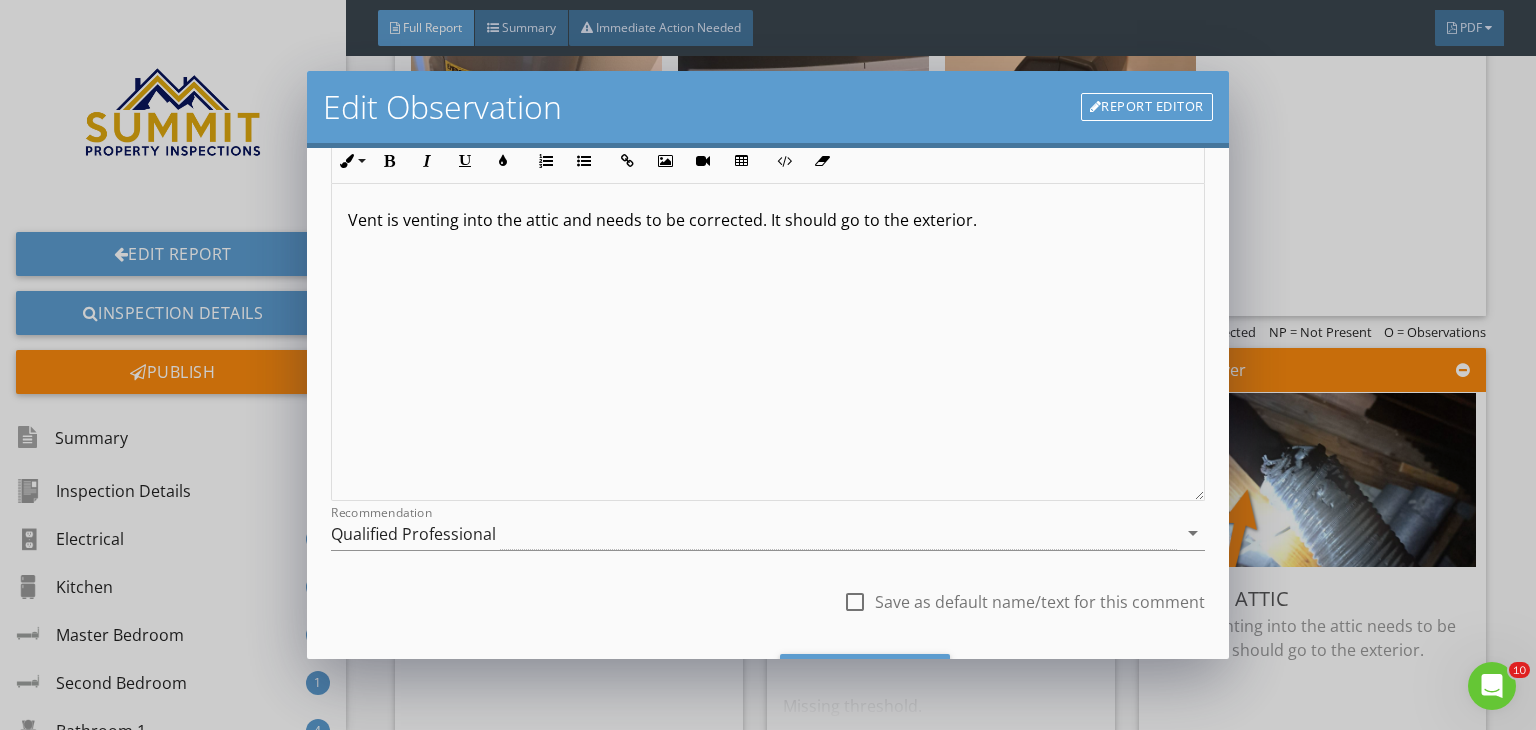 scroll, scrollTop: 186, scrollLeft: 0, axis: vertical 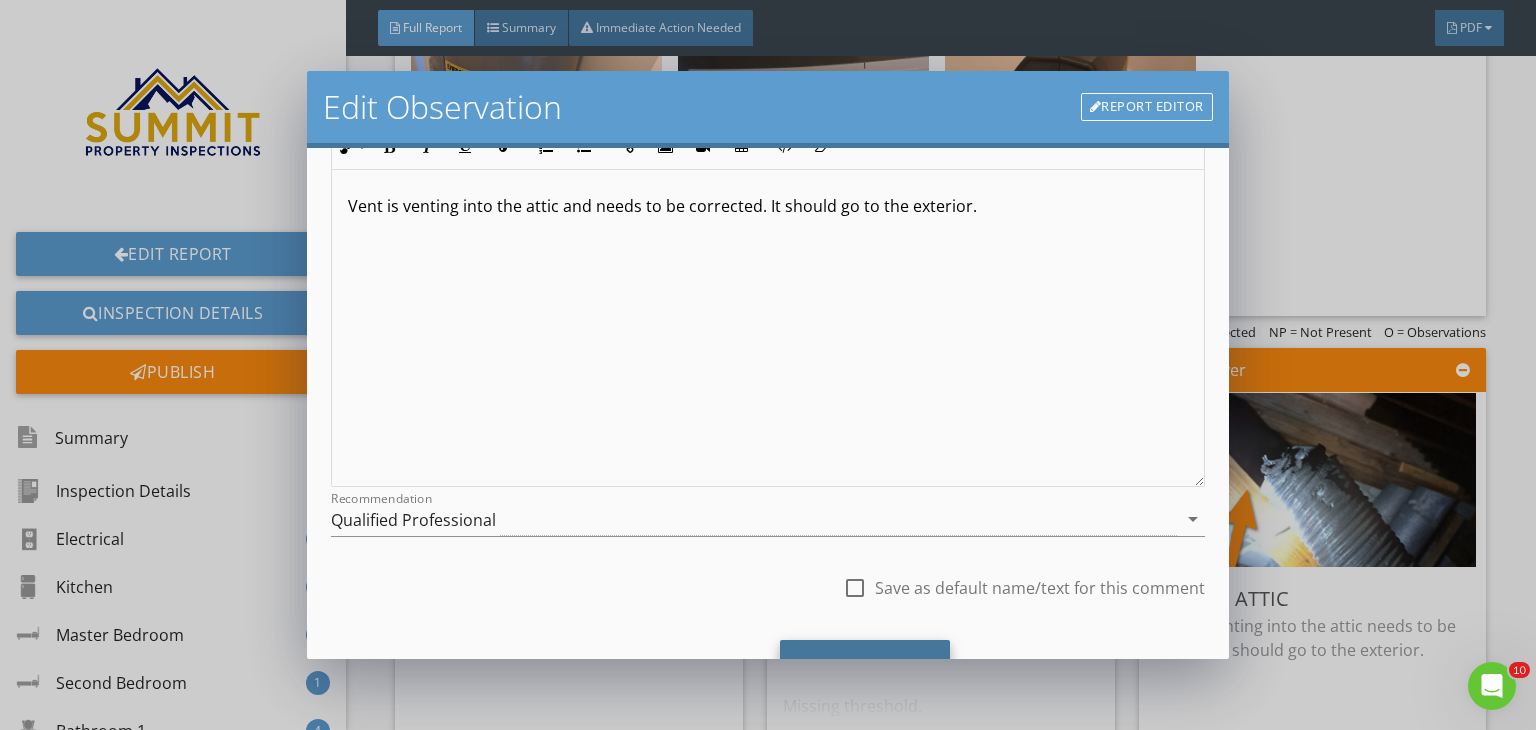 click on "Save Changes" at bounding box center (865, 667) 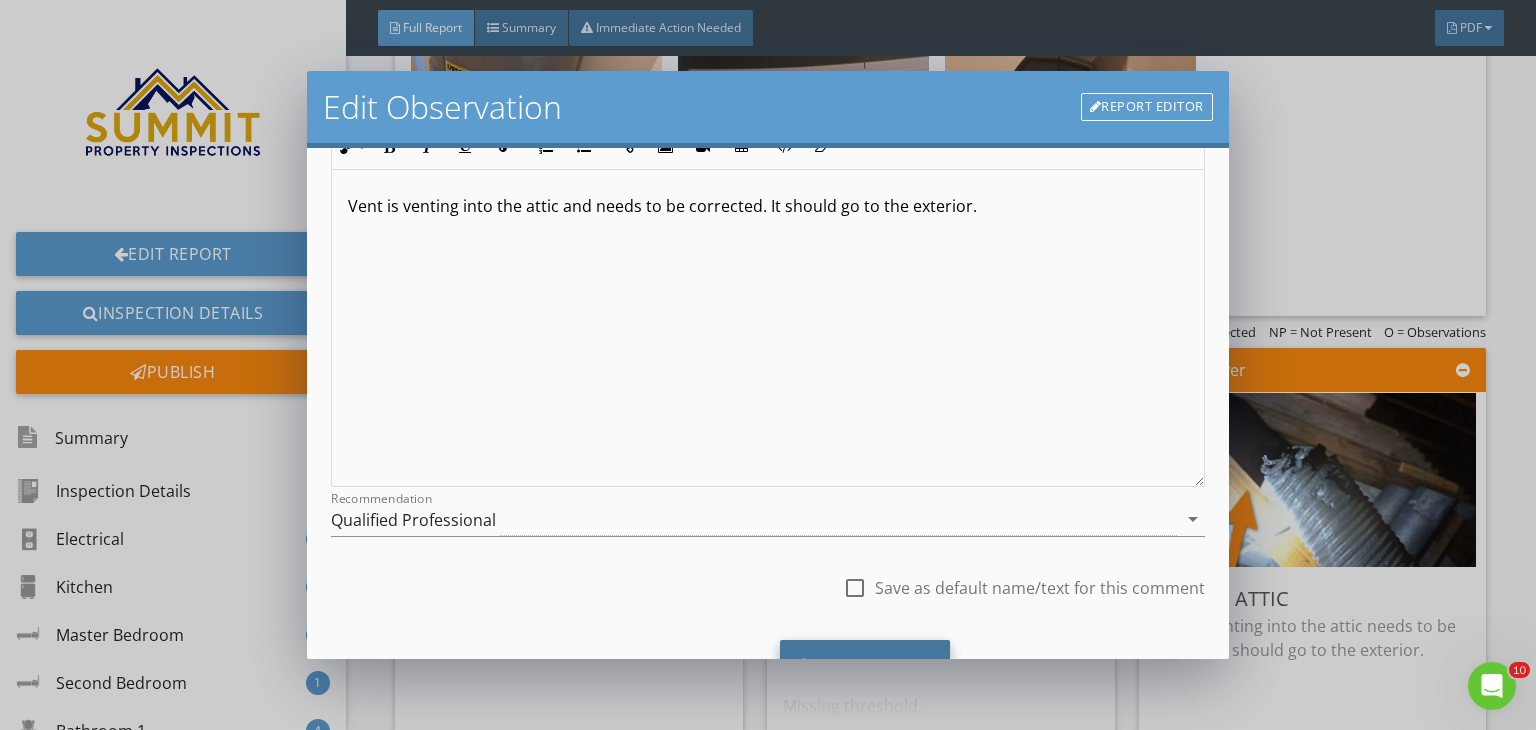 scroll, scrollTop: 39, scrollLeft: 0, axis: vertical 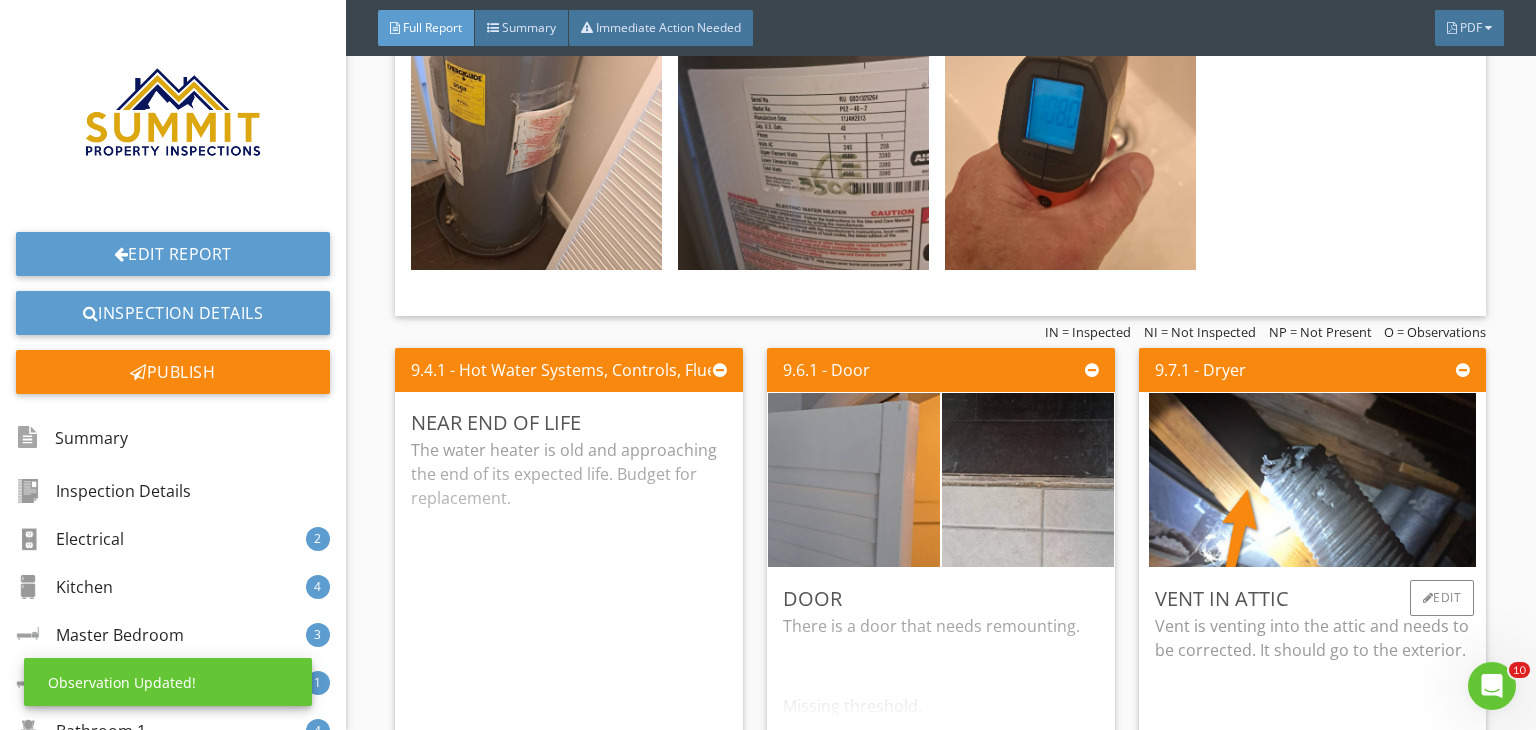click on "Vent is venting into the attic and needs to be corrected. It should go to the exterior." at bounding box center [1313, 675] 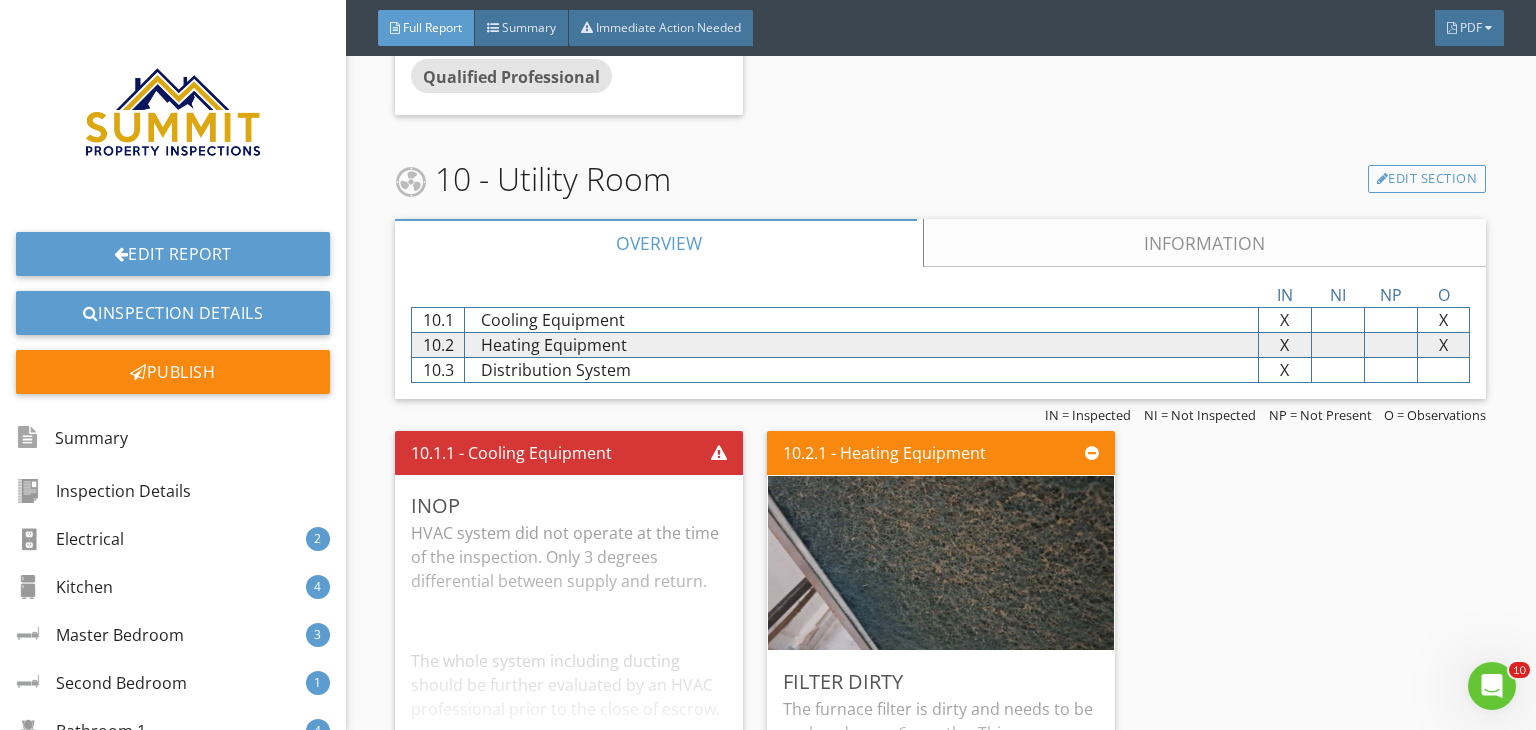 scroll, scrollTop: 15415, scrollLeft: 0, axis: vertical 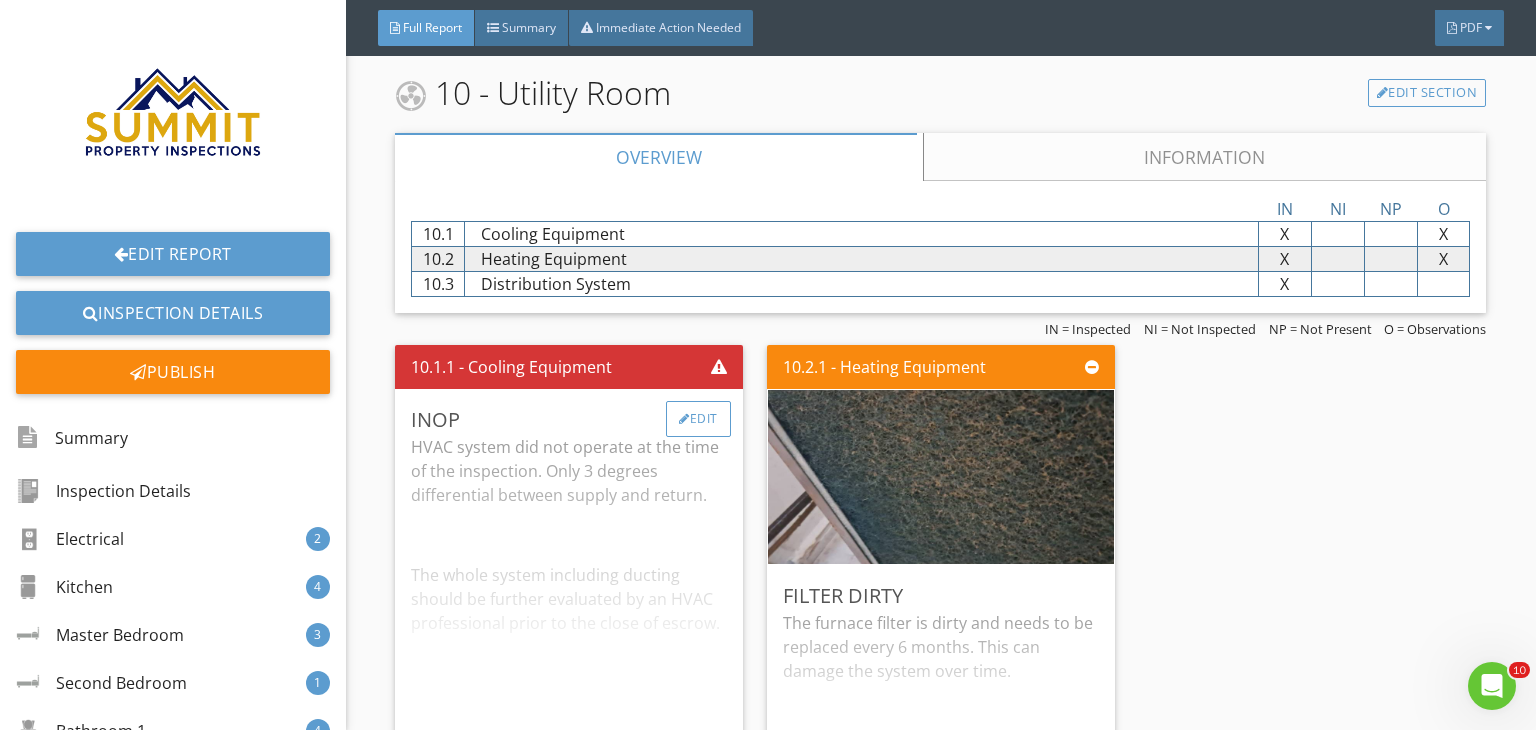 click on "Edit" at bounding box center (698, 419) 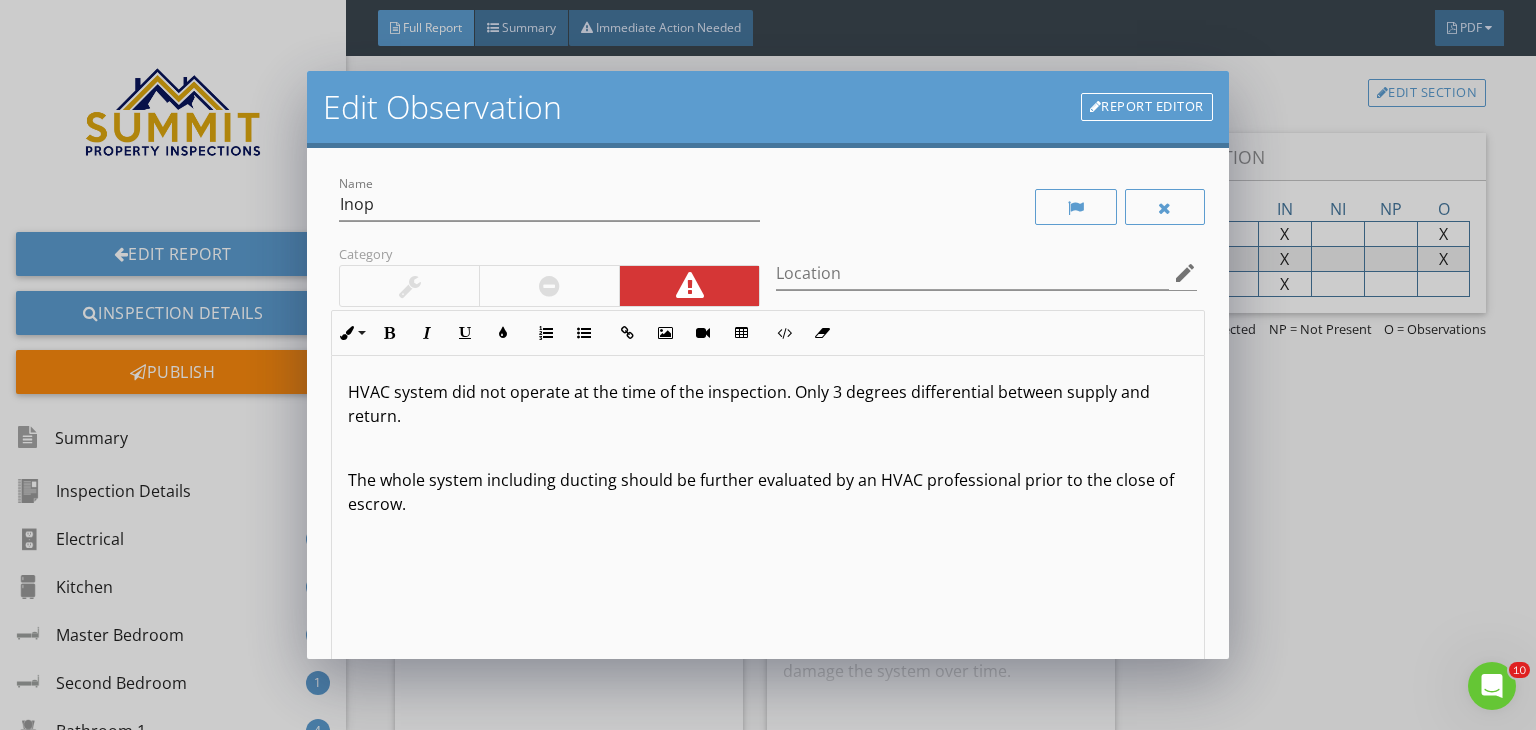 click at bounding box center (768, 448) 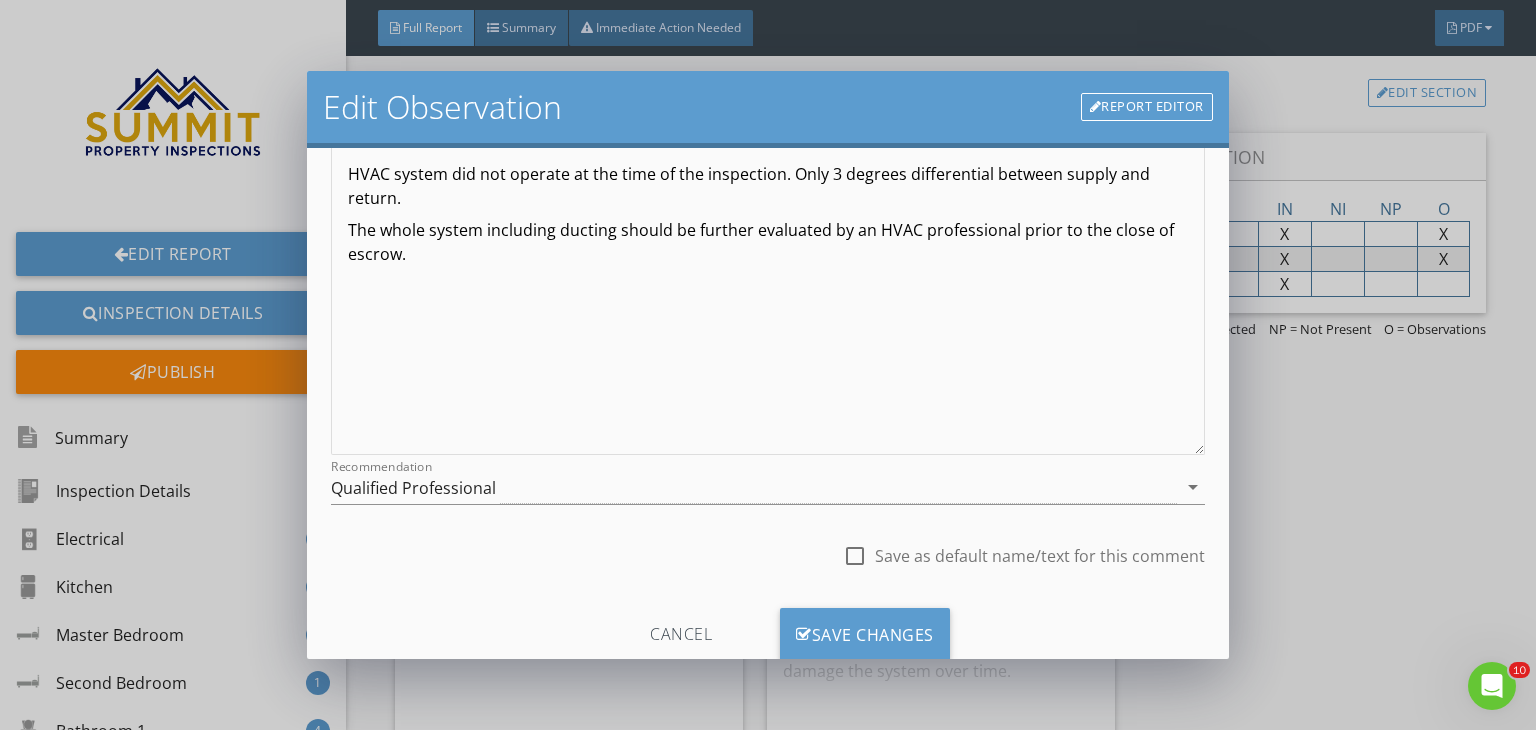 scroll, scrollTop: 256, scrollLeft: 0, axis: vertical 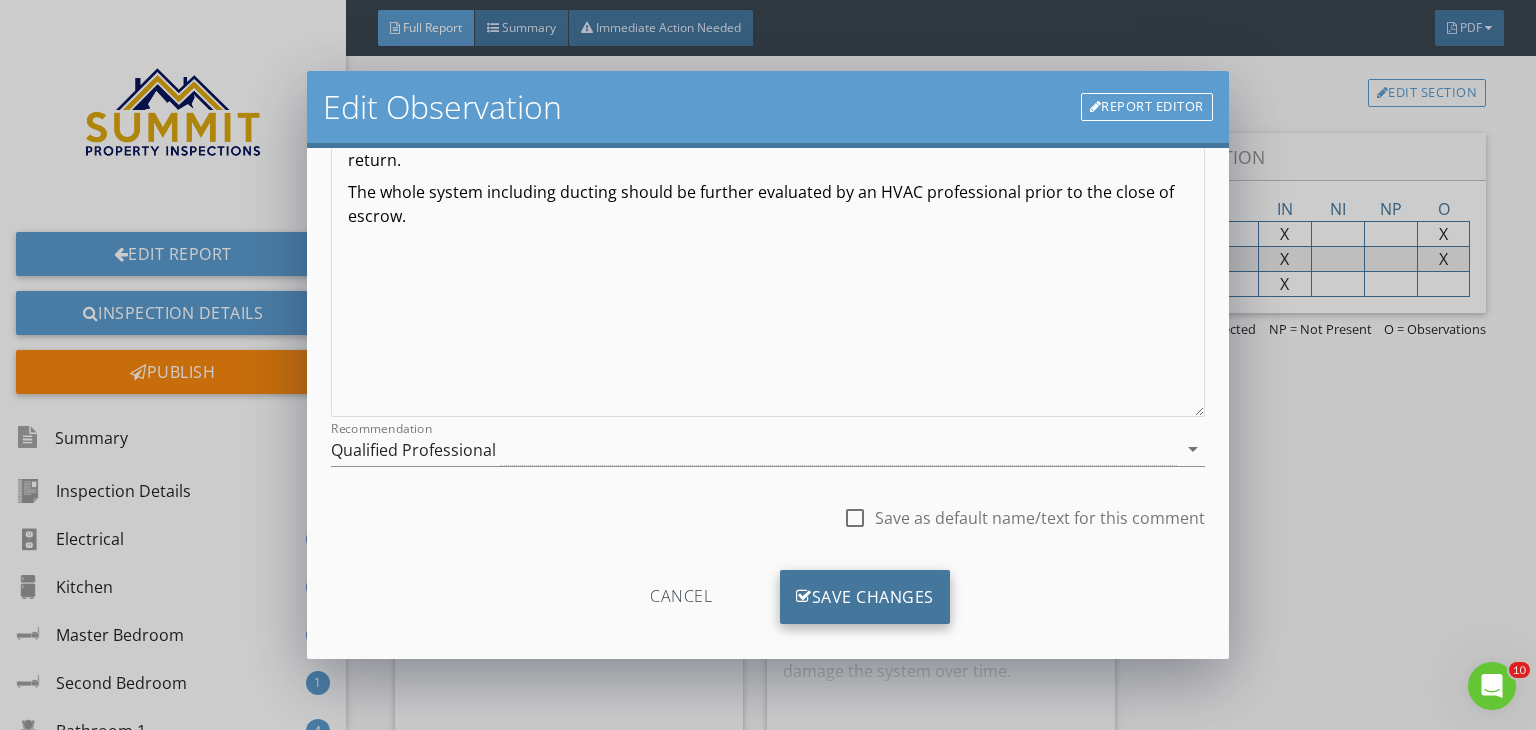 click on "Save Changes" at bounding box center (865, 597) 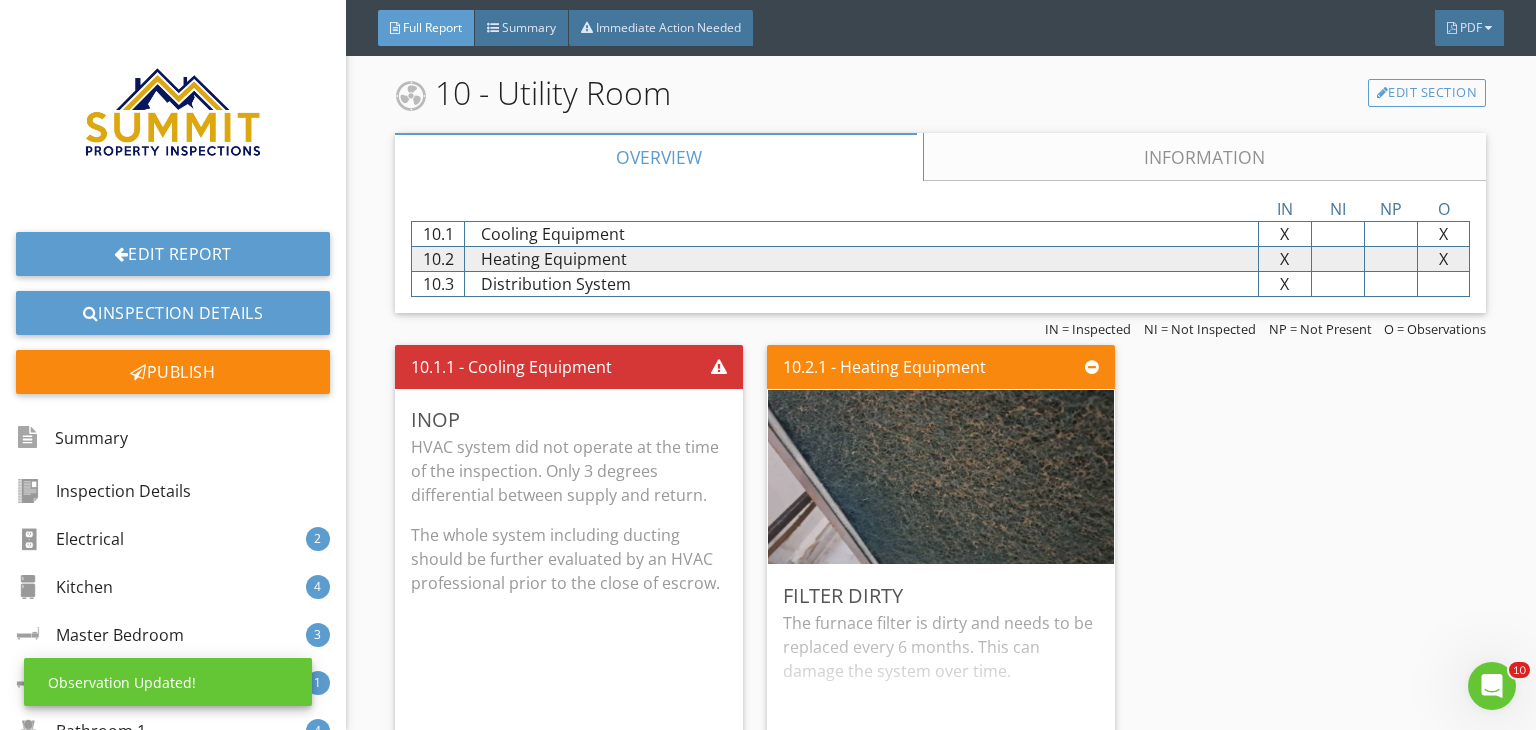 scroll, scrollTop: 39, scrollLeft: 0, axis: vertical 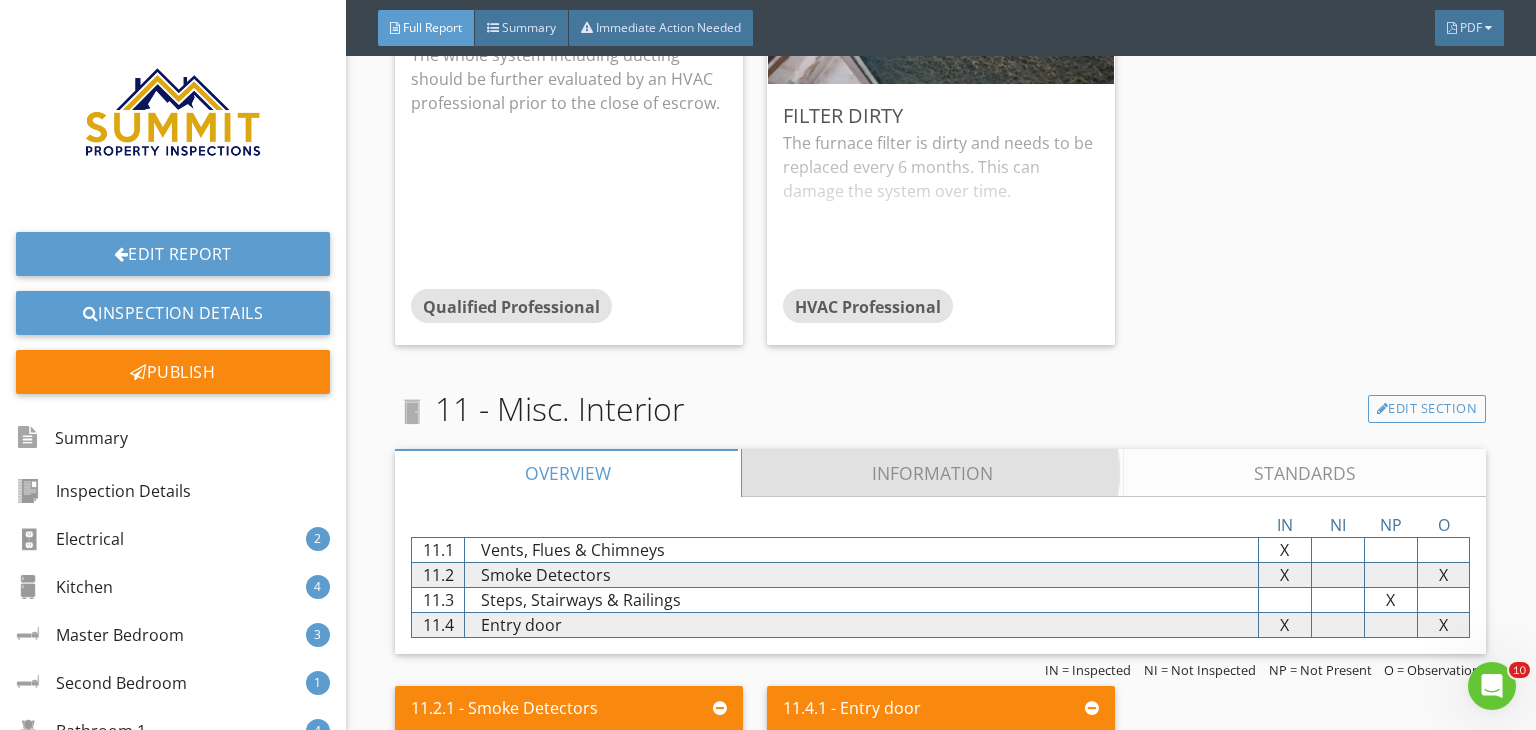 click on "Information" at bounding box center [933, 473] 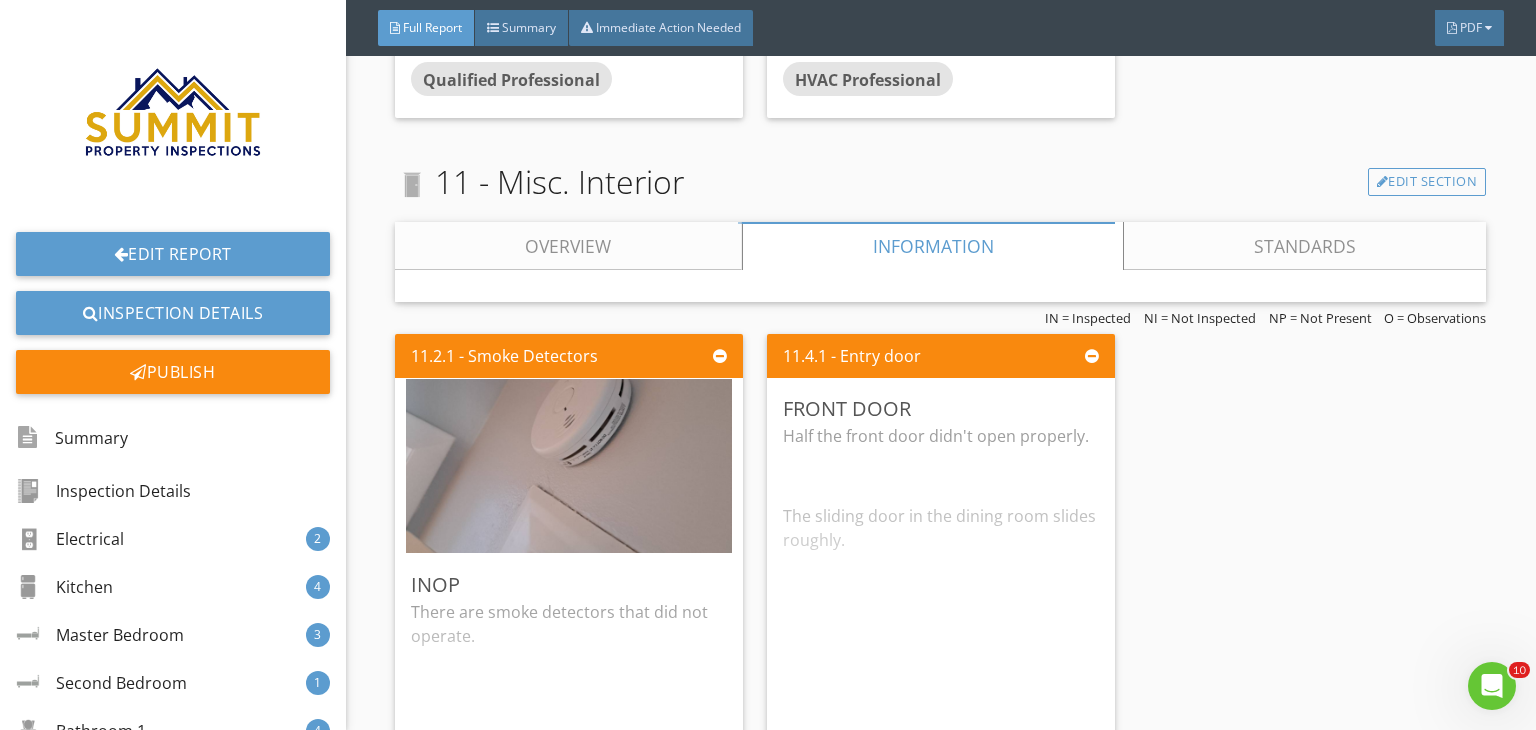 scroll, scrollTop: 16135, scrollLeft: 0, axis: vertical 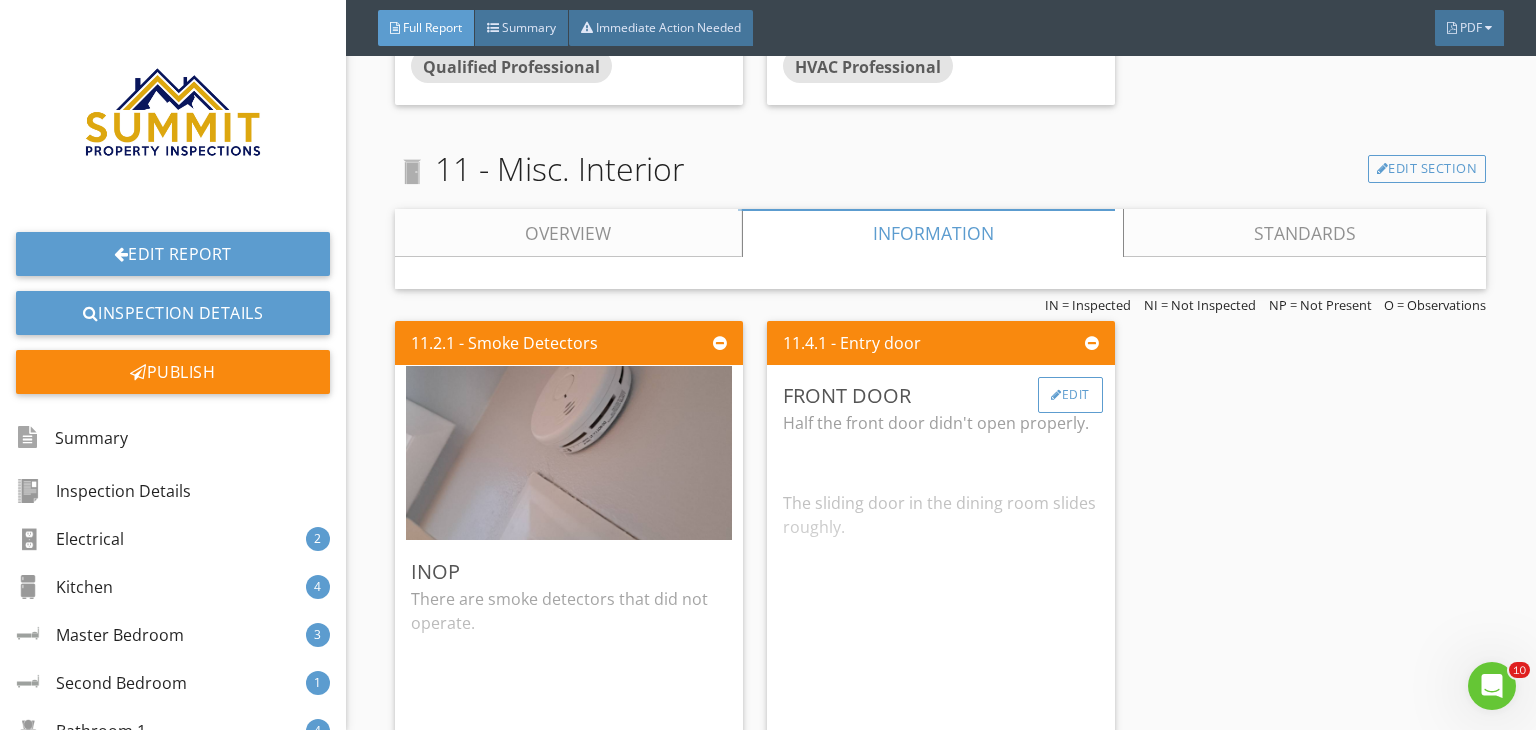 click on "Edit" at bounding box center (1070, 395) 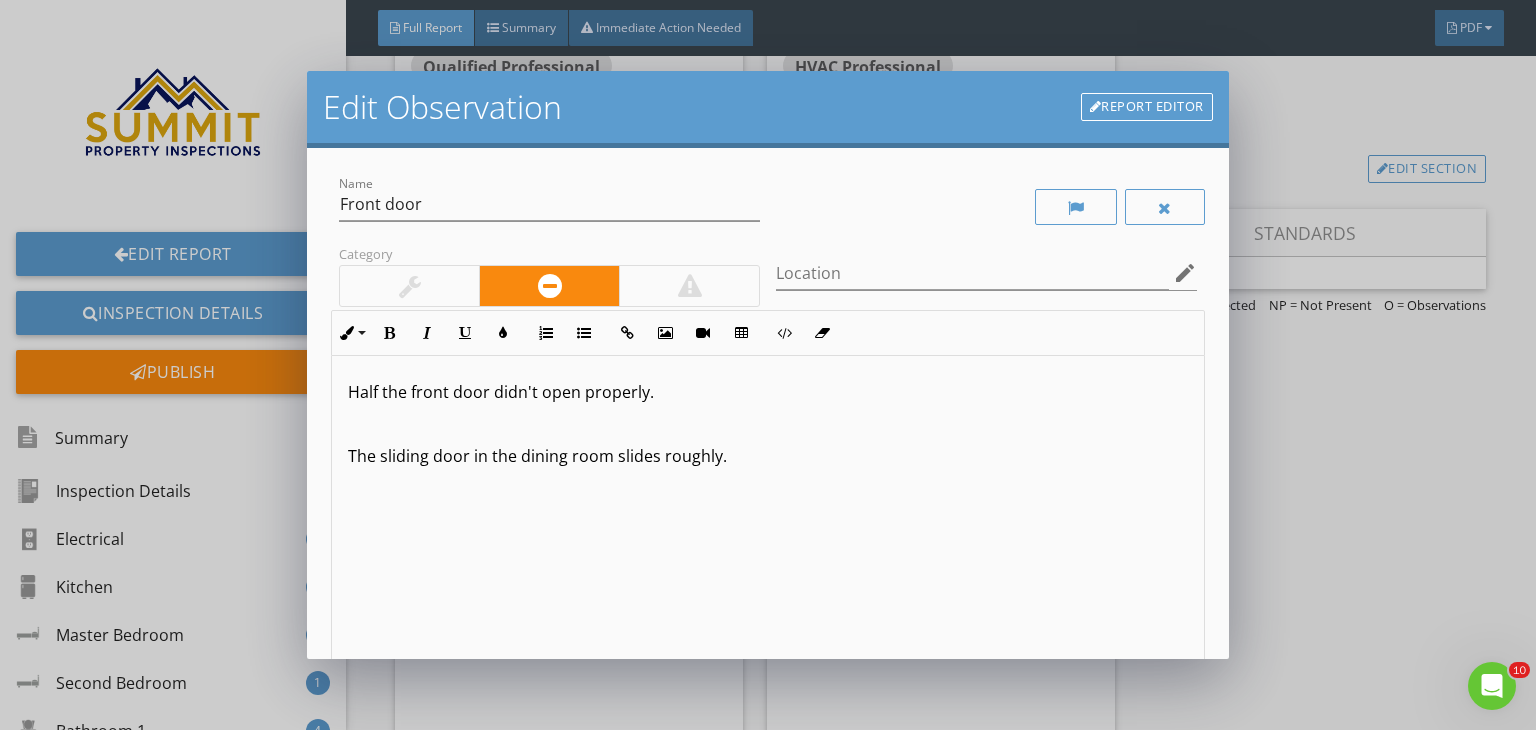 click at bounding box center (768, 424) 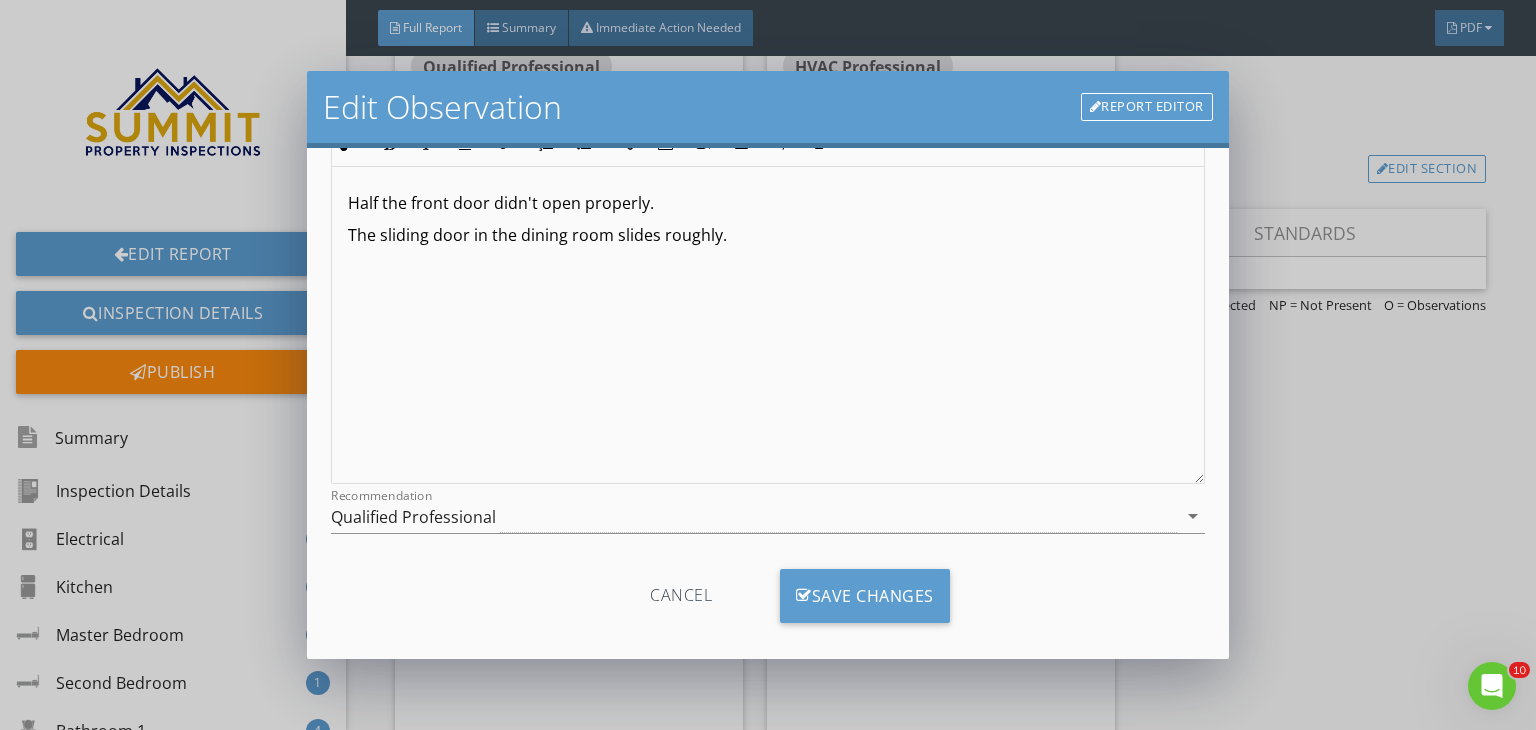 scroll, scrollTop: 192, scrollLeft: 0, axis: vertical 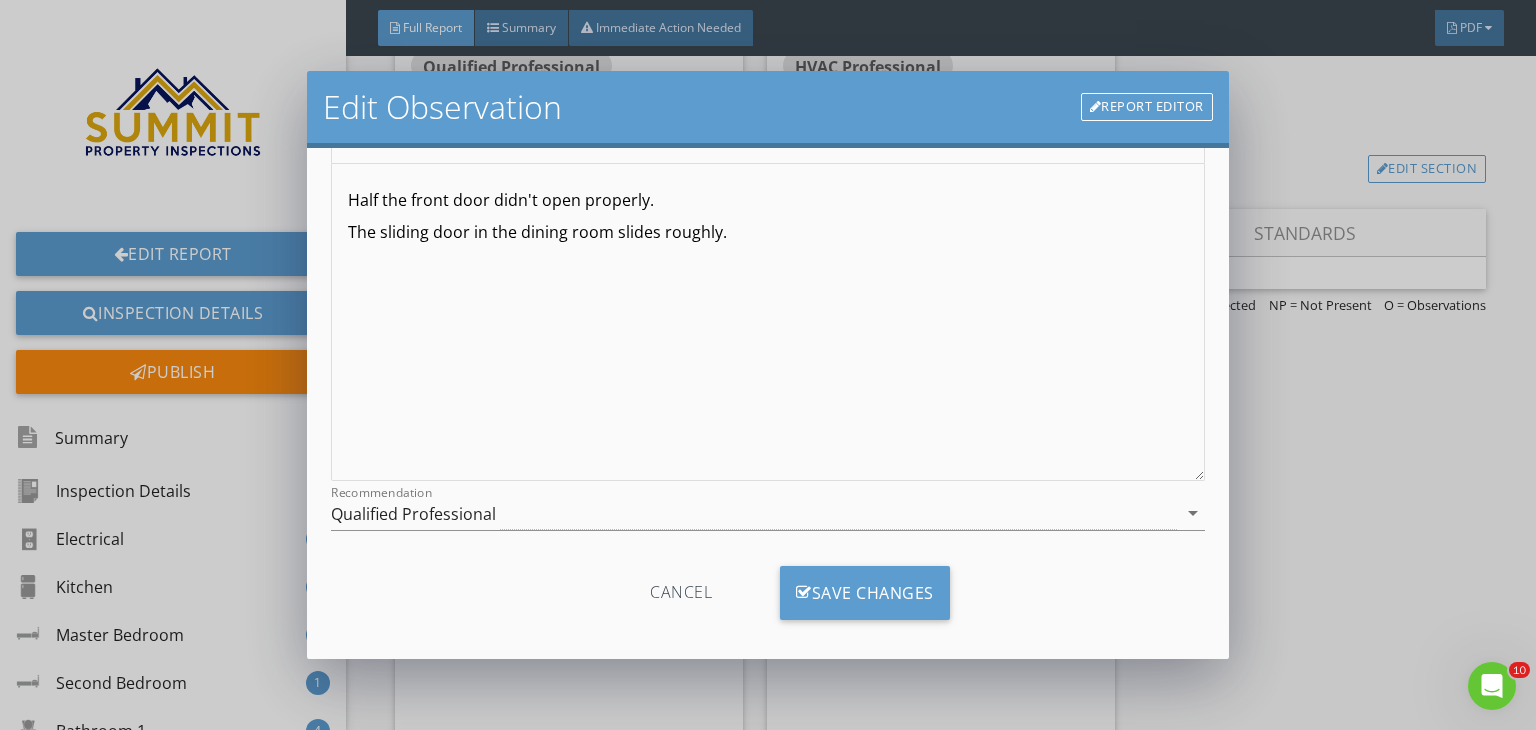 click on "Cancel
Save Changes" at bounding box center [768, 600] 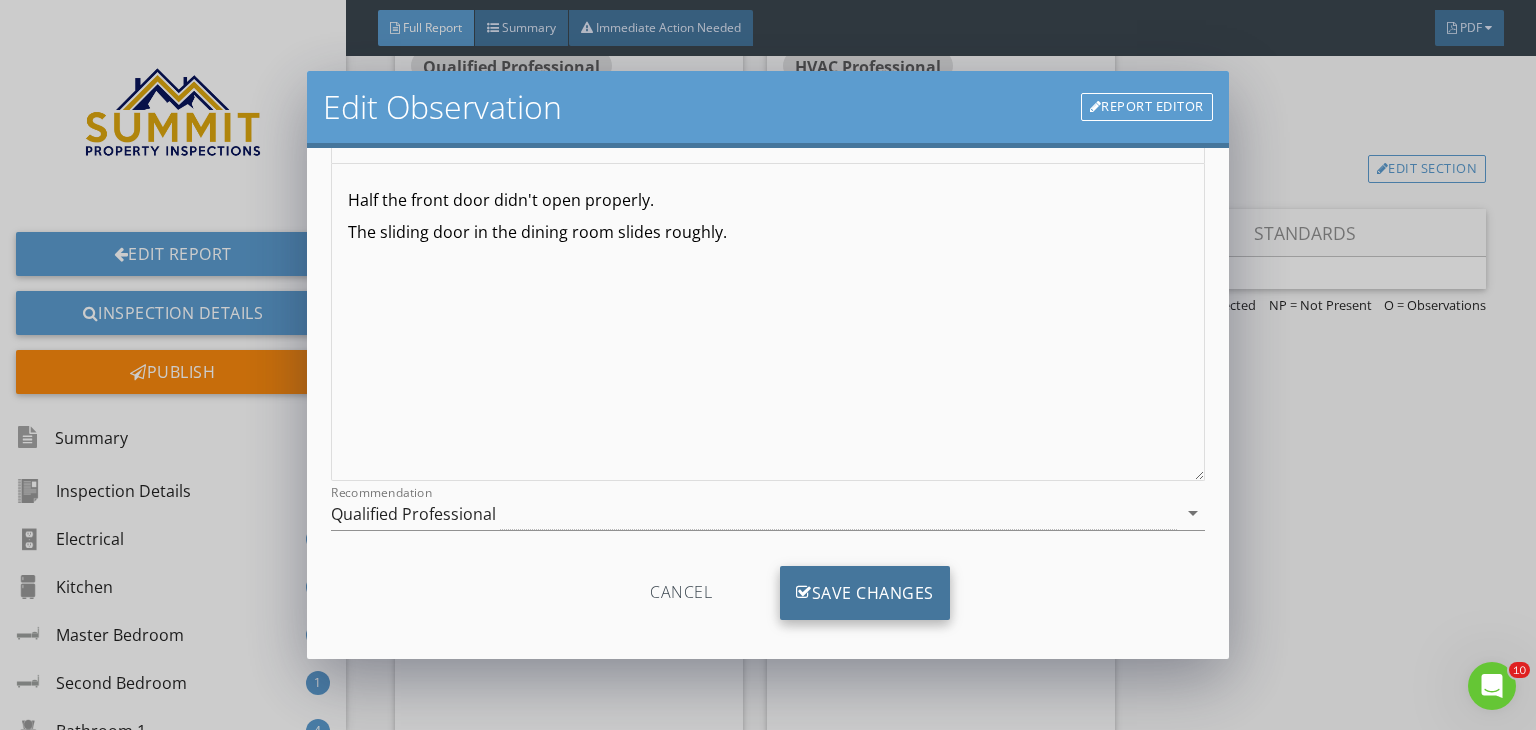 click on "Save Changes" at bounding box center [865, 593] 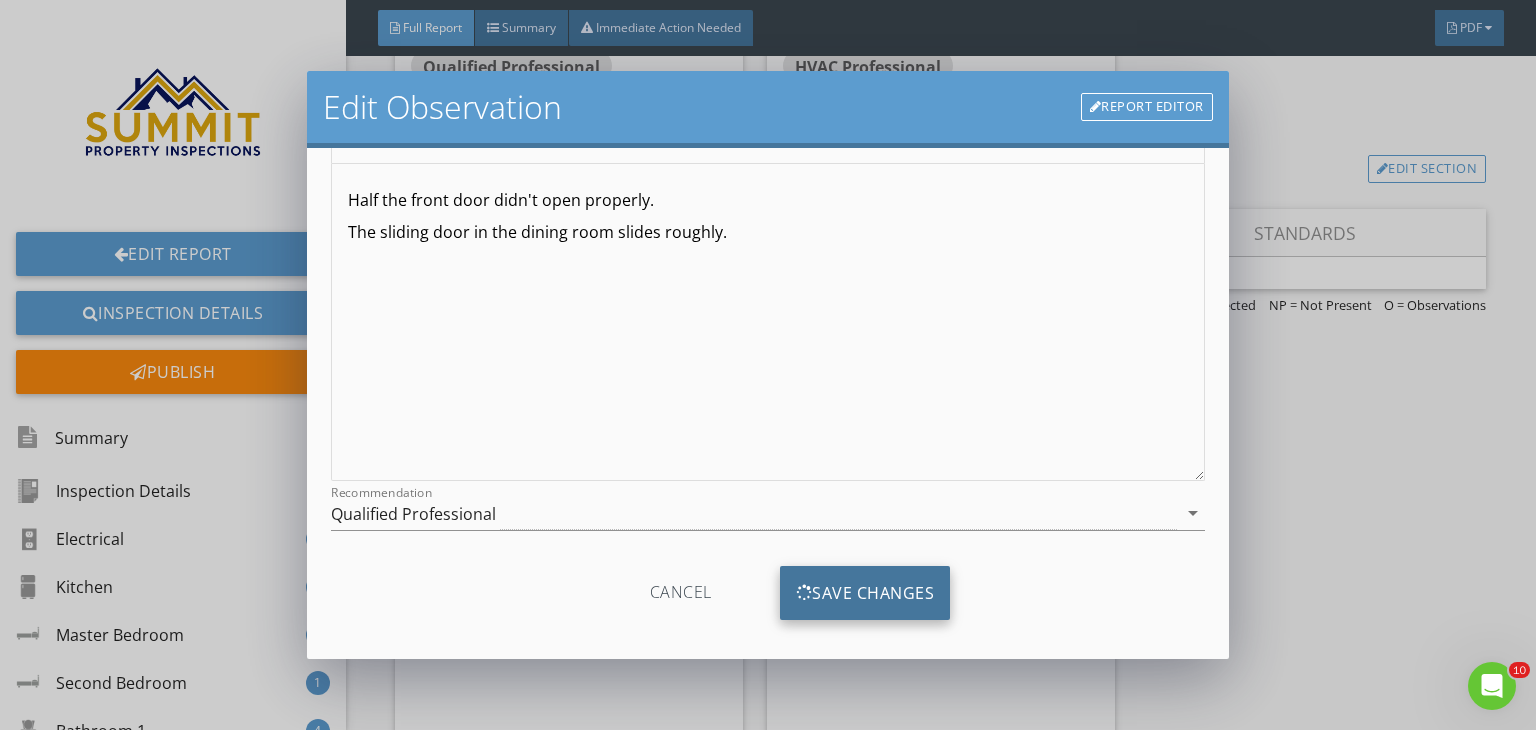 scroll, scrollTop: 0, scrollLeft: 0, axis: both 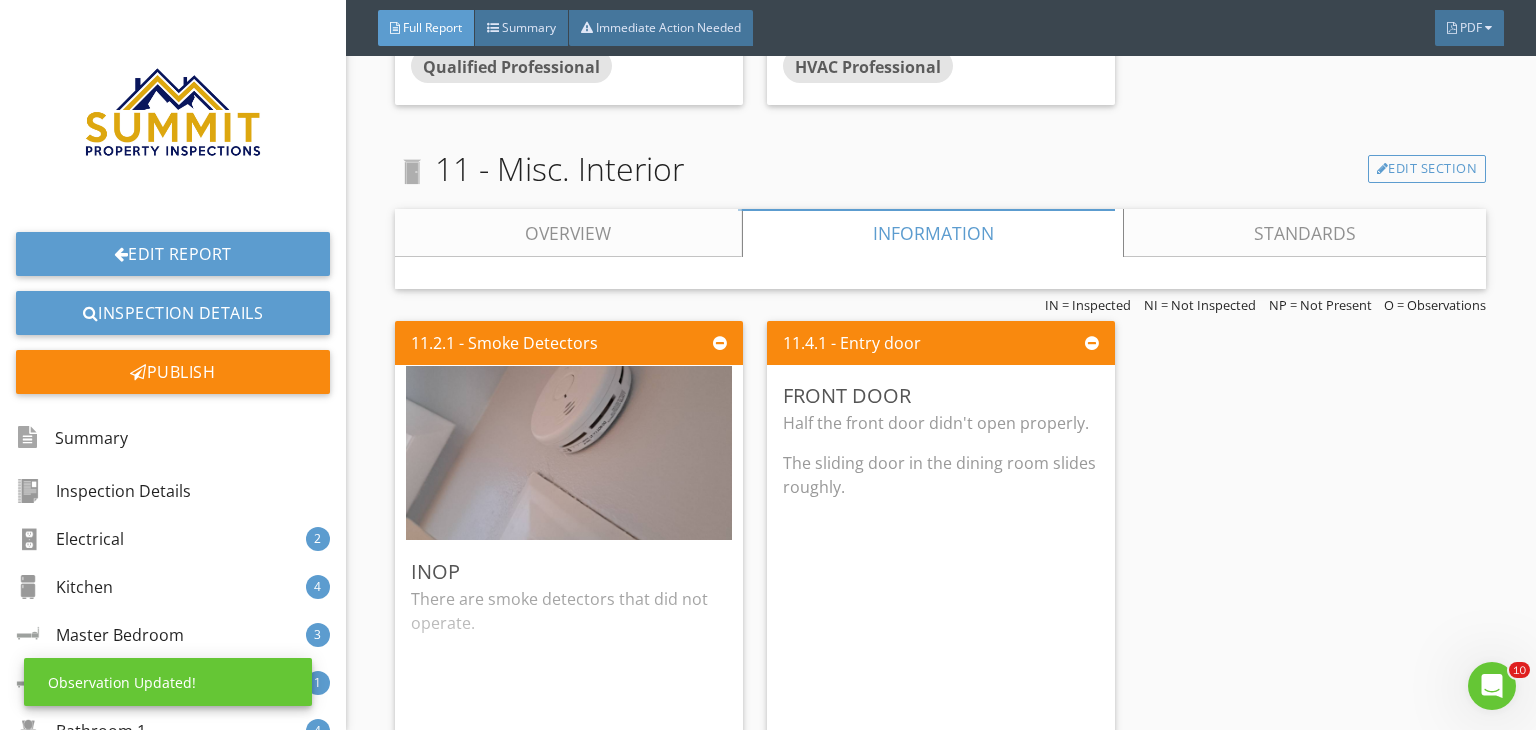 click on "11.2.1 - Smoke Detectors
Inop
There are smoke detectors that did not operate.   Qualified Professional
Edit
11.4.1 - Entry door
Front door
Half the front door didn't open properly.  The sliding door in the dining room slides roughly.   Qualified Professional
Edit" at bounding box center [940, 561] 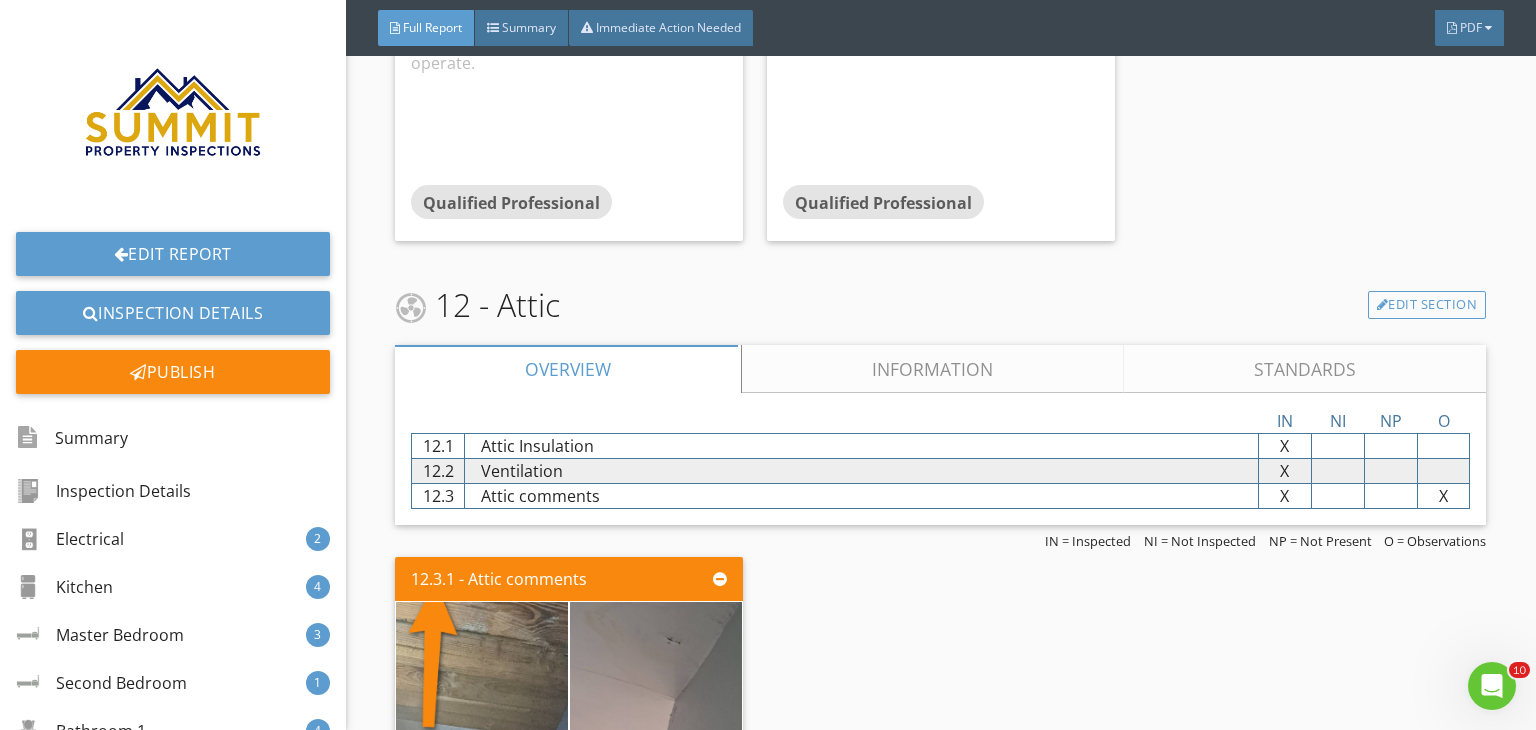 scroll, scrollTop: 16735, scrollLeft: 0, axis: vertical 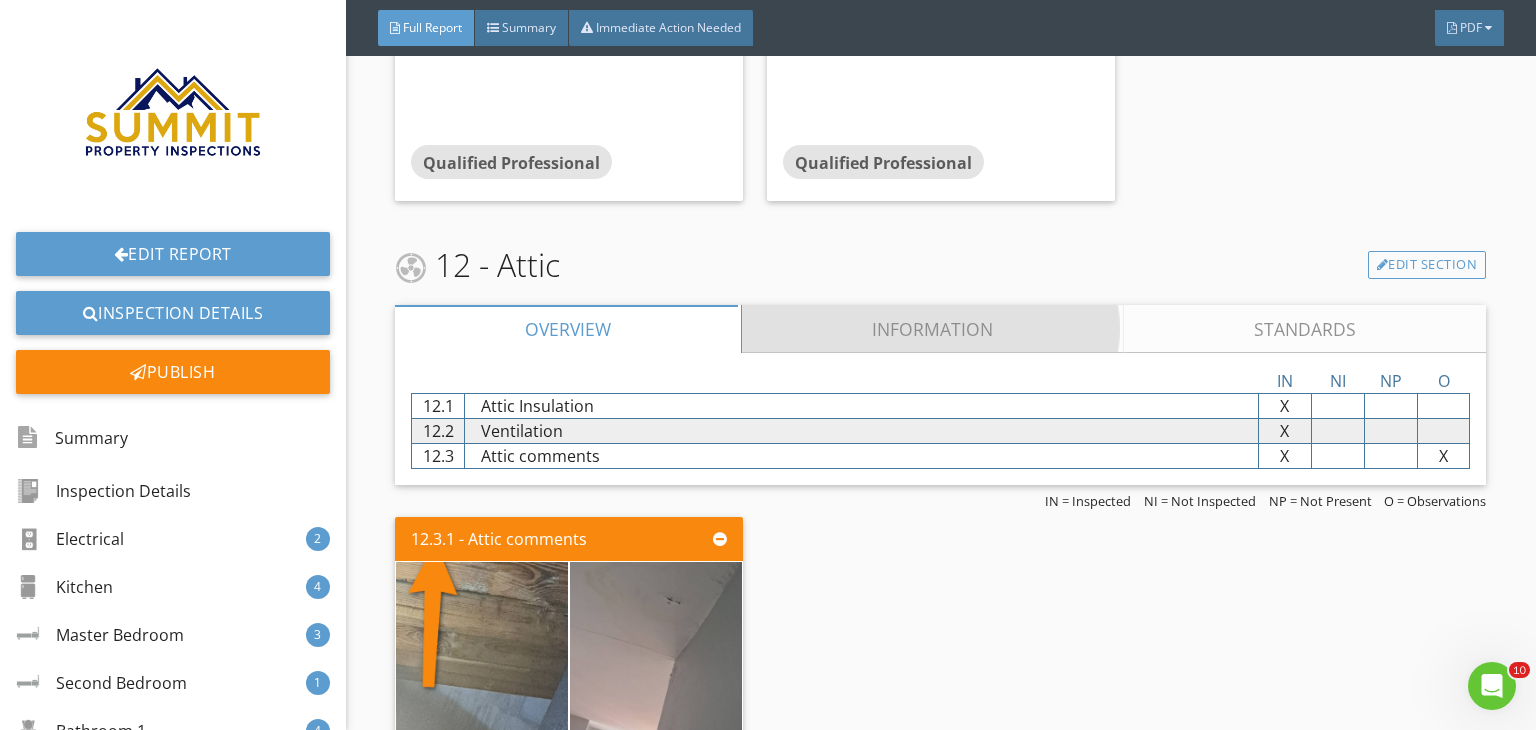 click on "Information" at bounding box center [933, 329] 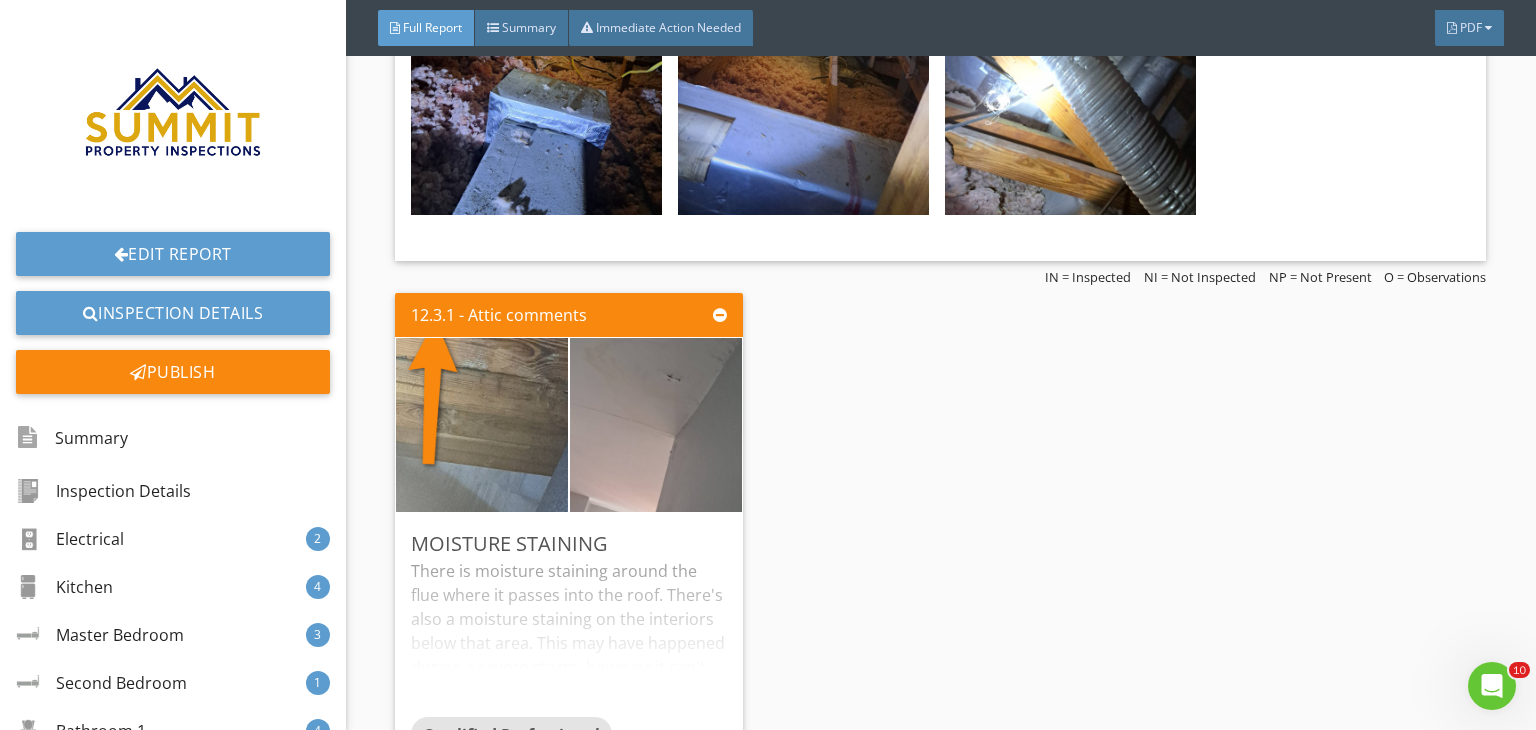 scroll, scrollTop: 17455, scrollLeft: 0, axis: vertical 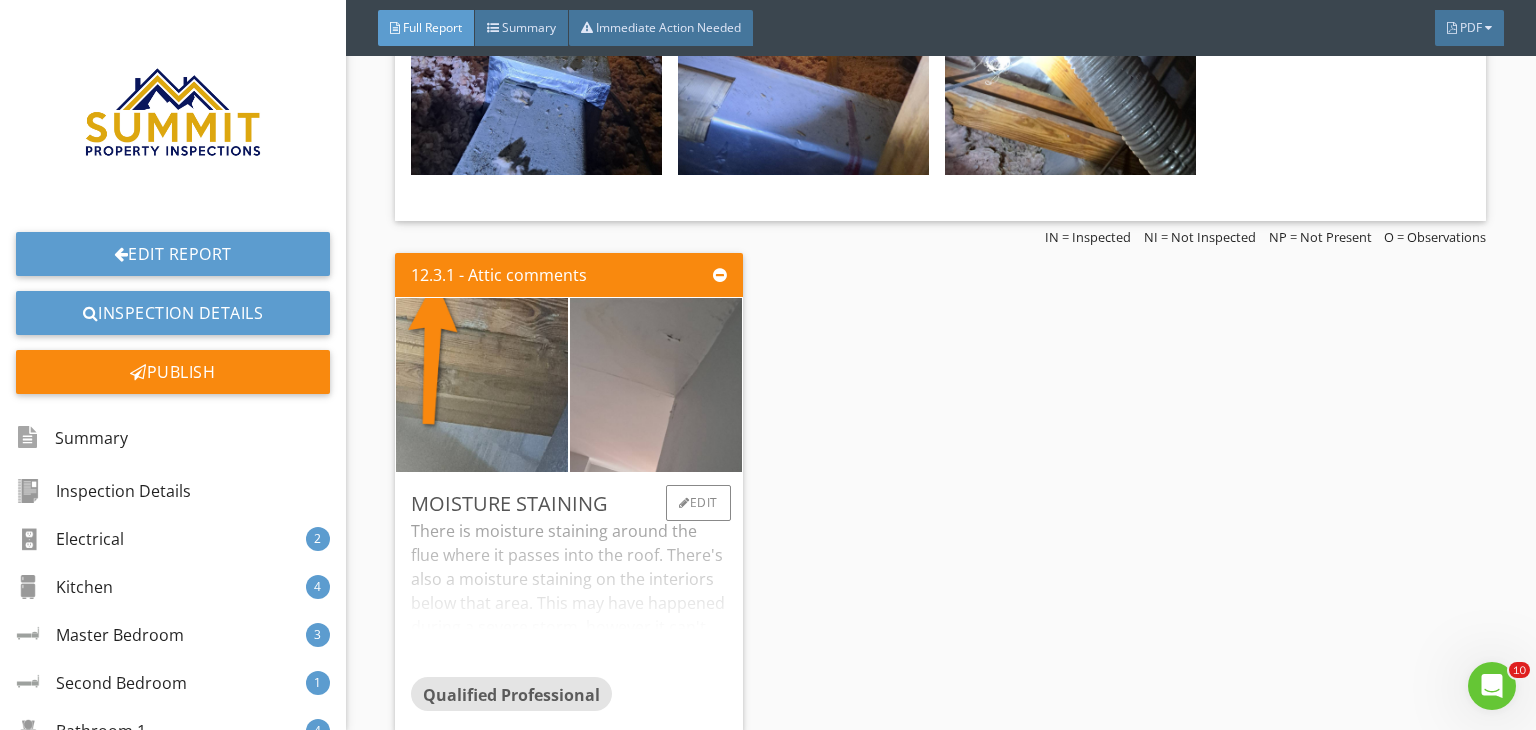 click on "There is moisture staining around the flue where it passes into the roof. There's also a moisture staining on the interiors below that area. This may have happened during a severe storm, however it can't be verified that it is fully corrected. There was no registered moisture at the interior staining at this time." at bounding box center [569, 598] 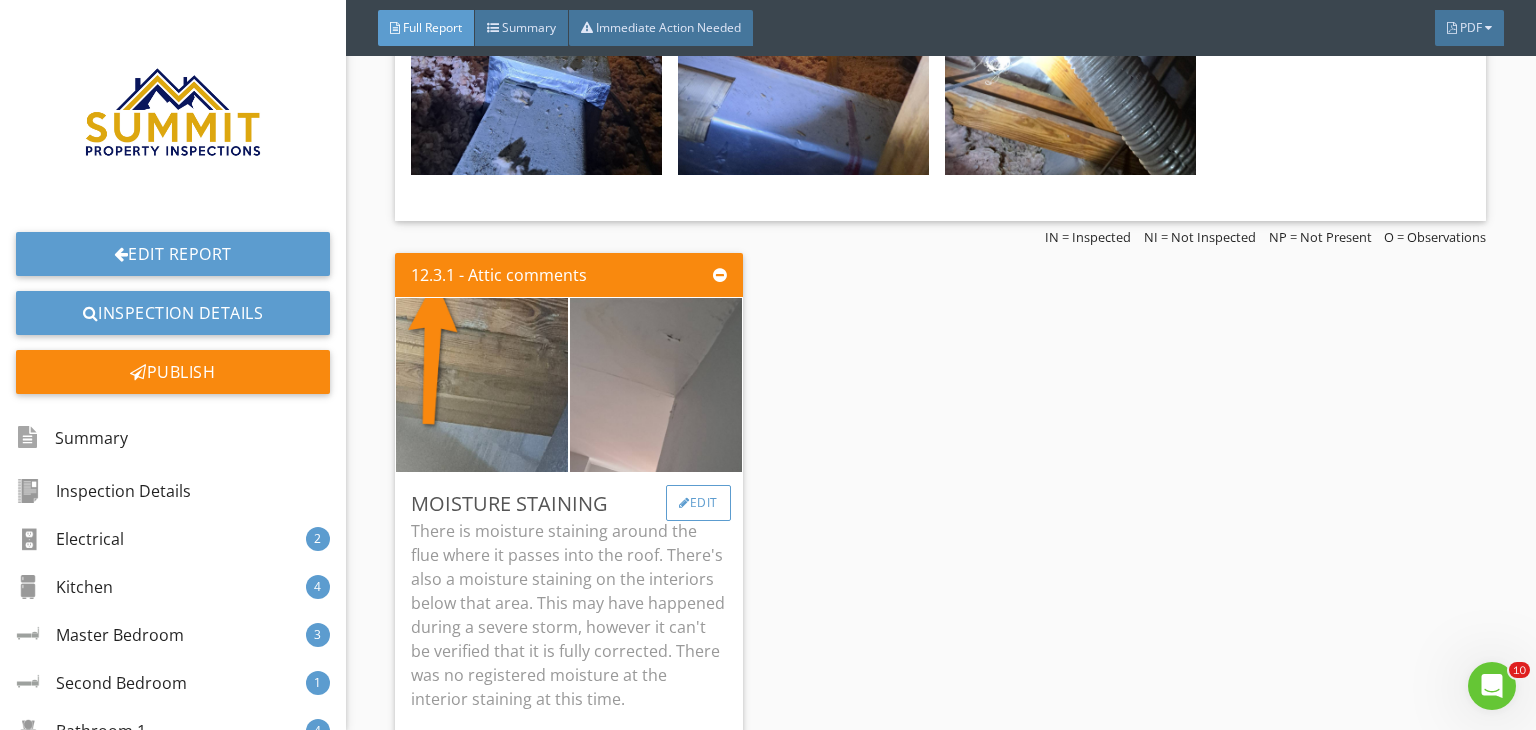 click on "Edit" at bounding box center [698, 503] 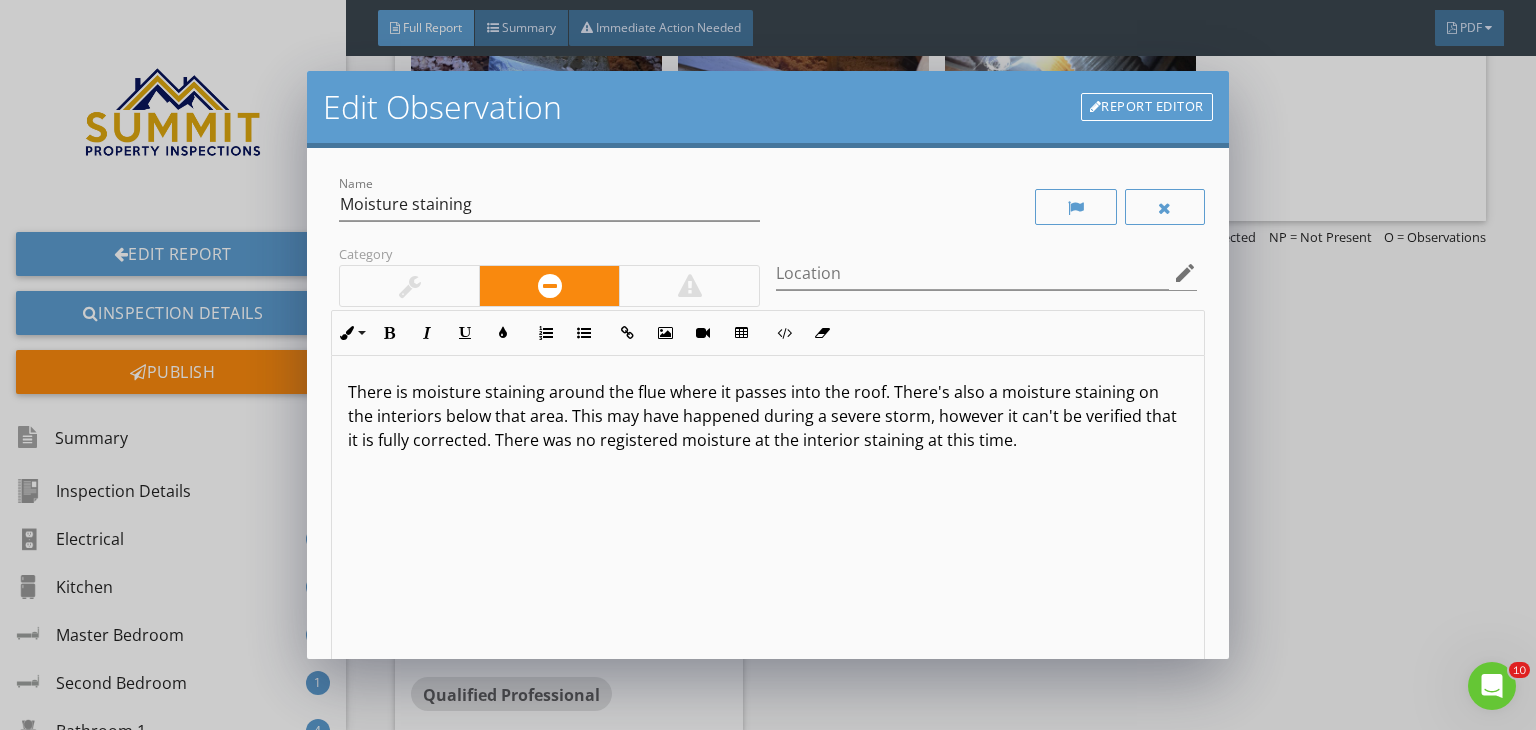 click on "There is moisture staining around the flue where it passes into the roof. There's also a moisture staining on the interiors below that area. This may have happened during a severe storm, however it can't be verified that it is fully corrected. There was no registered moisture at the interior staining at this time." at bounding box center [768, 416] 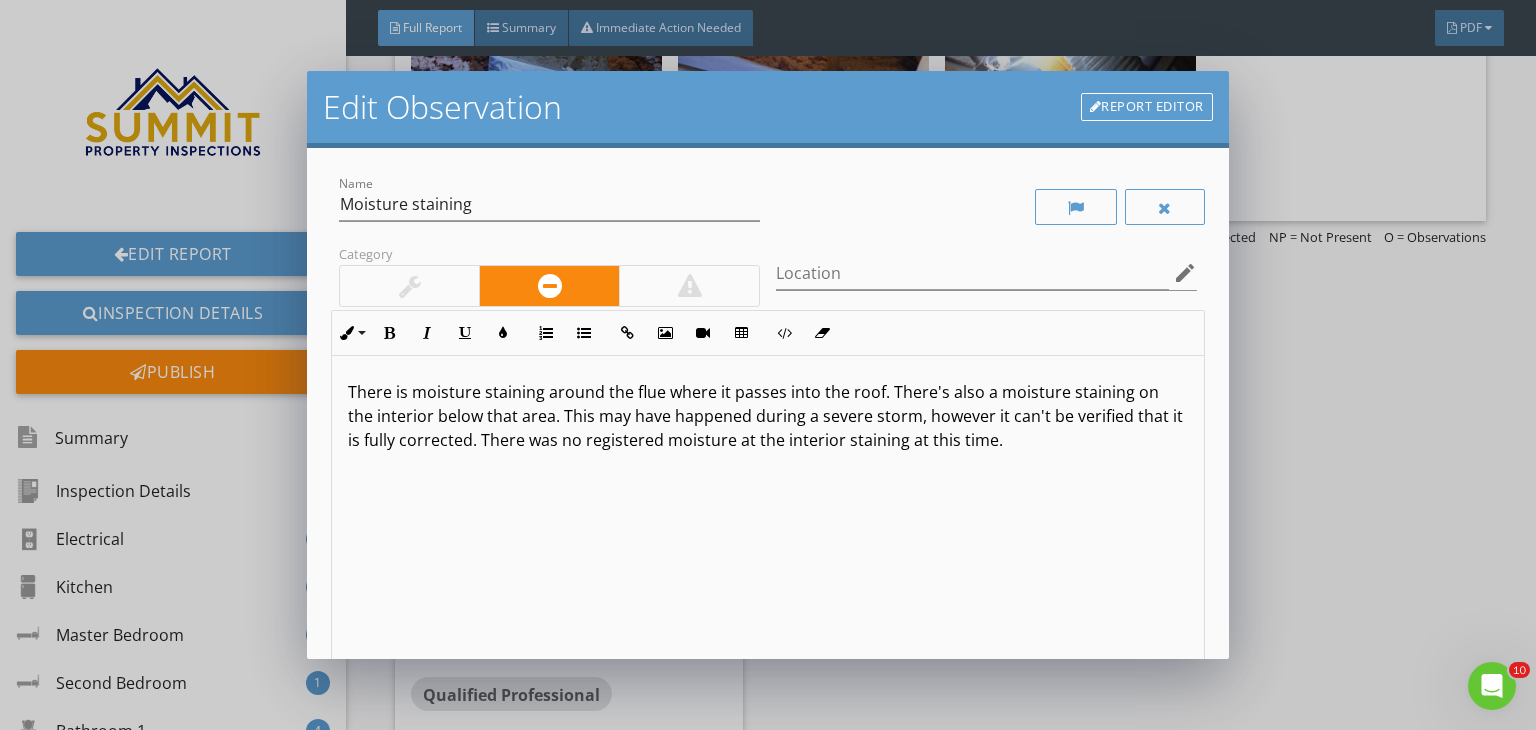 type 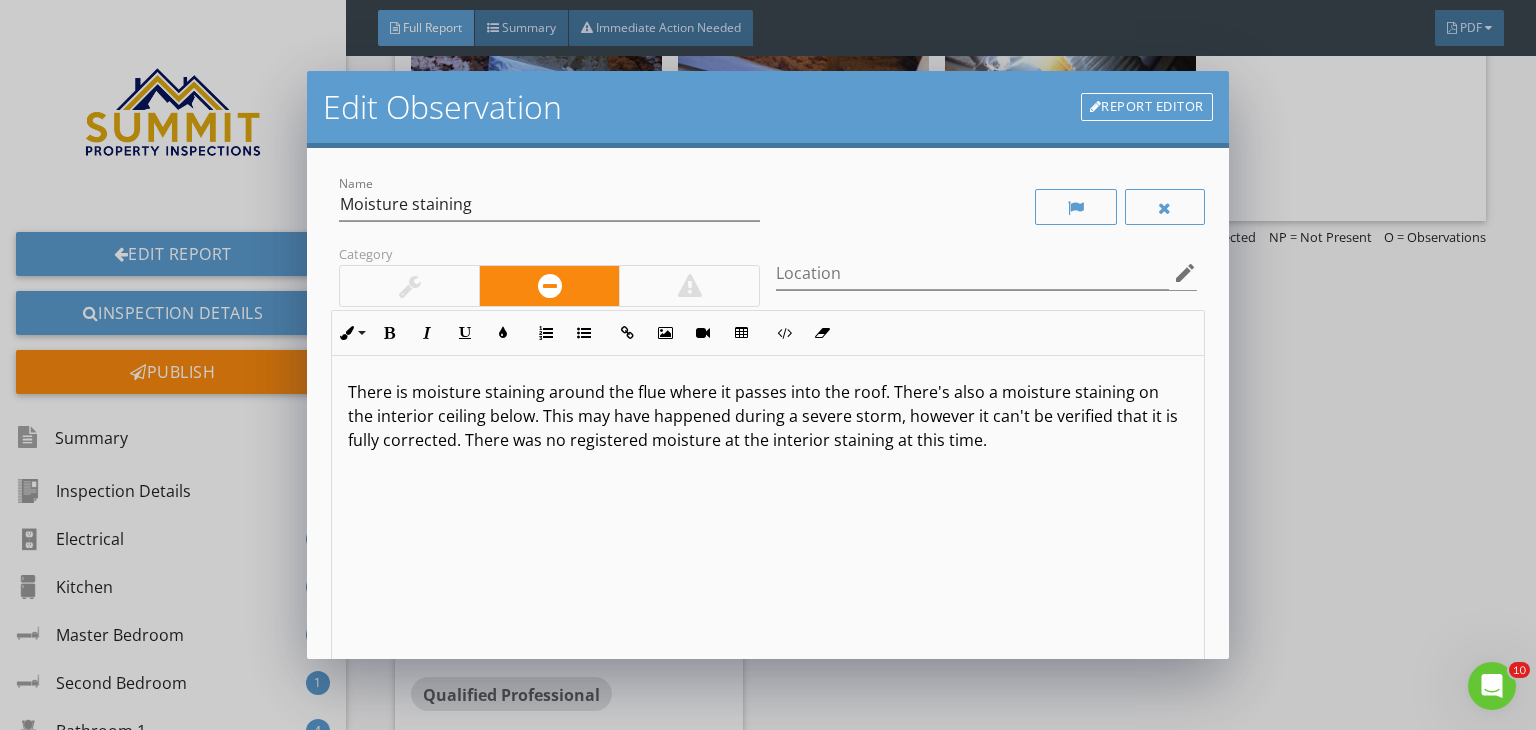 click on "There is moisture staining around the flue where it passes into the roof. There's also a moisture staining on the interior ceiling below. This may have happened during a severe storm, however it can't be verified that it is fully corrected. There was no registered moisture at the interior staining at this time." at bounding box center [768, 416] 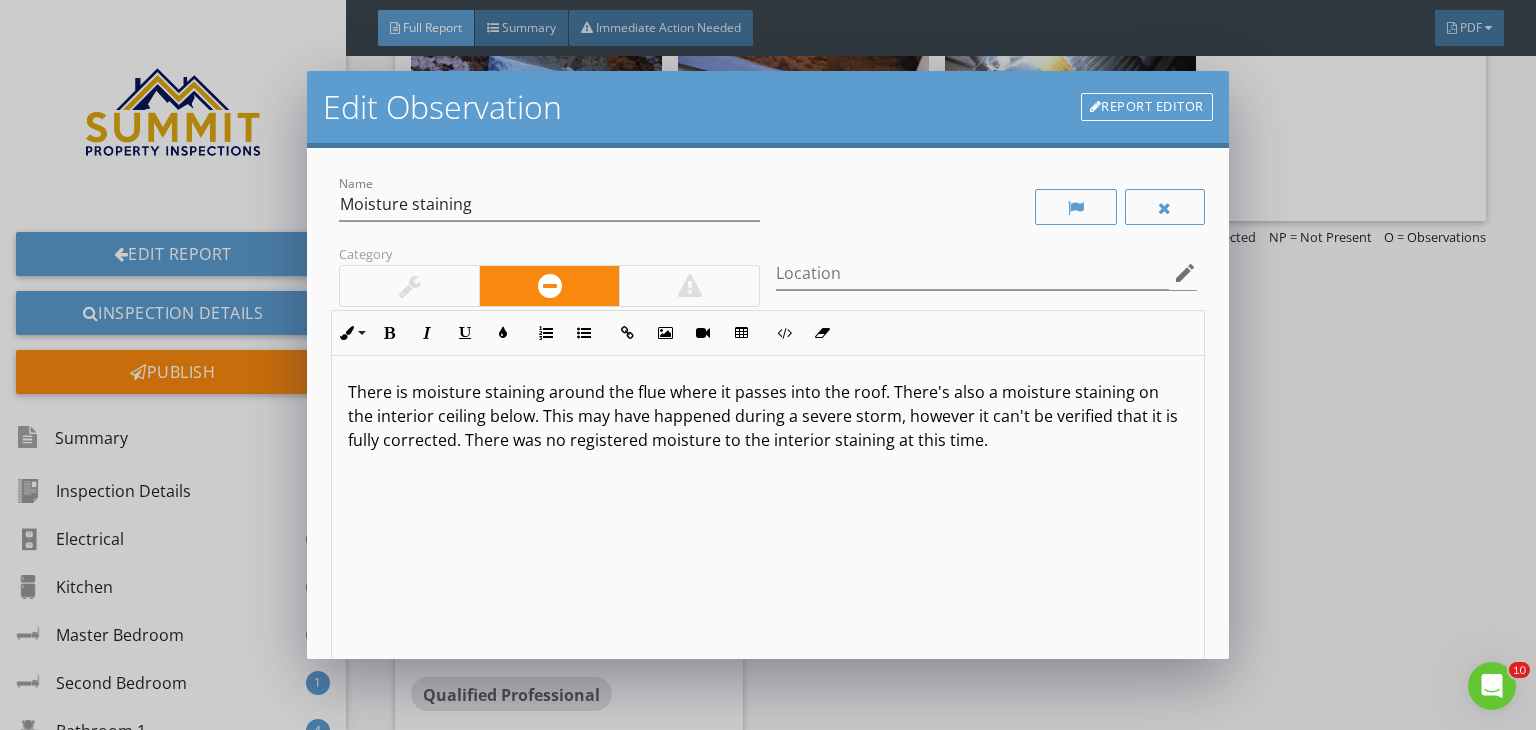 scroll, scrollTop: 208, scrollLeft: 0, axis: vertical 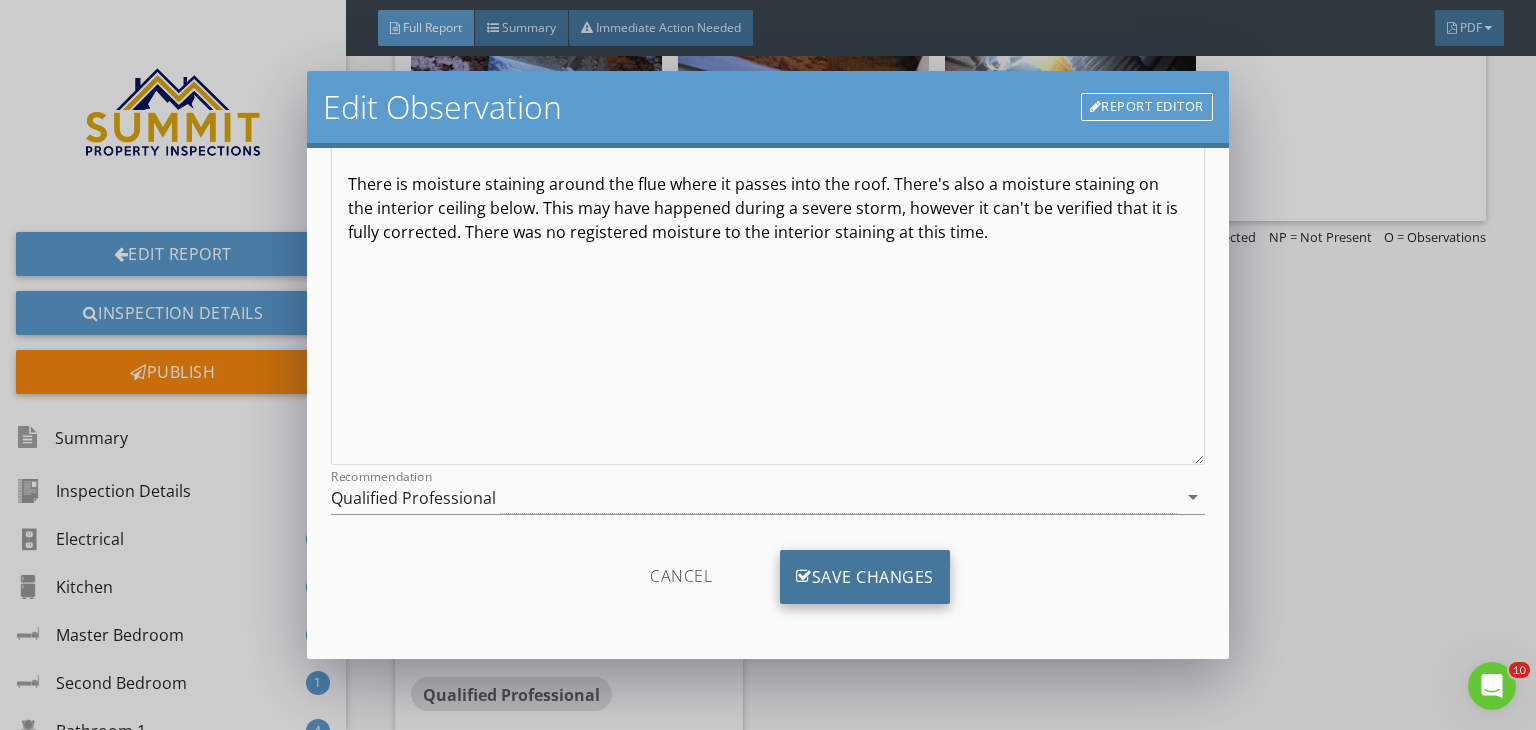 click on "Save Changes" at bounding box center [865, 577] 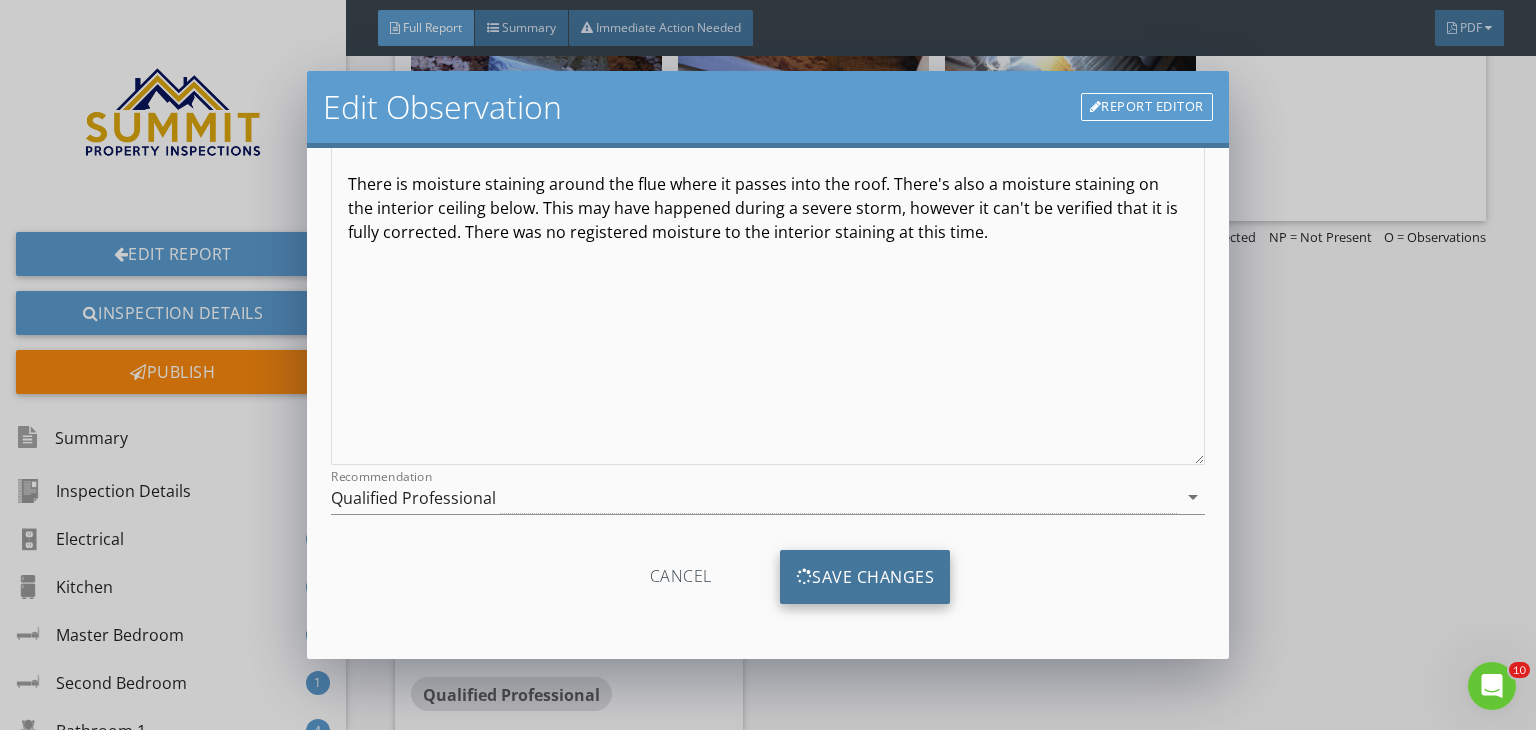 scroll, scrollTop: 0, scrollLeft: 0, axis: both 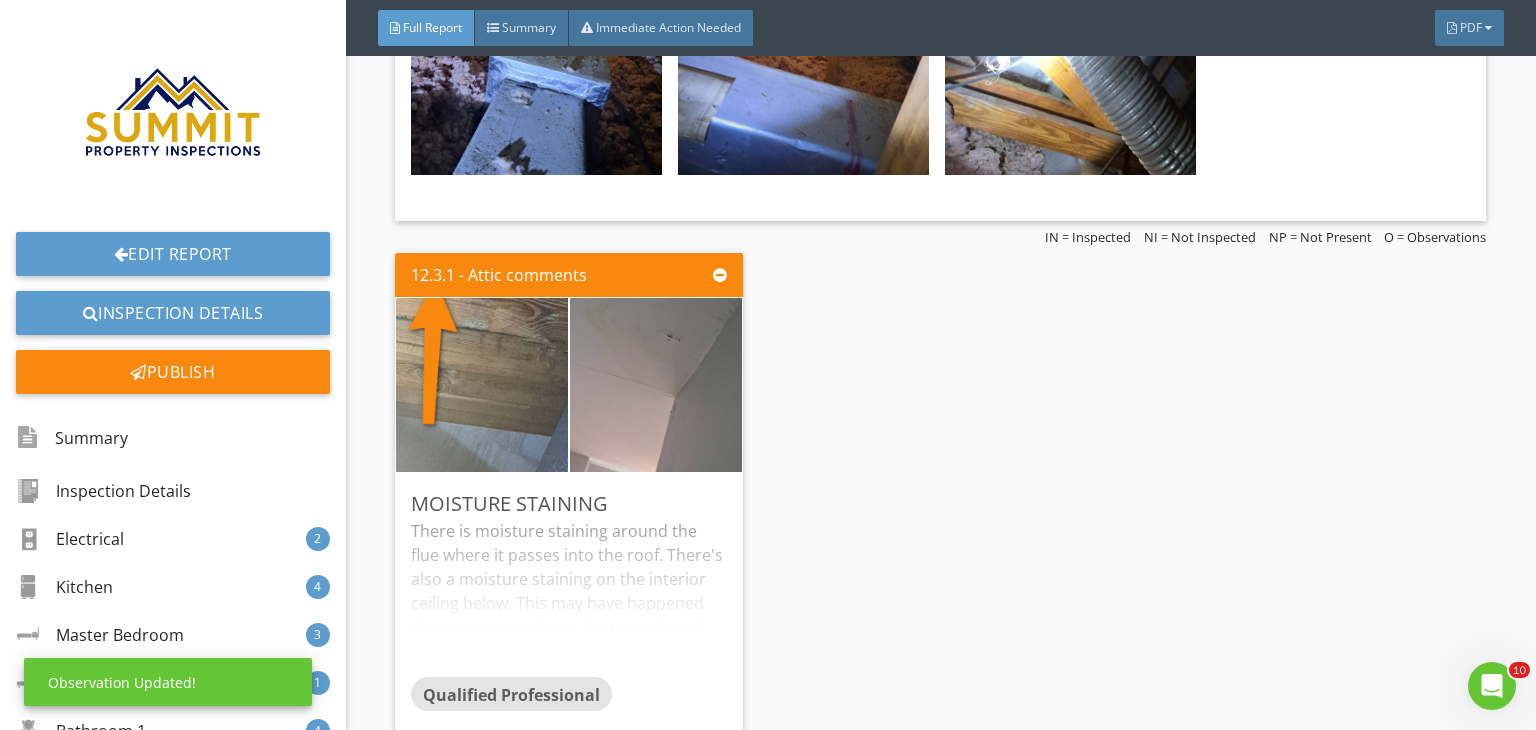 click on "12.3.1 - Attic comments
Moisture staining
There is moisture staining around the flue where it passes into the roof. There's also a moisture staining on the interior ceiling below. This may have happened during a severe storm, however it can't be verified that it is fully corrected. There was no registered moisture to the interior staining at this time.   Qualified Professional
Edit" at bounding box center [940, 493] 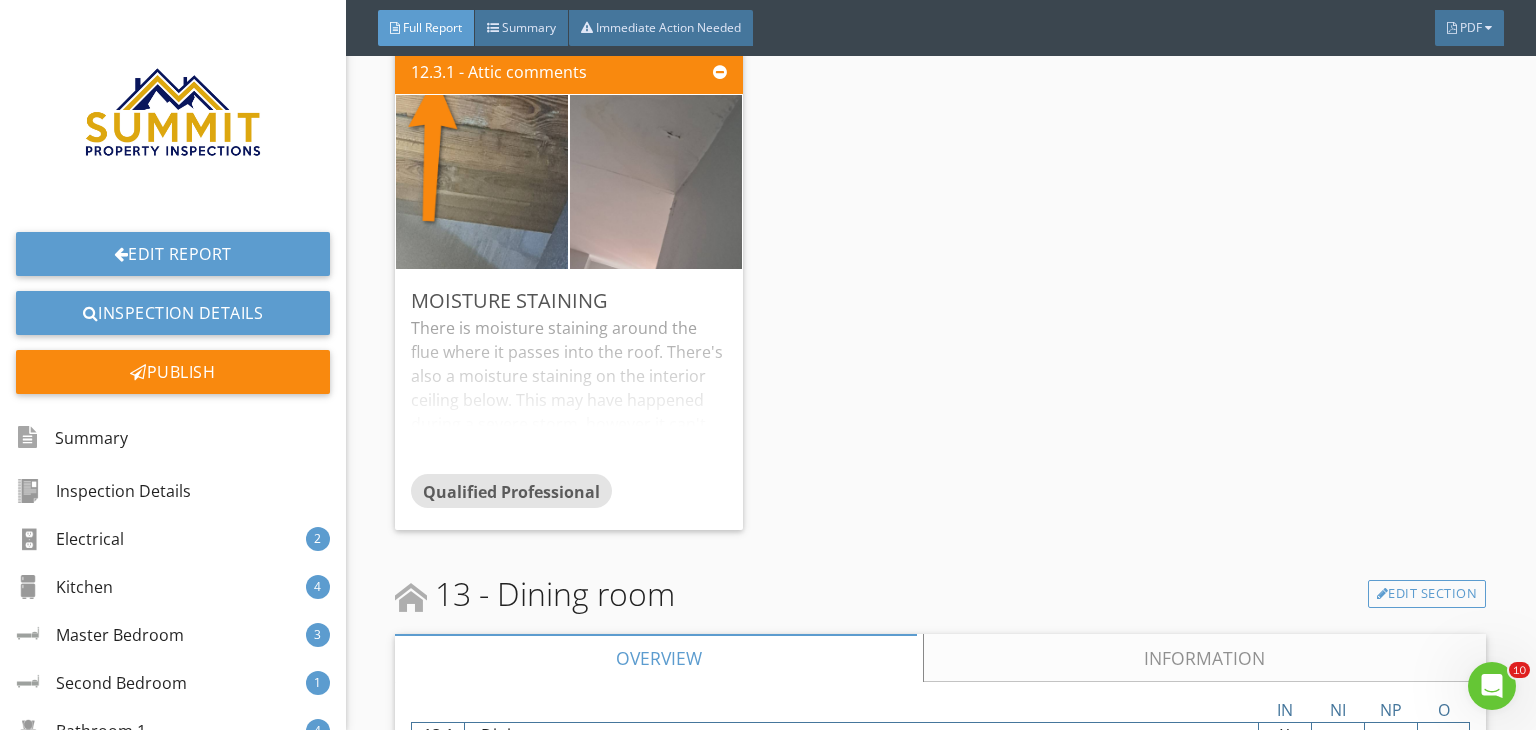 click on "Information" at bounding box center (1205, 658) 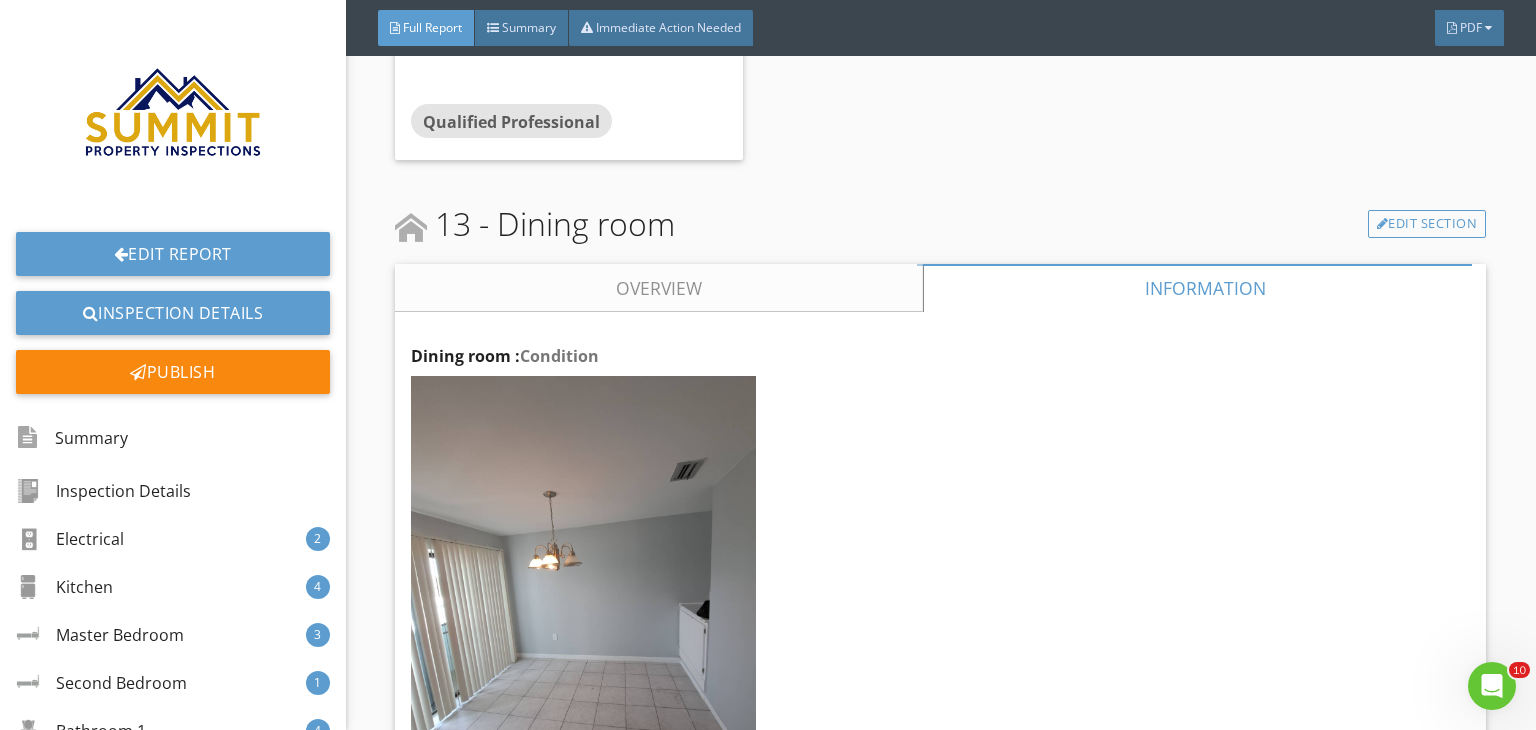 scroll, scrollTop: 18140, scrollLeft: 0, axis: vertical 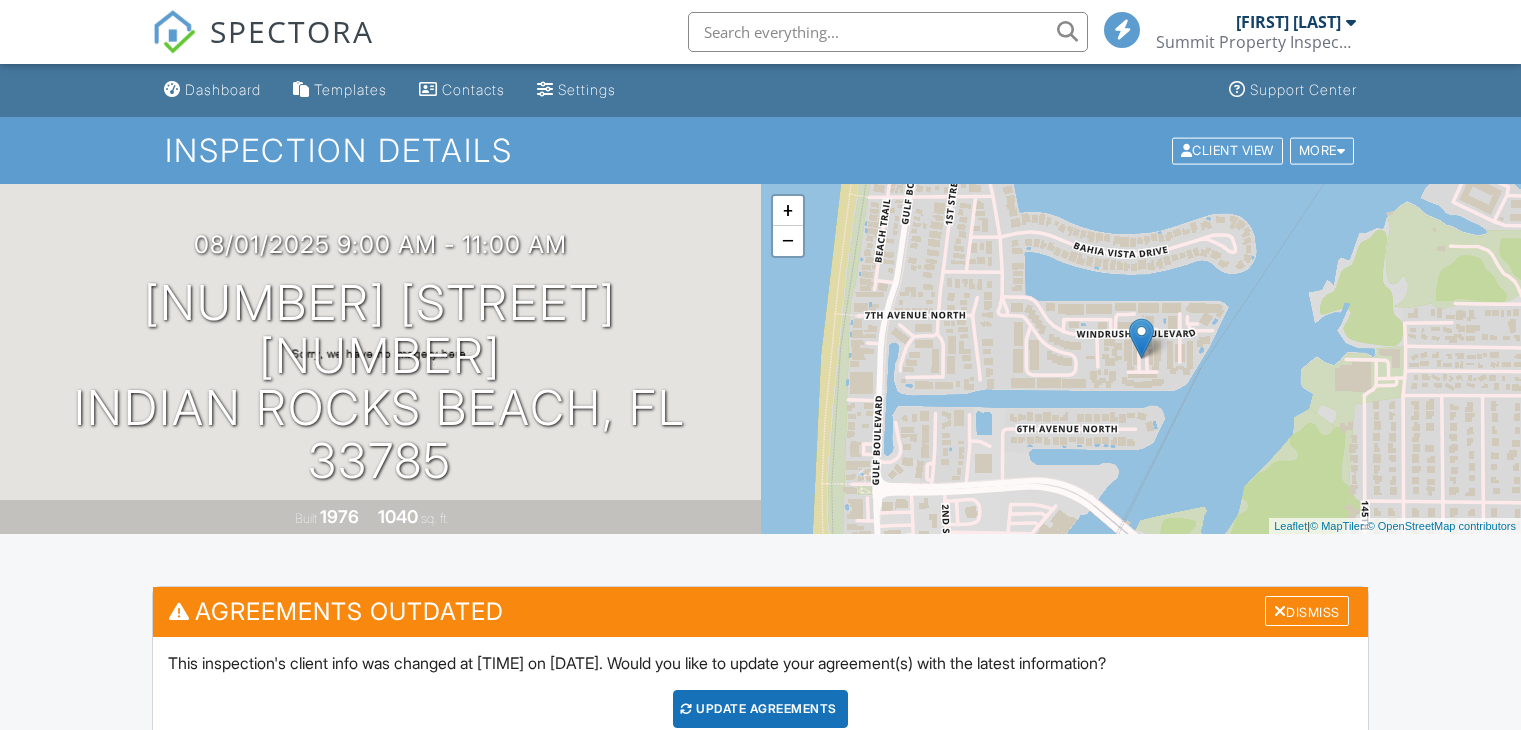 click on "View" at bounding box center [881, 919] 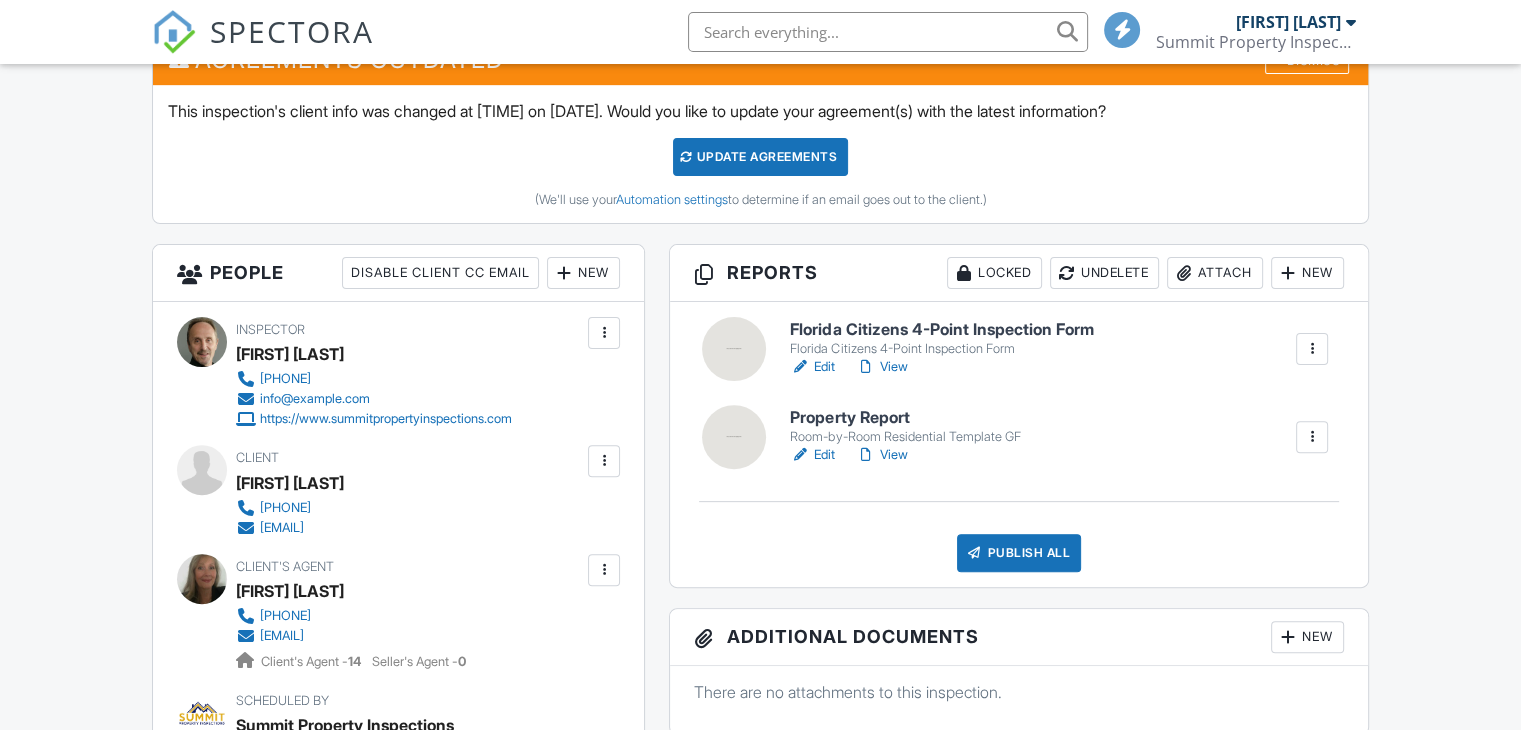 scroll, scrollTop: 552, scrollLeft: 0, axis: vertical 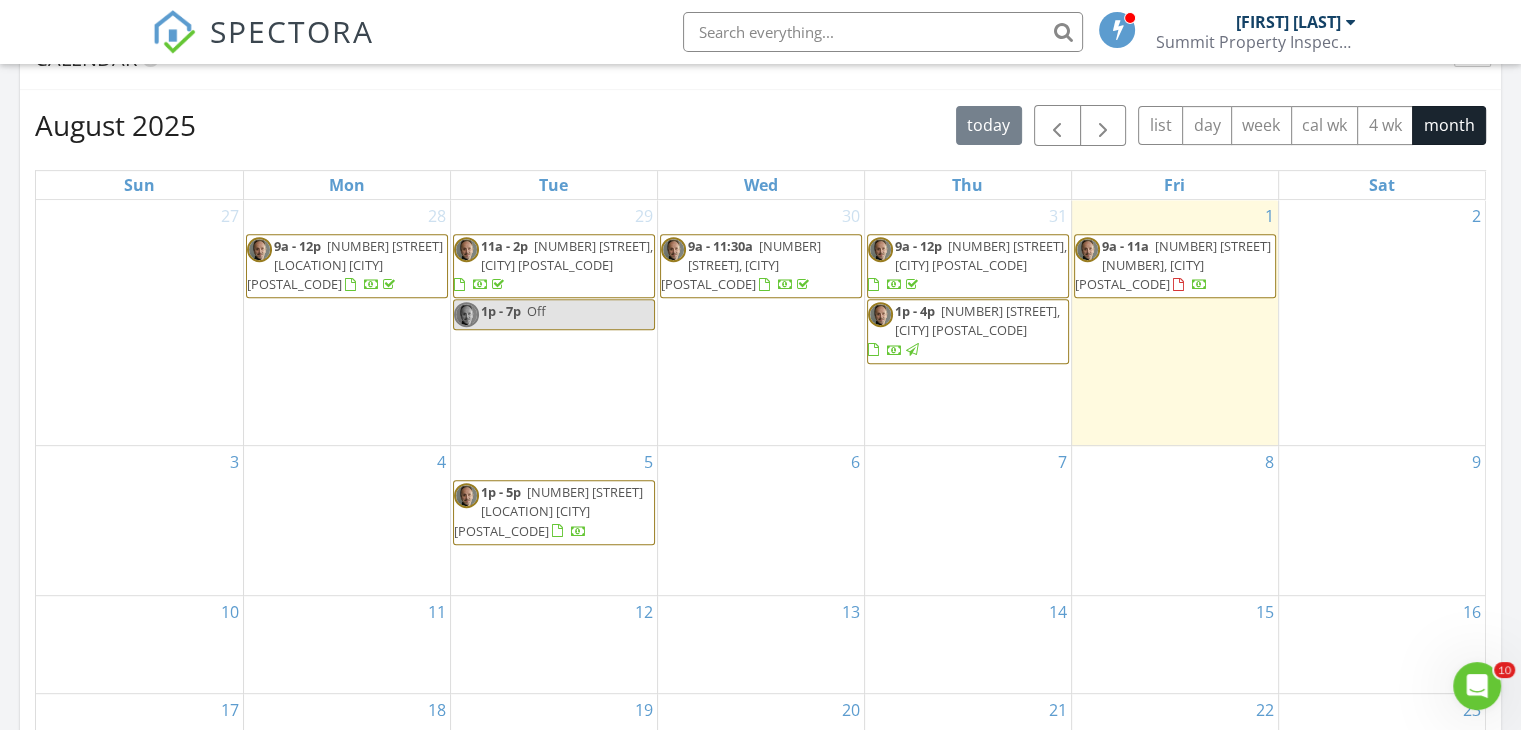 click on "1 Windrush Blvd 84, Indian Rocks Beach 33785" at bounding box center (1173, 265) 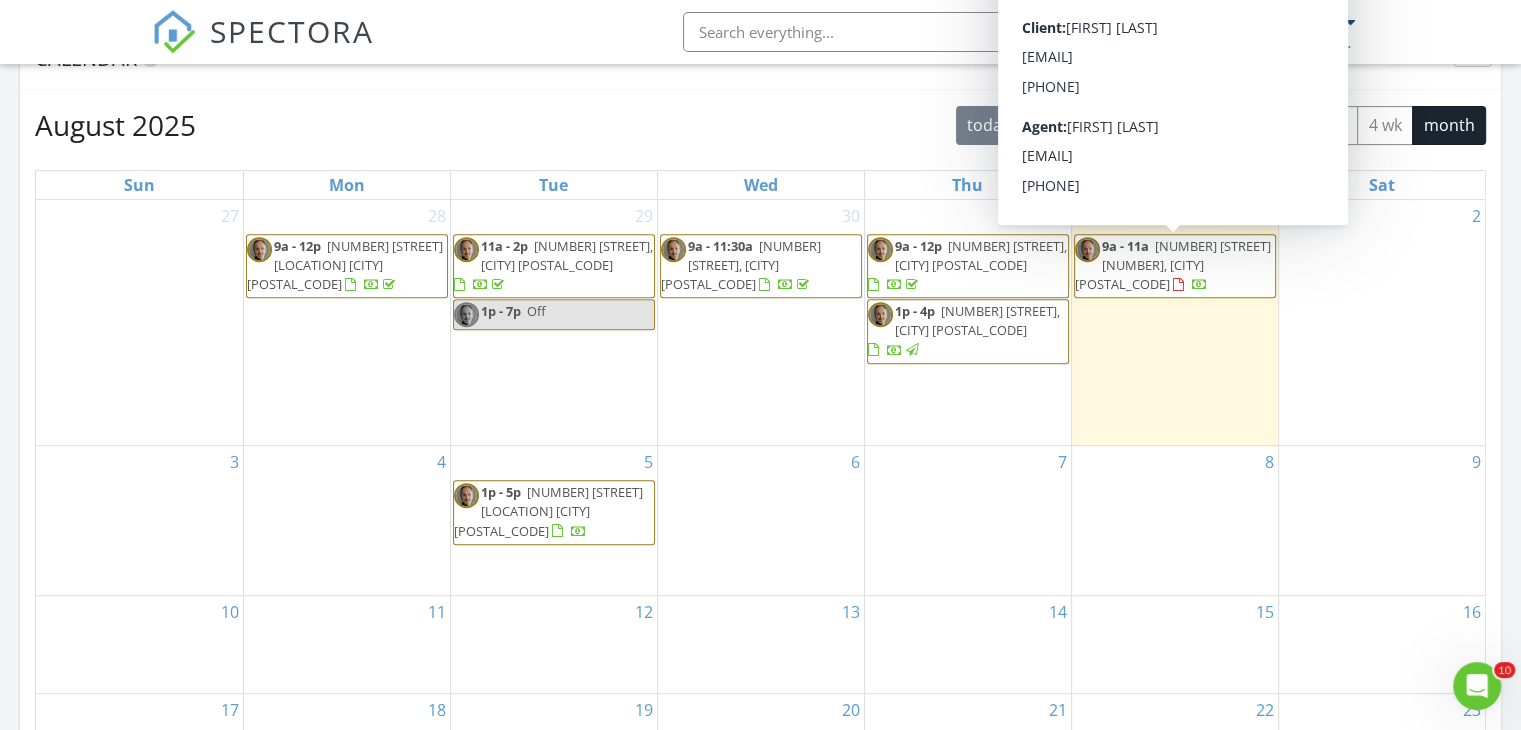 click on "1 Windrush Blvd 84, Indian Rocks Beach 33785" at bounding box center [1173, 265] 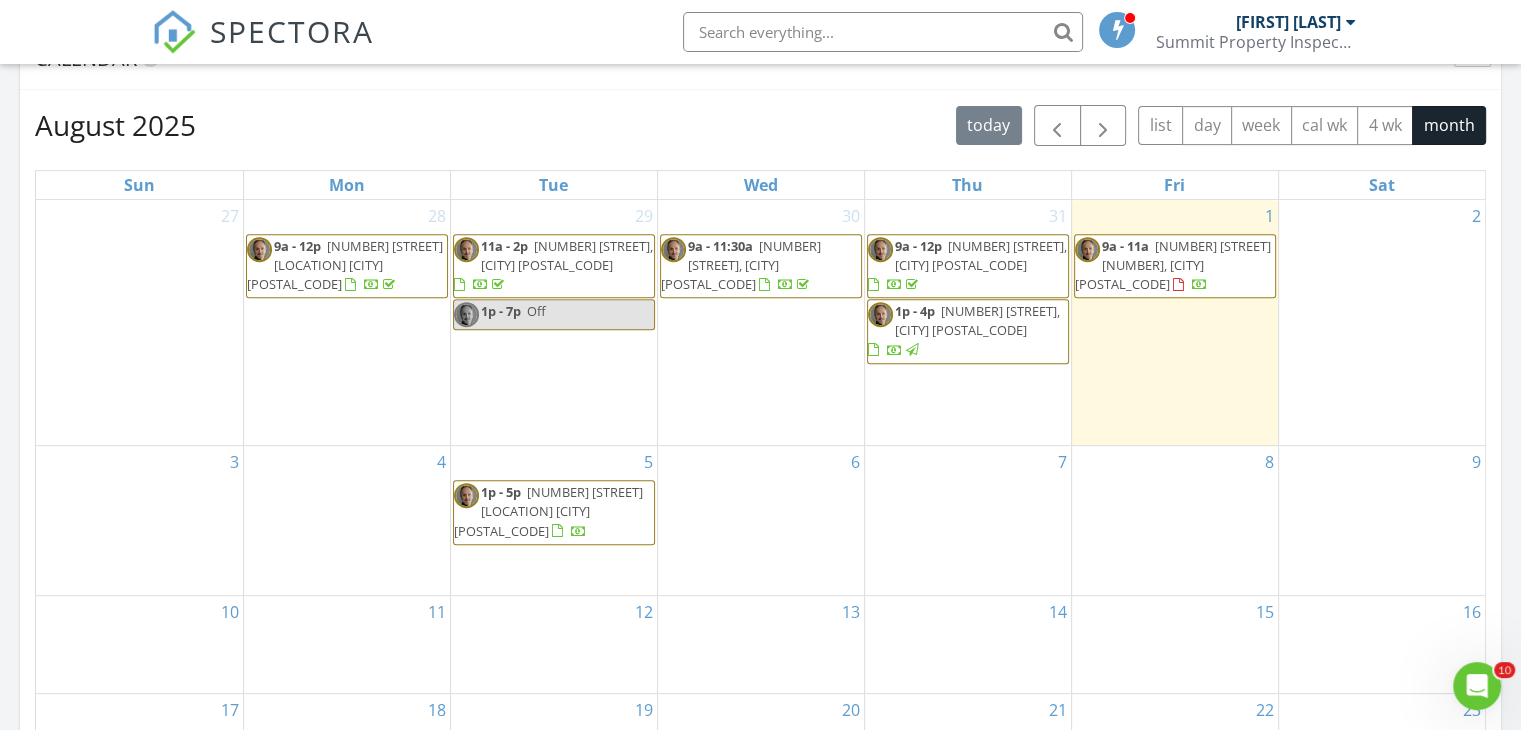 click on "1 Windrush Blvd 84, Indian Rocks Beach 33785" at bounding box center [1173, 265] 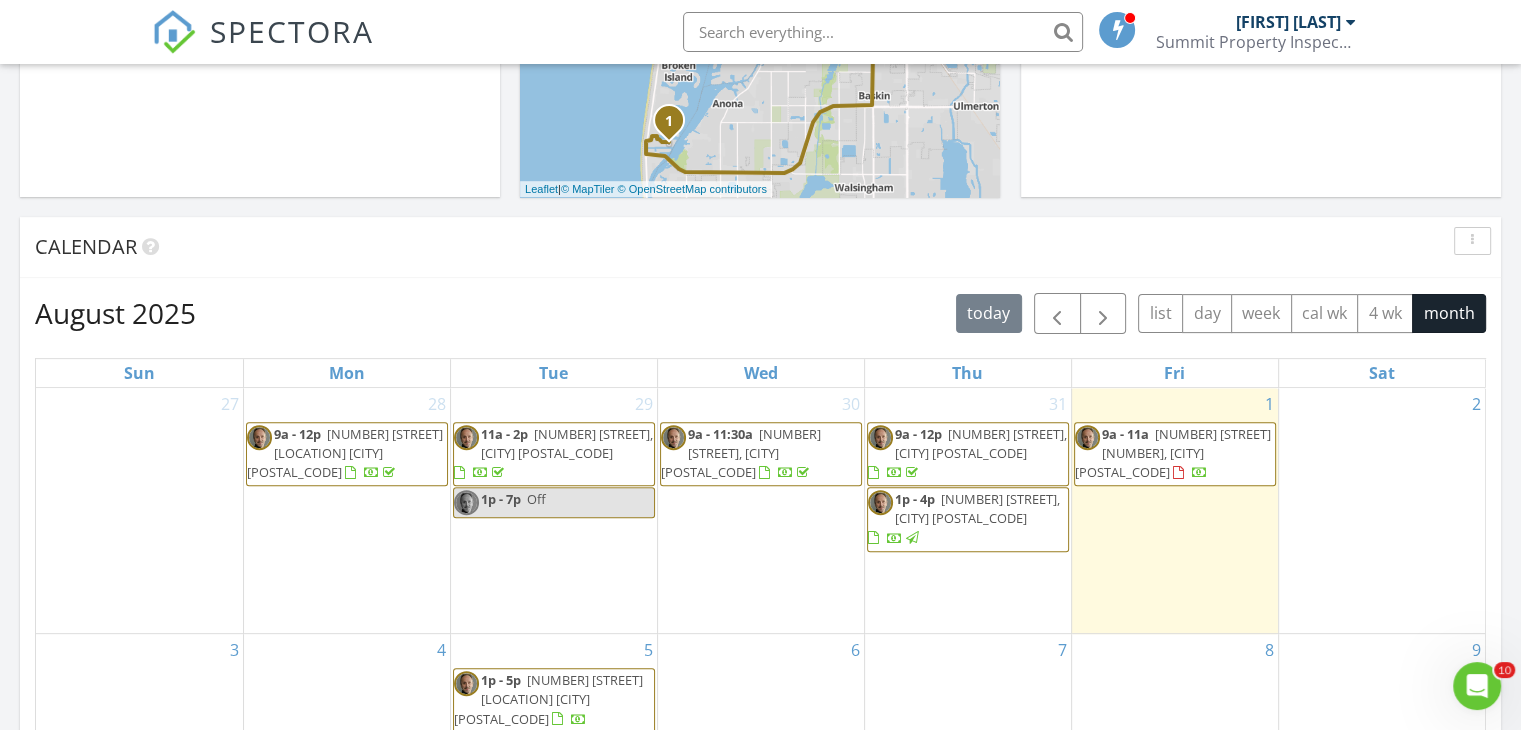 scroll, scrollTop: 578, scrollLeft: 0, axis: vertical 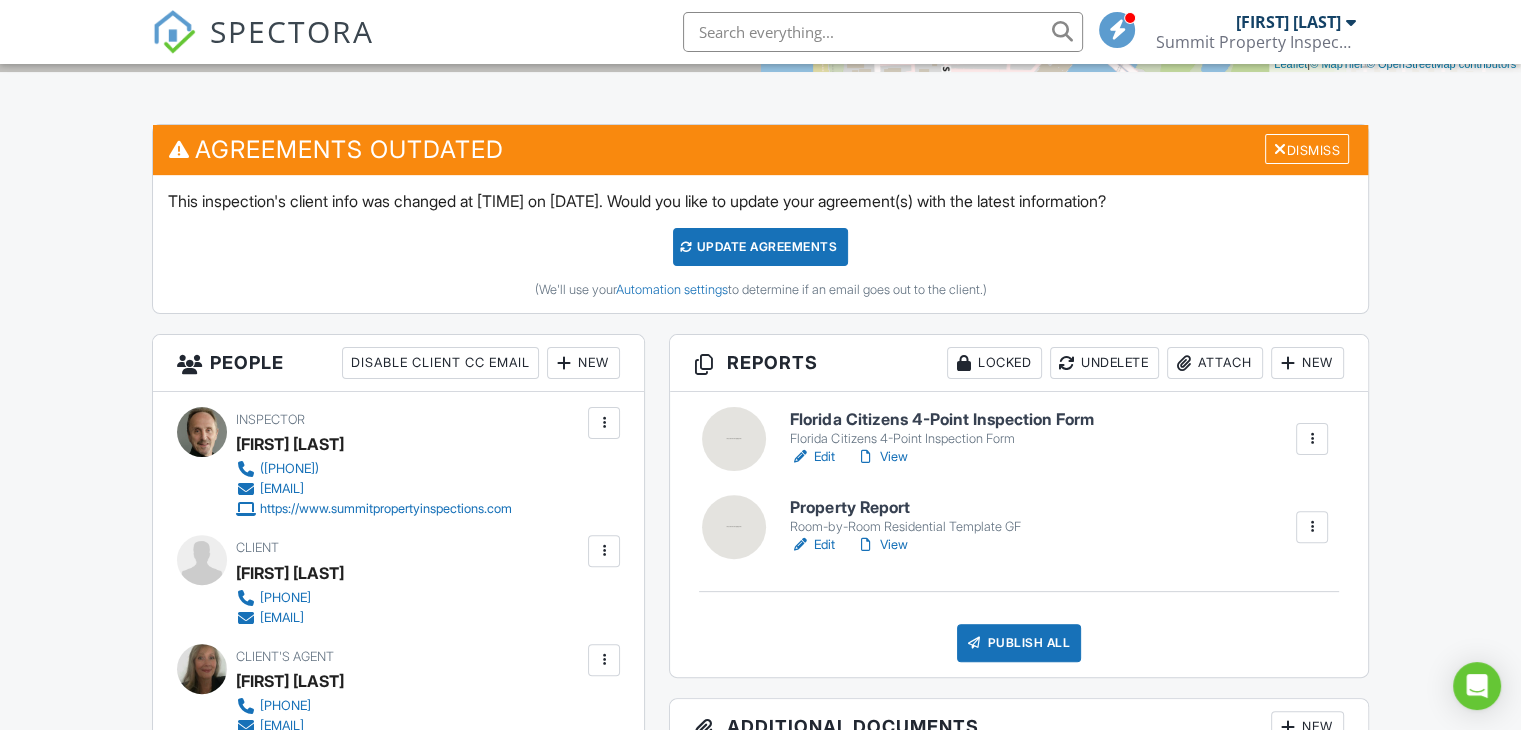 drag, startPoint x: 1531, startPoint y: 161, endPoint x: 1535, endPoint y: 254, distance: 93.08598 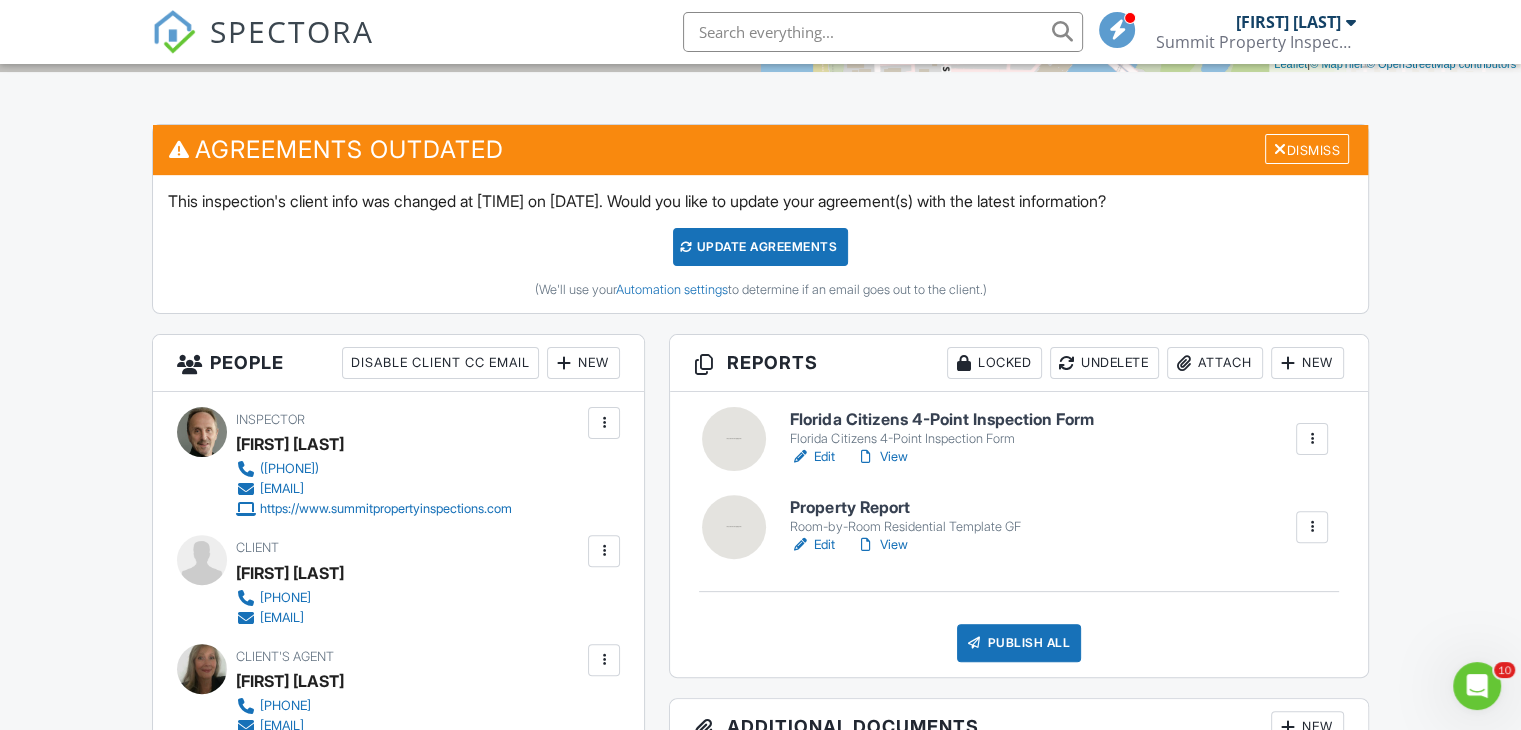 scroll, scrollTop: 0, scrollLeft: 0, axis: both 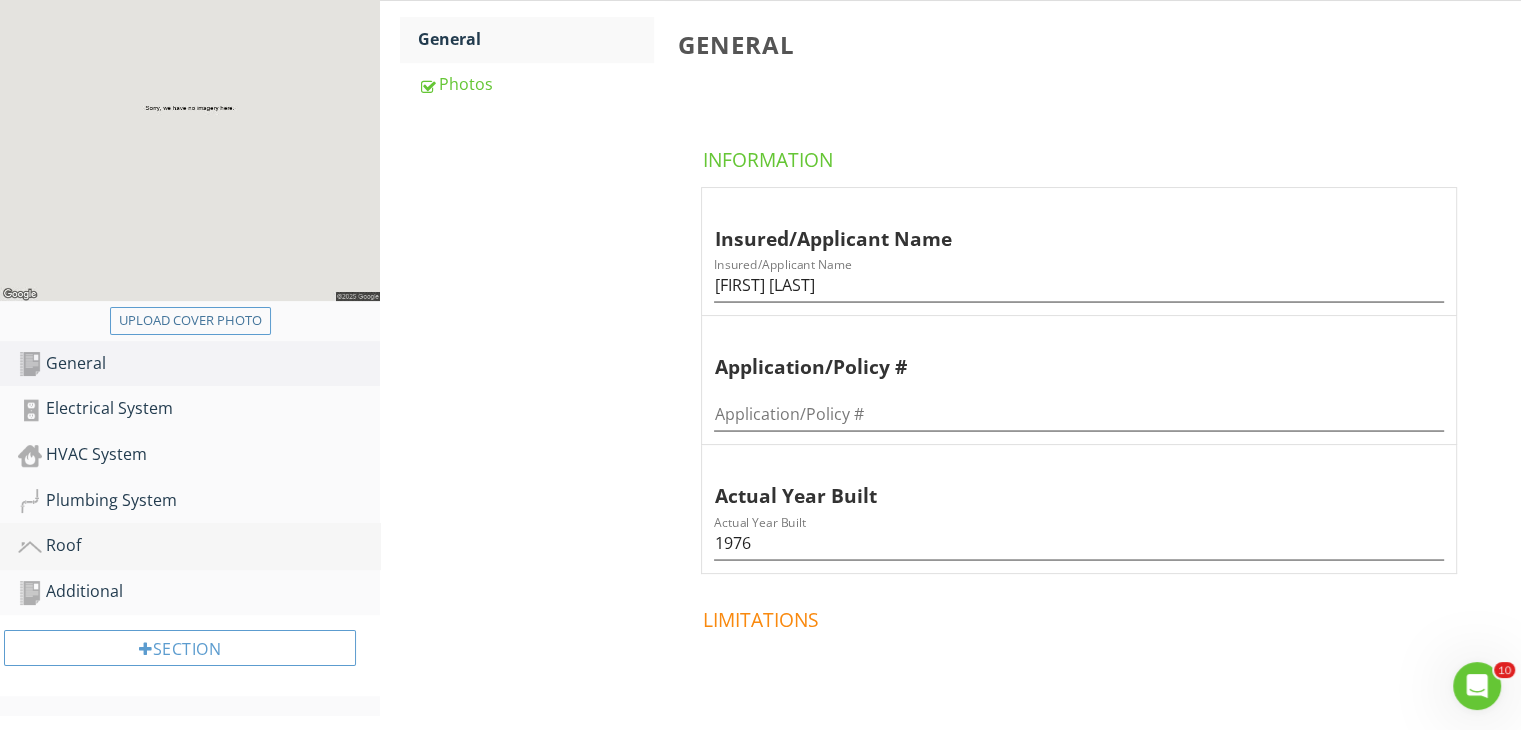 click on "Roof" at bounding box center [199, 546] 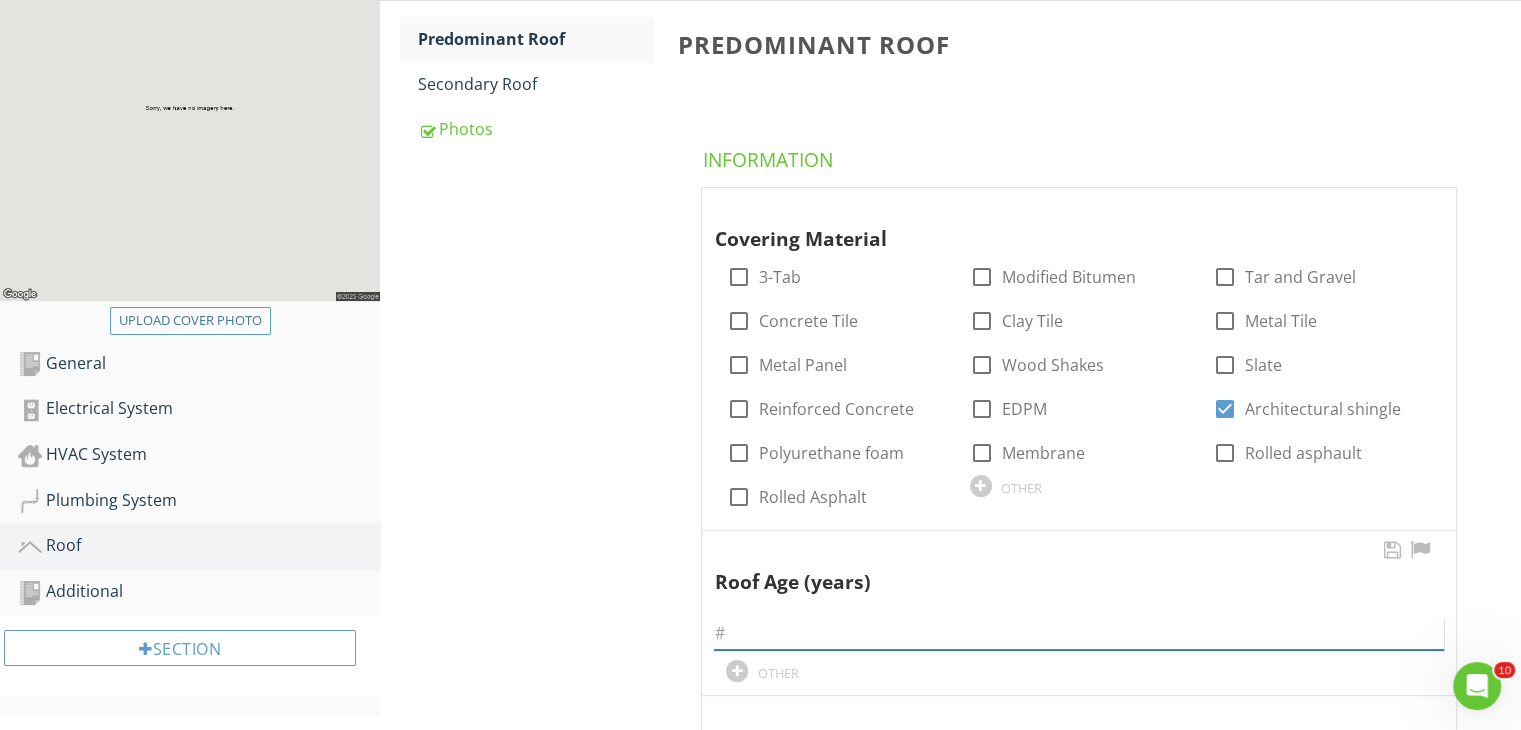 click at bounding box center [1079, 633] 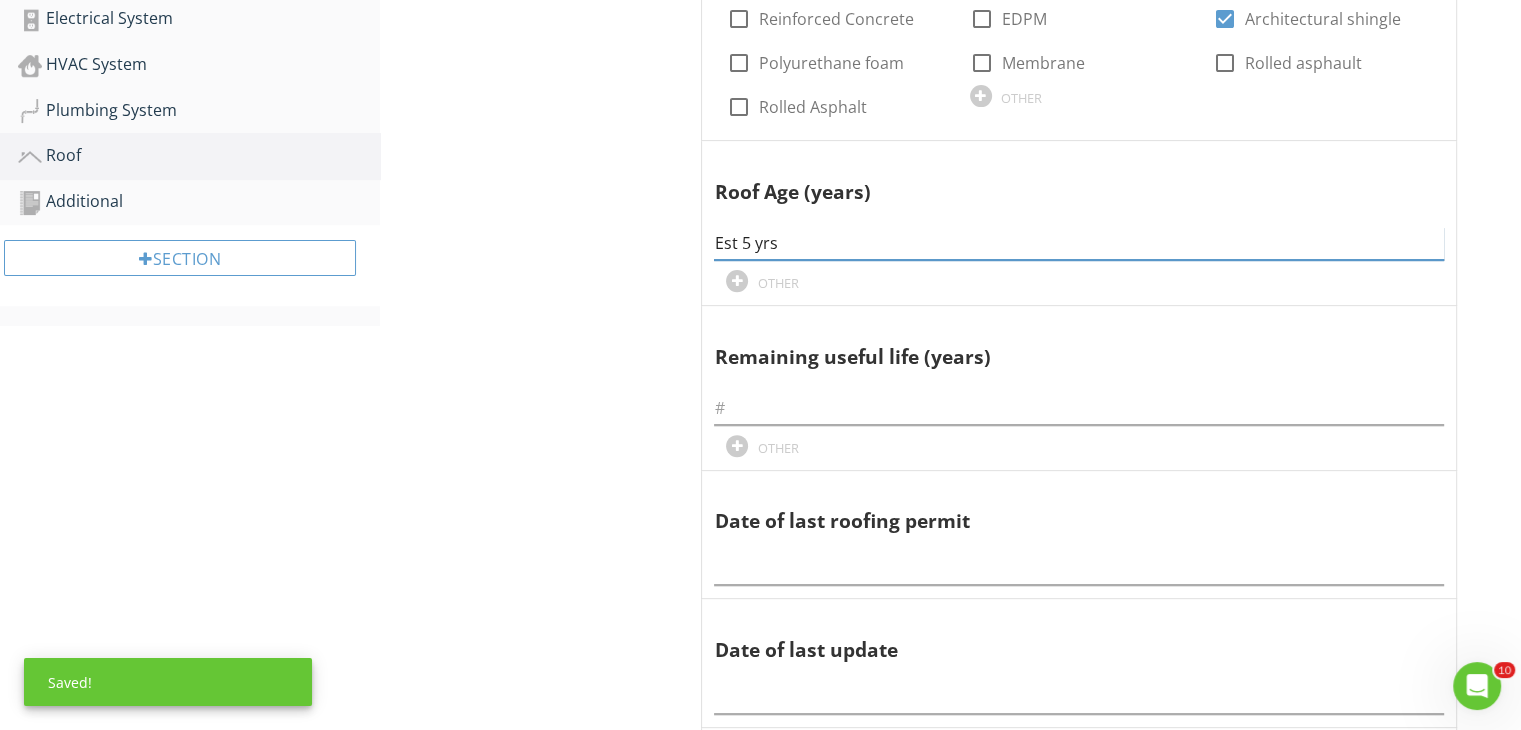 scroll, scrollTop: 673, scrollLeft: 0, axis: vertical 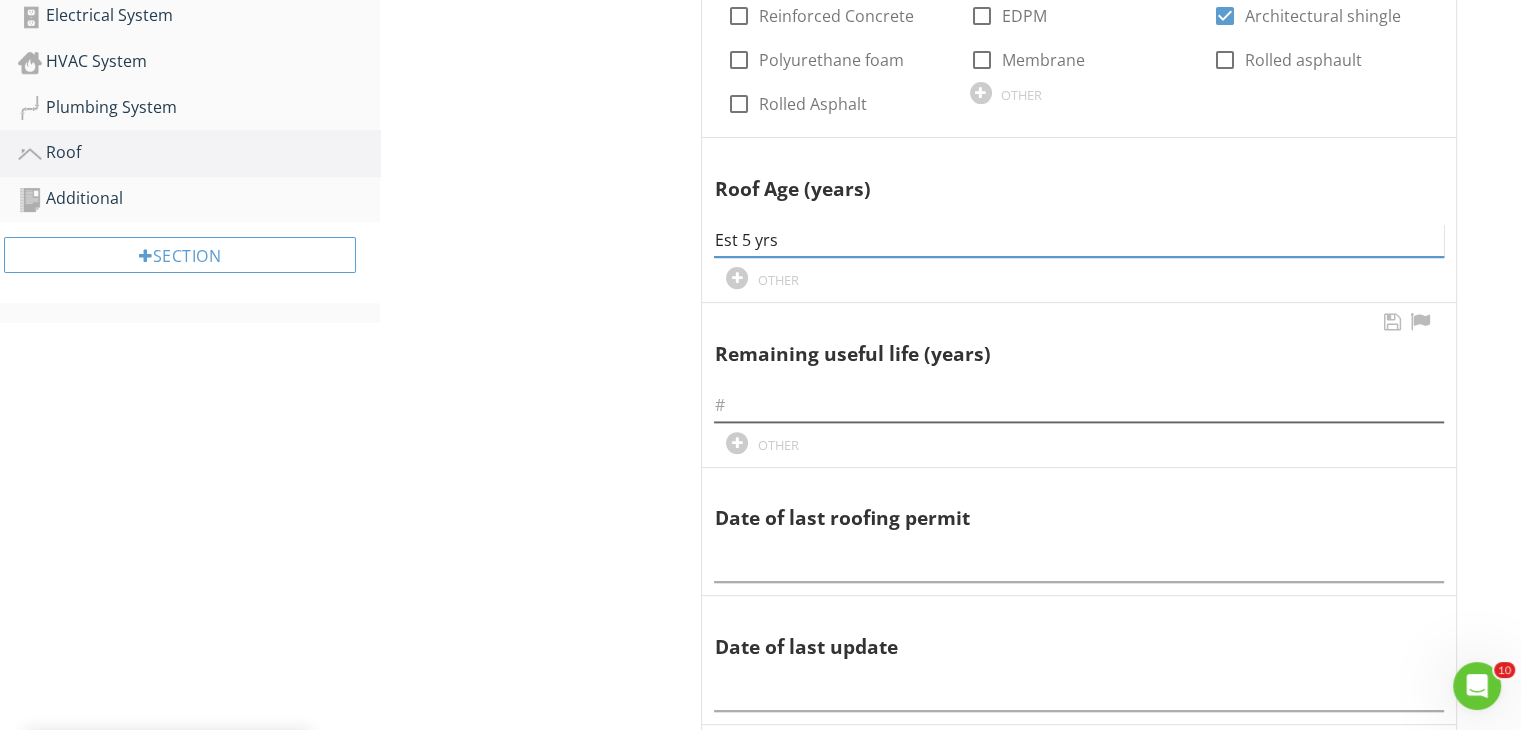 type on "Est 5 yrs" 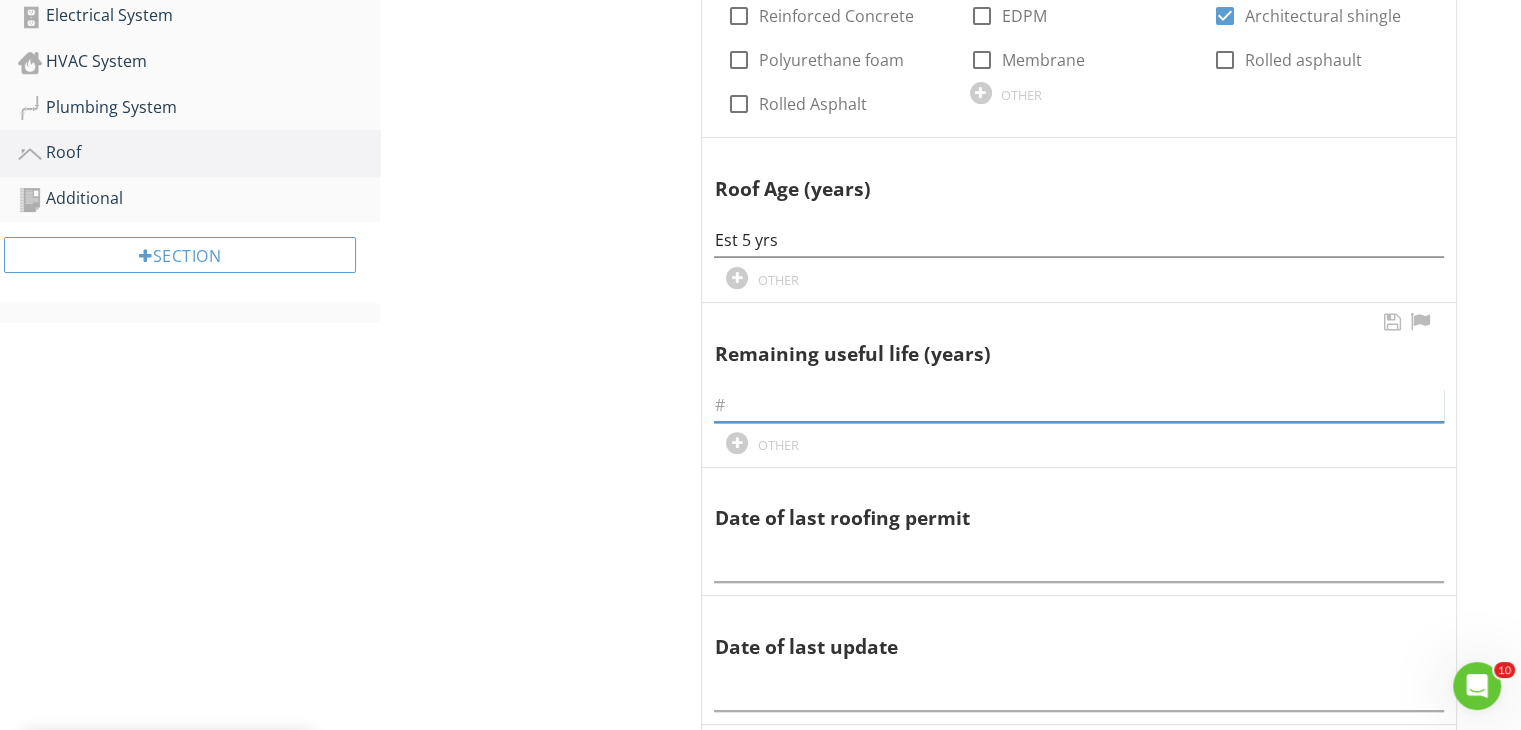 click at bounding box center (1079, 405) 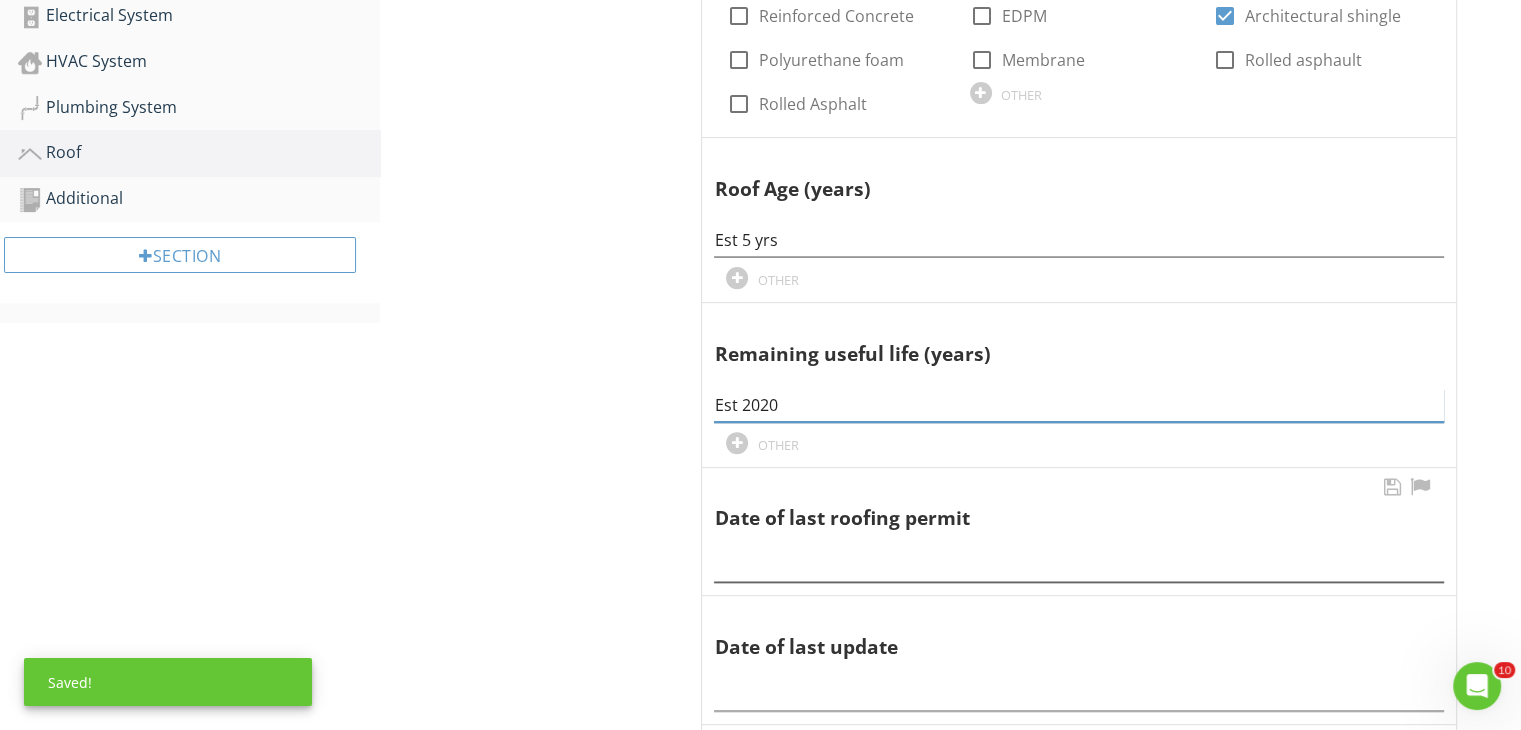 type on "Est 2020" 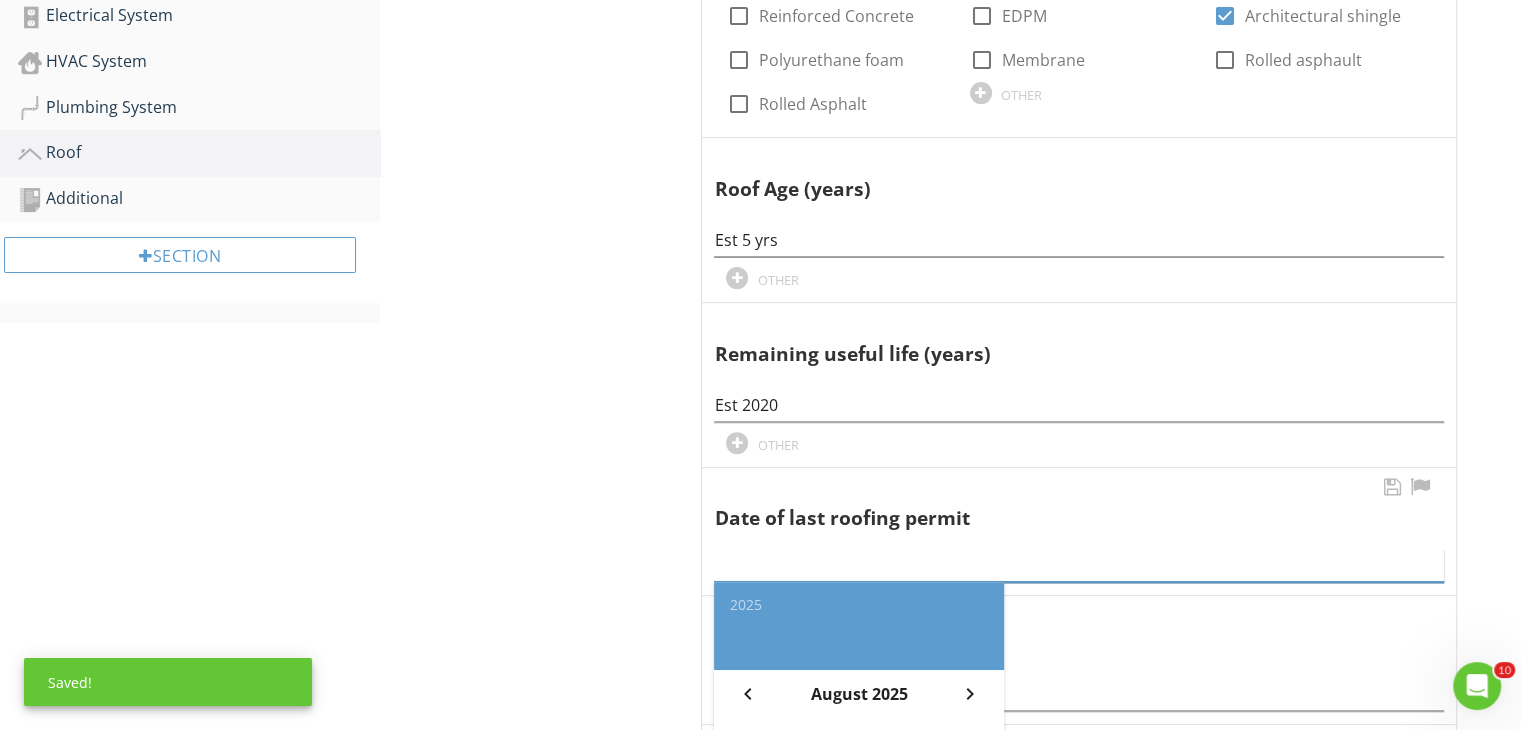 click at bounding box center [1079, 565] 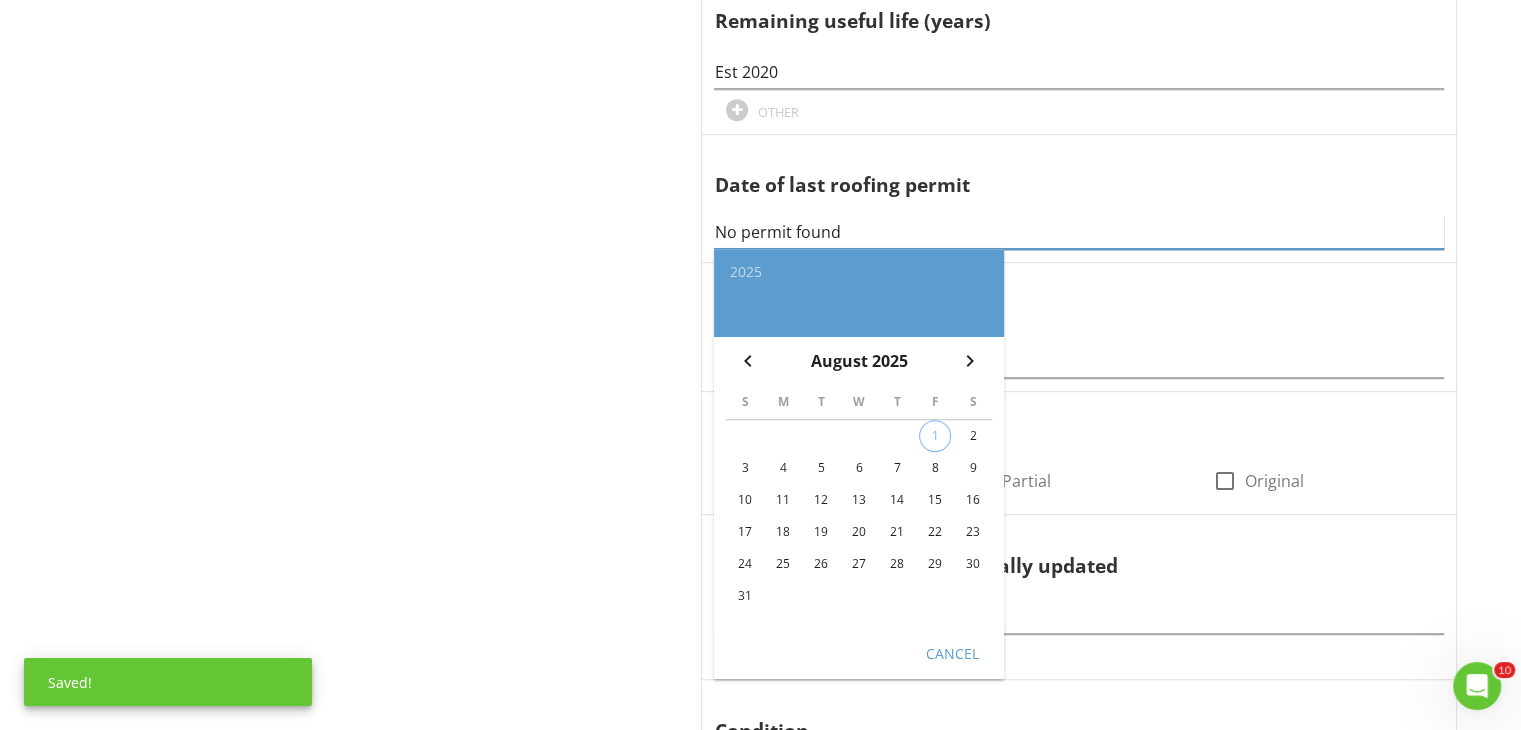 scroll, scrollTop: 1033, scrollLeft: 0, axis: vertical 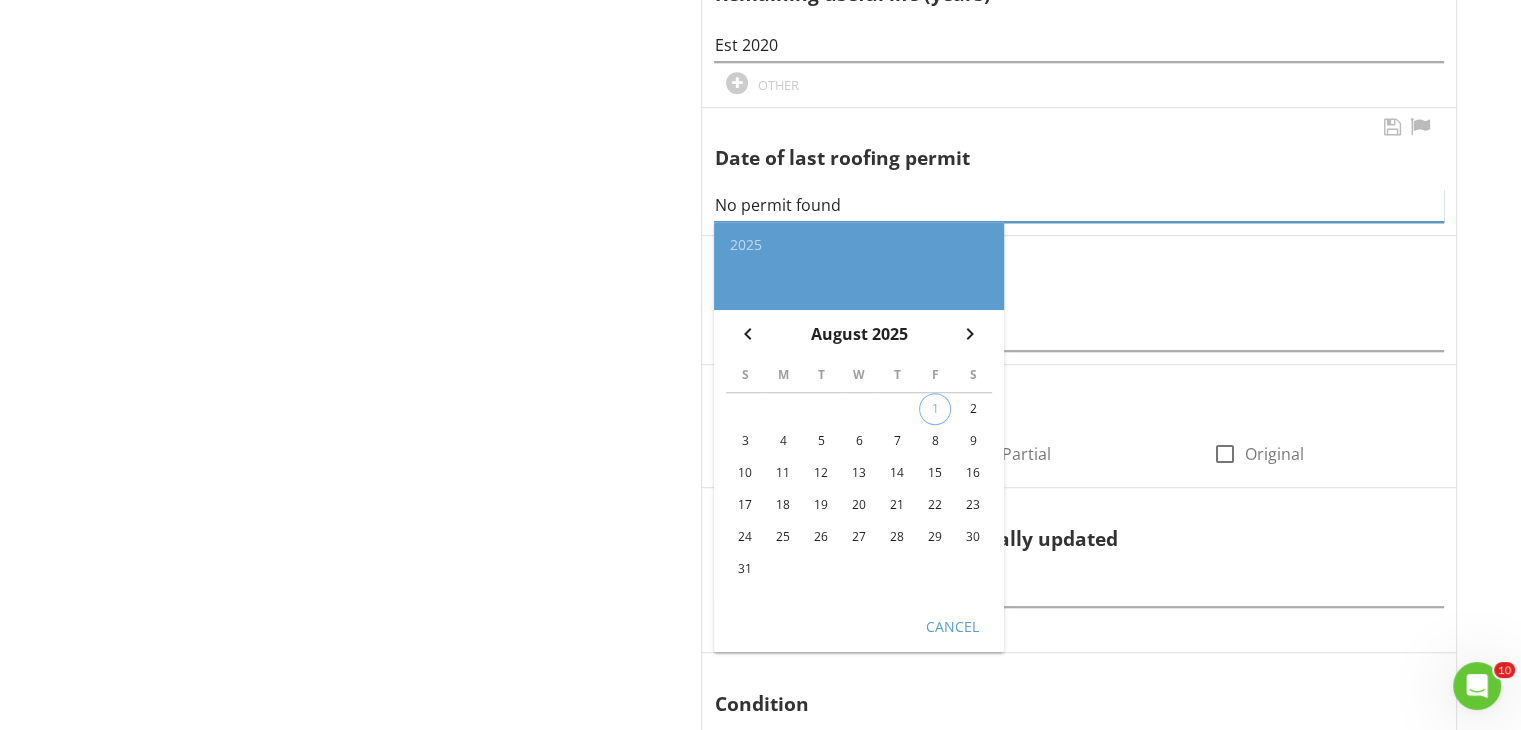 type on "No permit found" 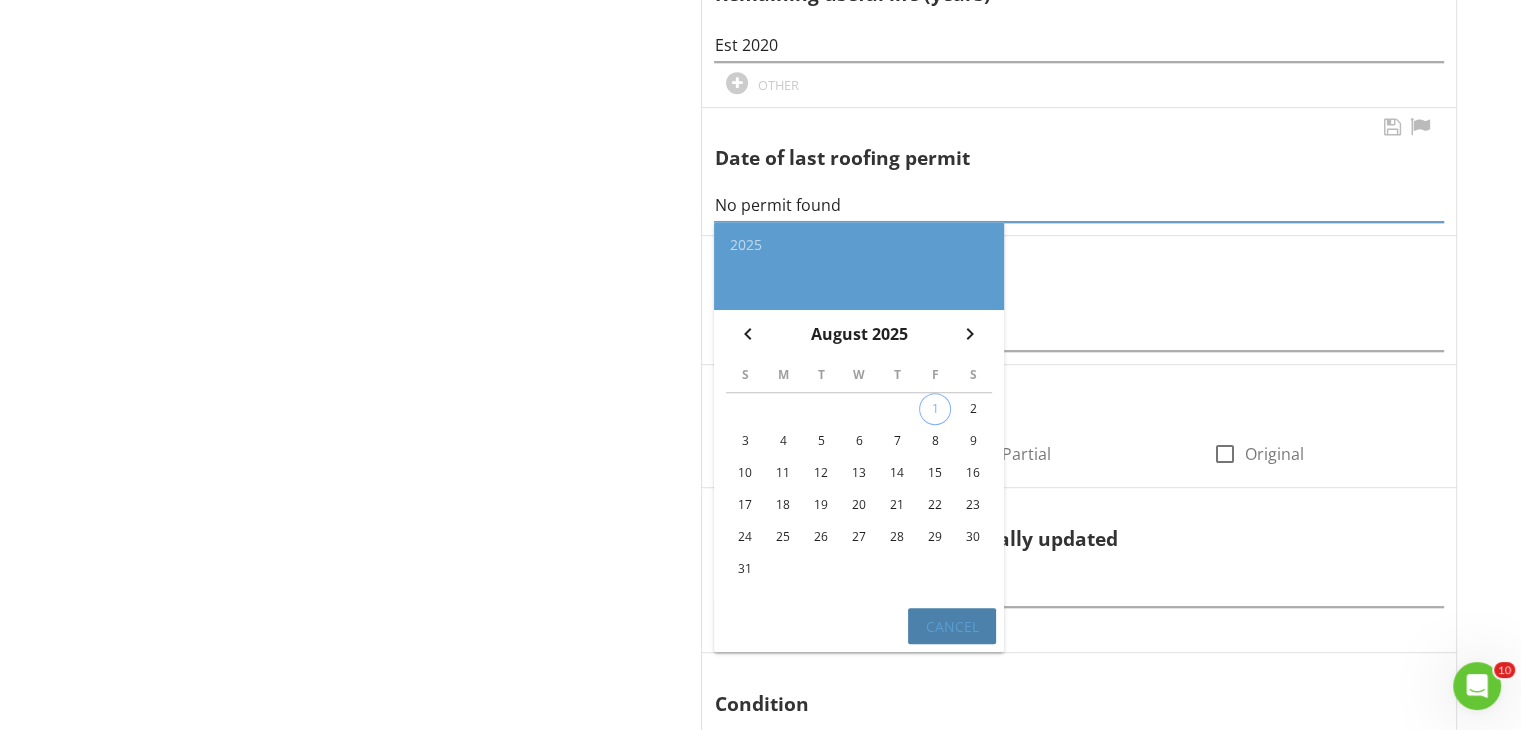 click on "Cancel" at bounding box center (952, 626) 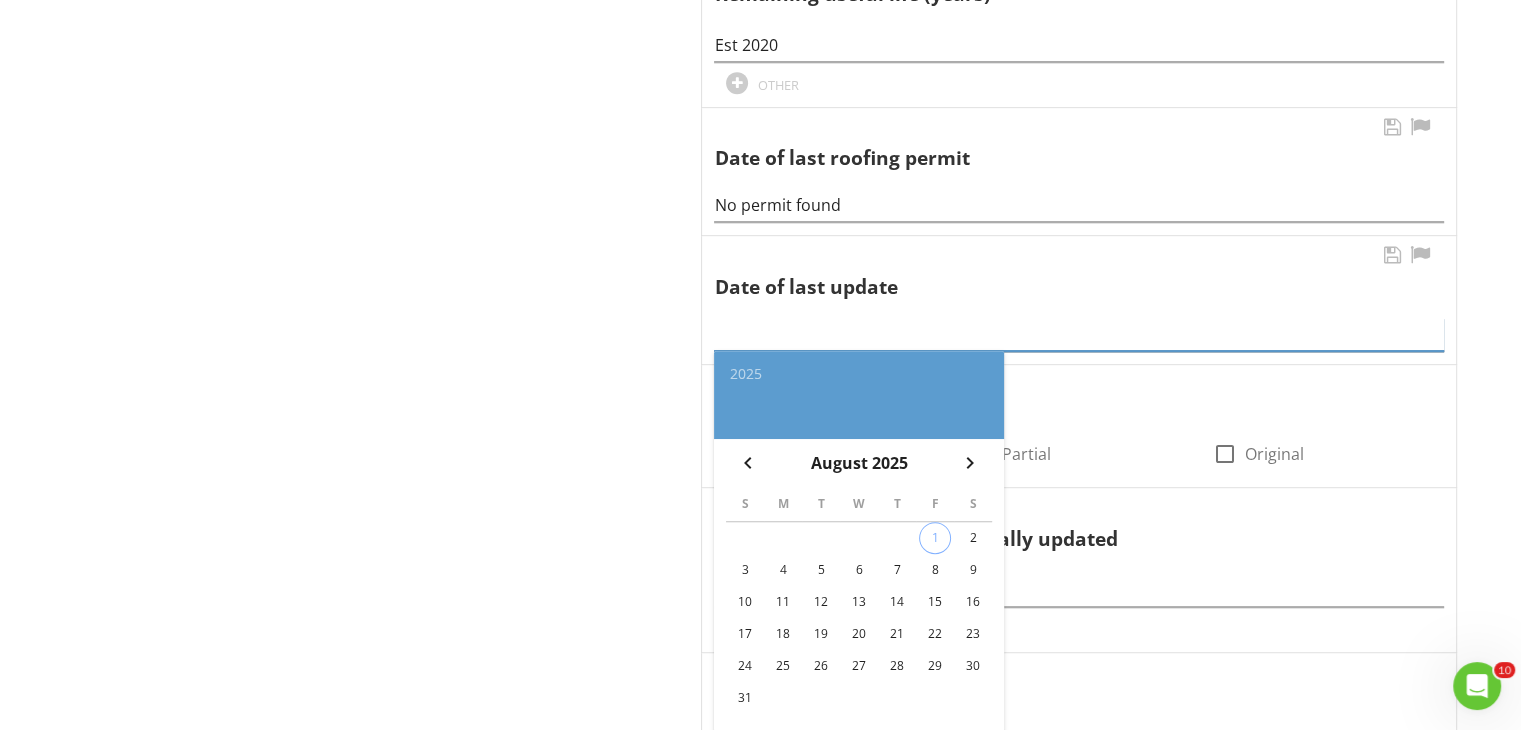 click at bounding box center [1079, 334] 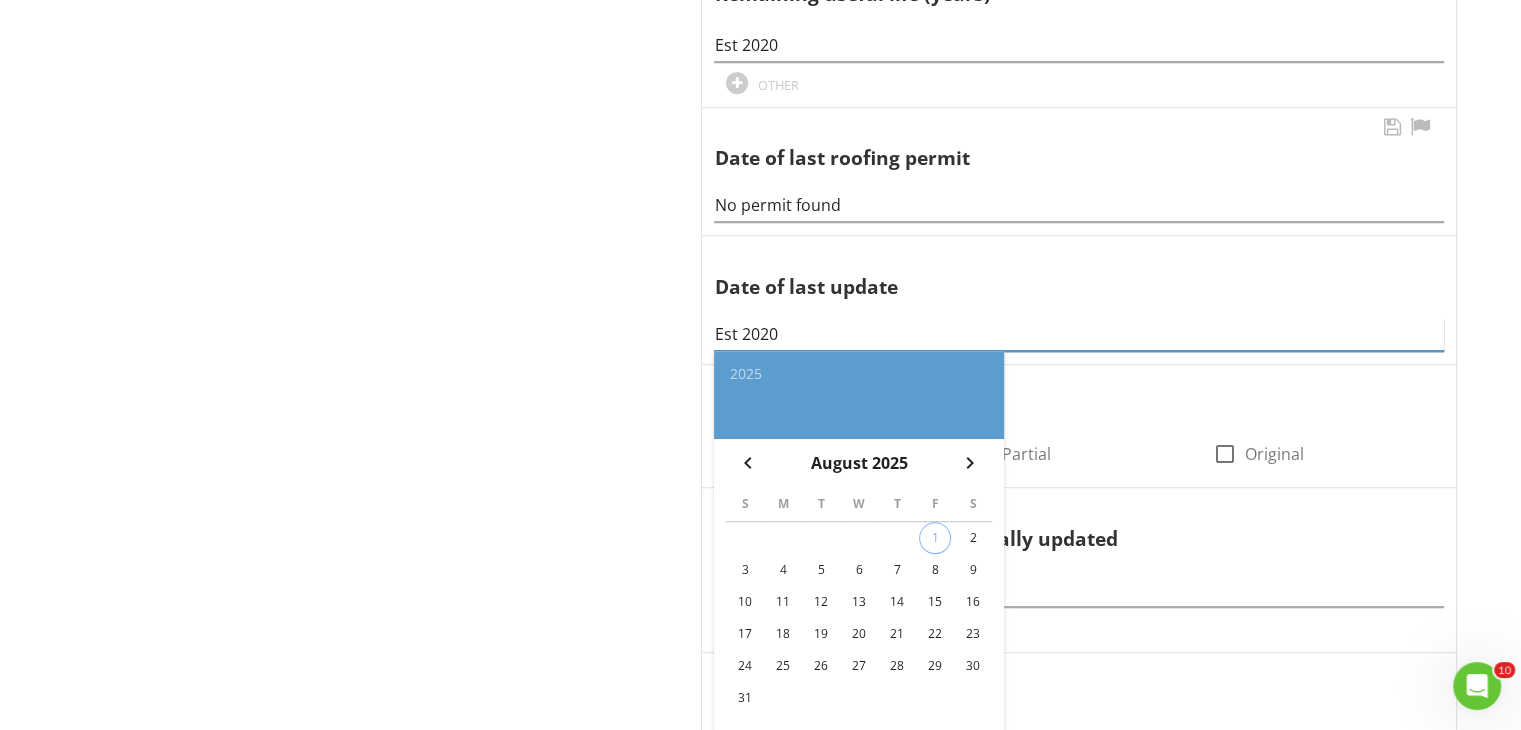 type on "Est 2020" 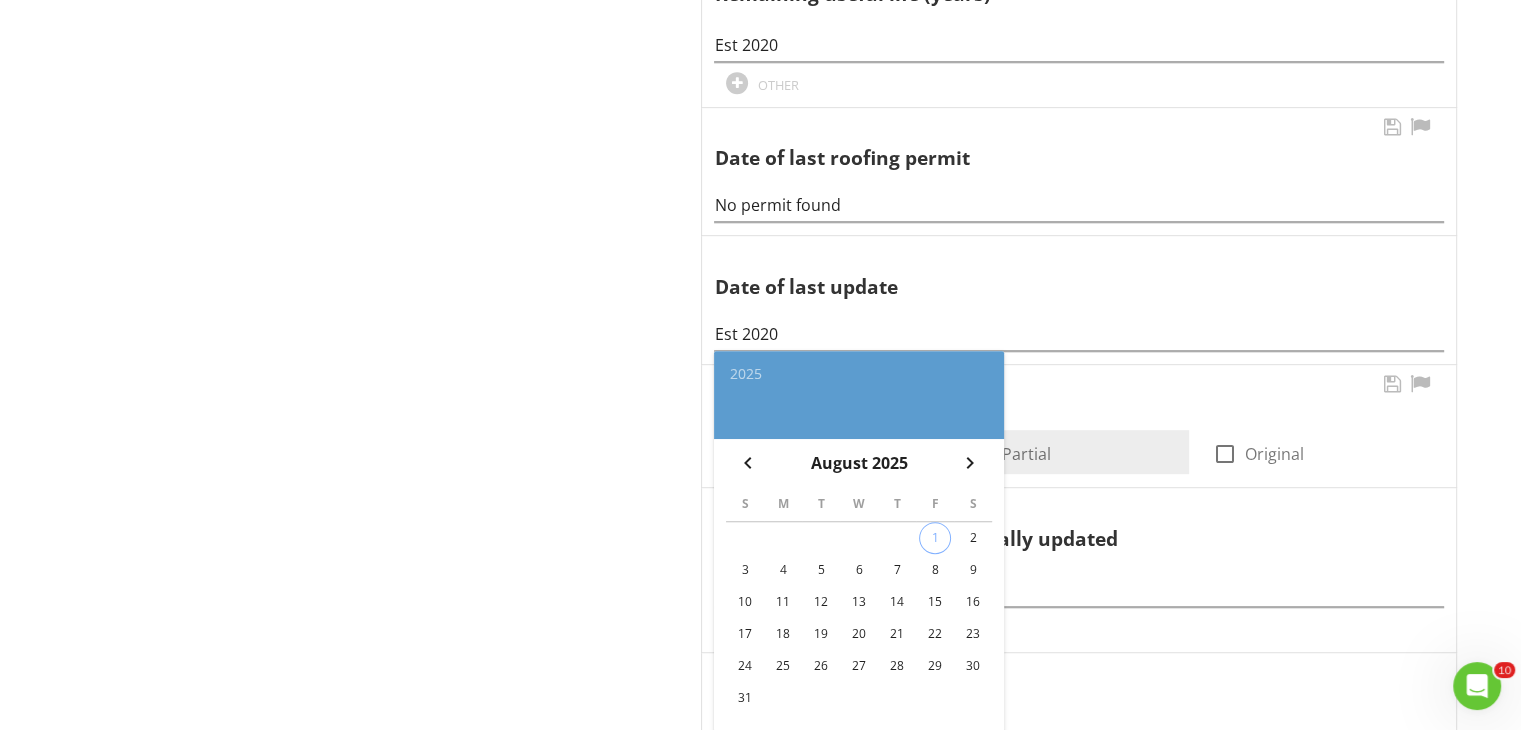 drag, startPoint x: 1532, startPoint y: 372, endPoint x: 1160, endPoint y: 448, distance: 379.68408 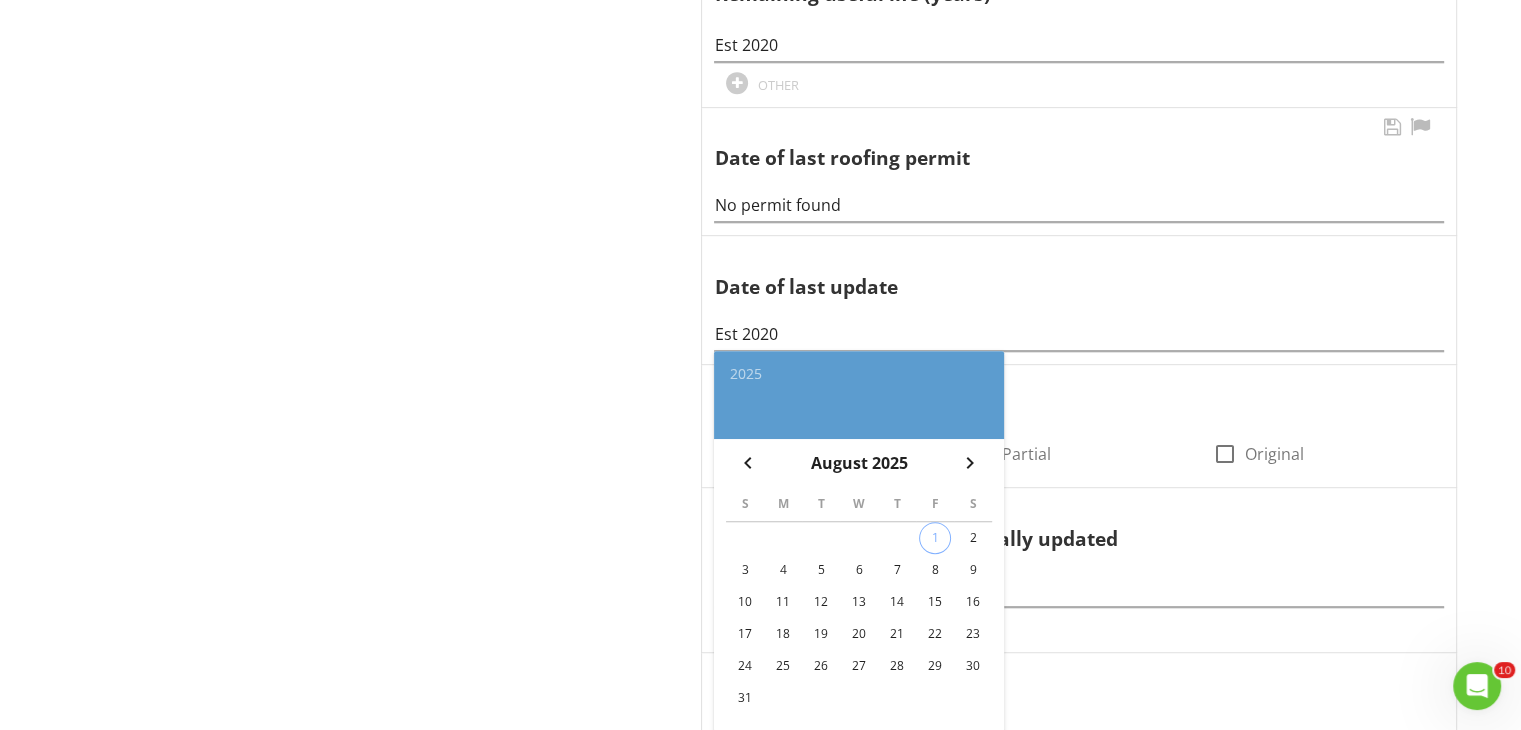 scroll, scrollTop: 1672, scrollLeft: 0, axis: vertical 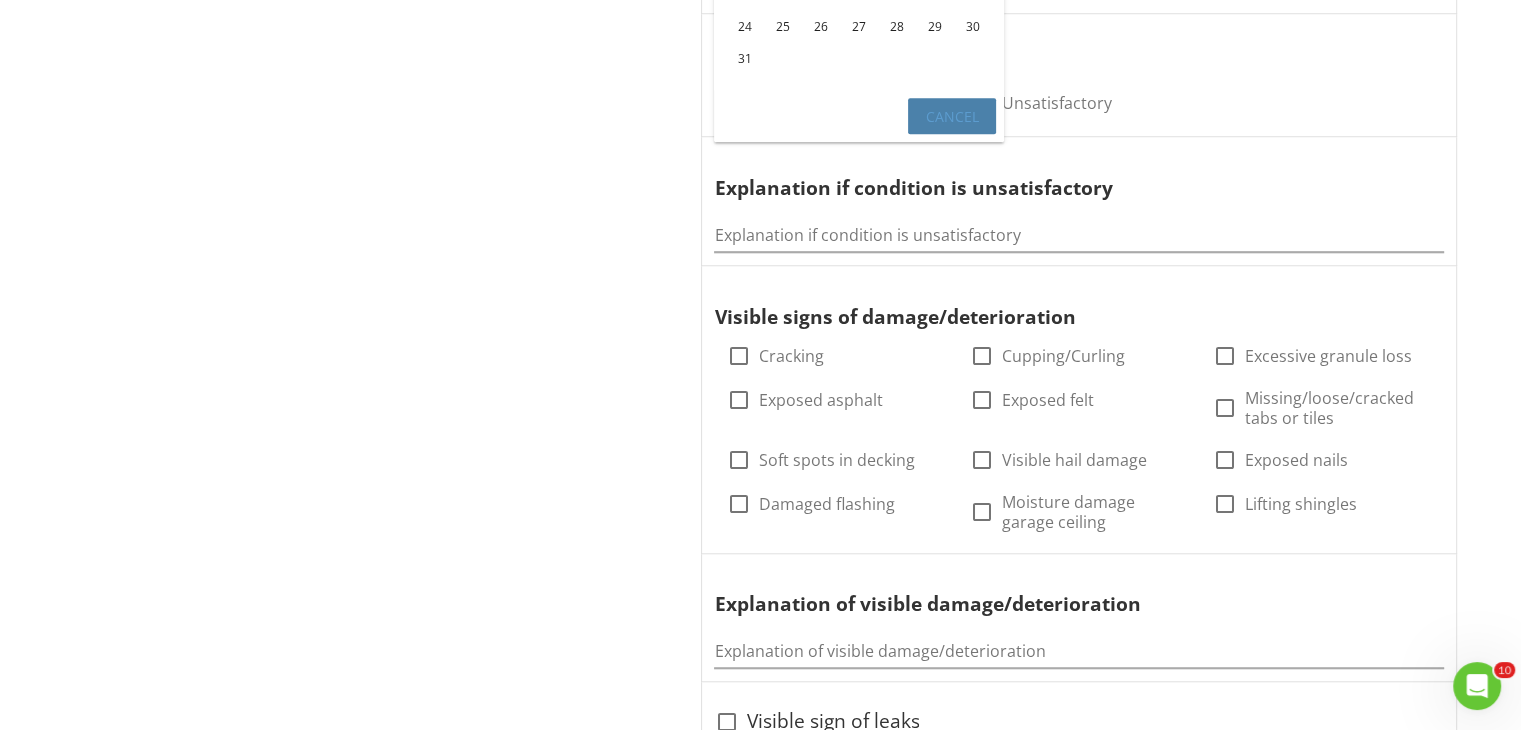 click on "Cancel" at bounding box center (952, 115) 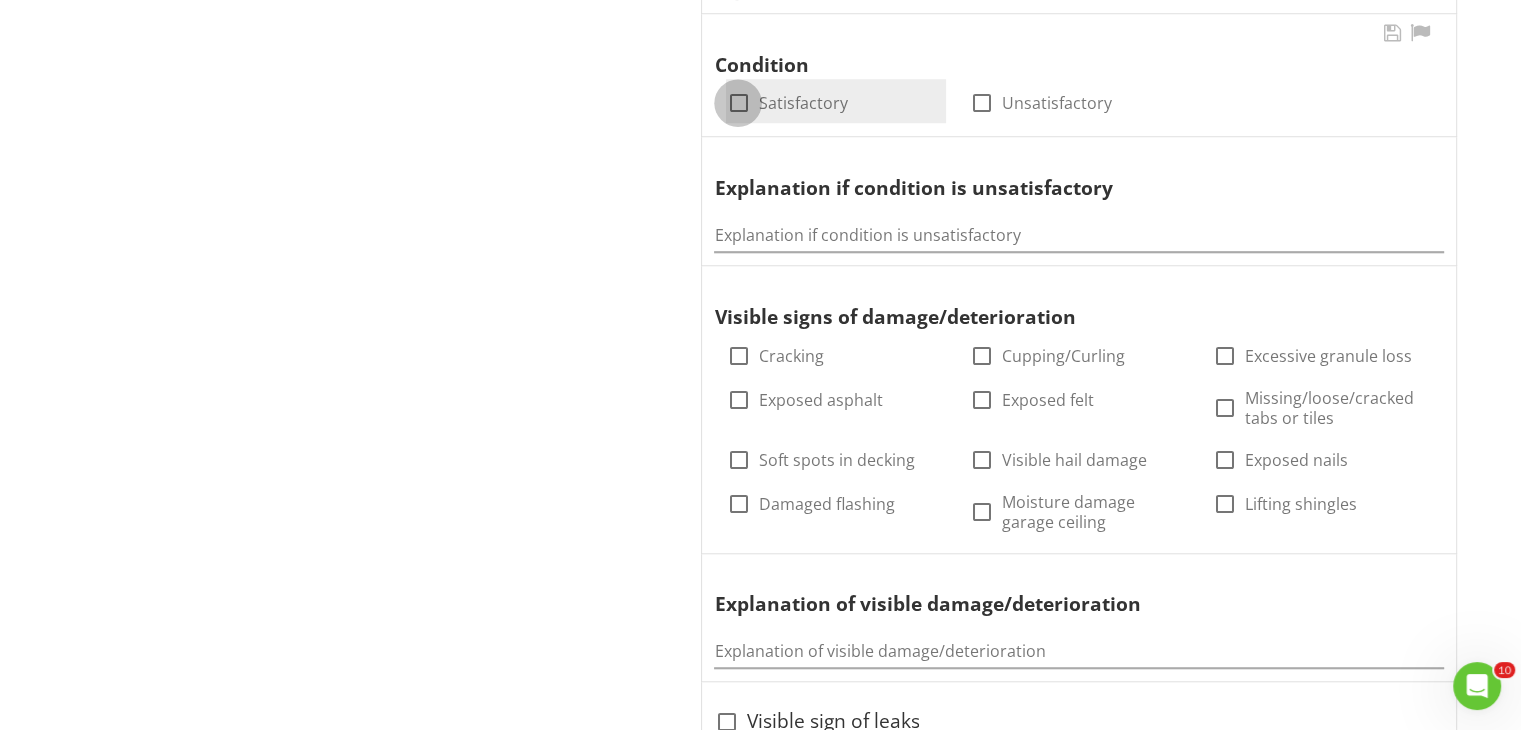 click at bounding box center [738, 103] 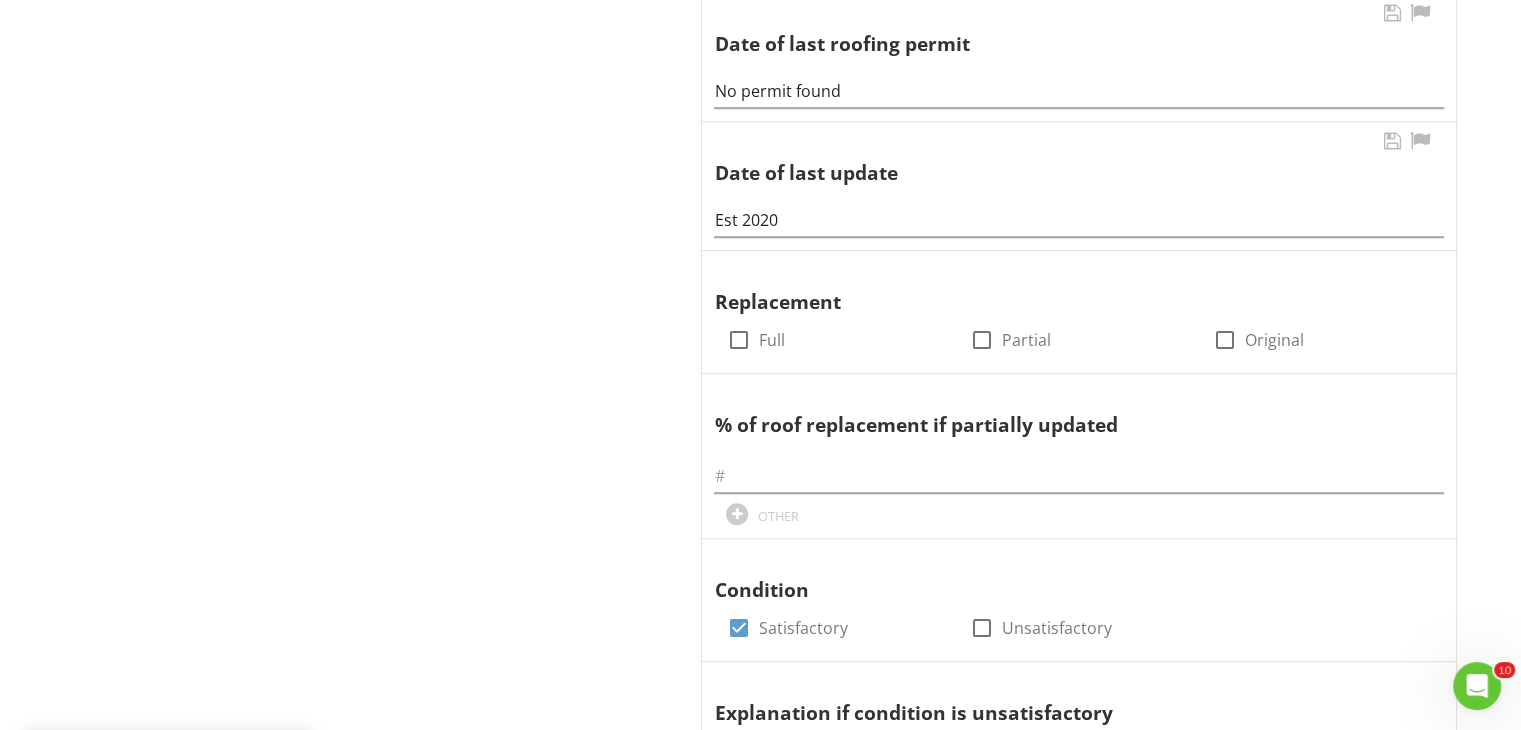 scroll, scrollTop: 1120, scrollLeft: 0, axis: vertical 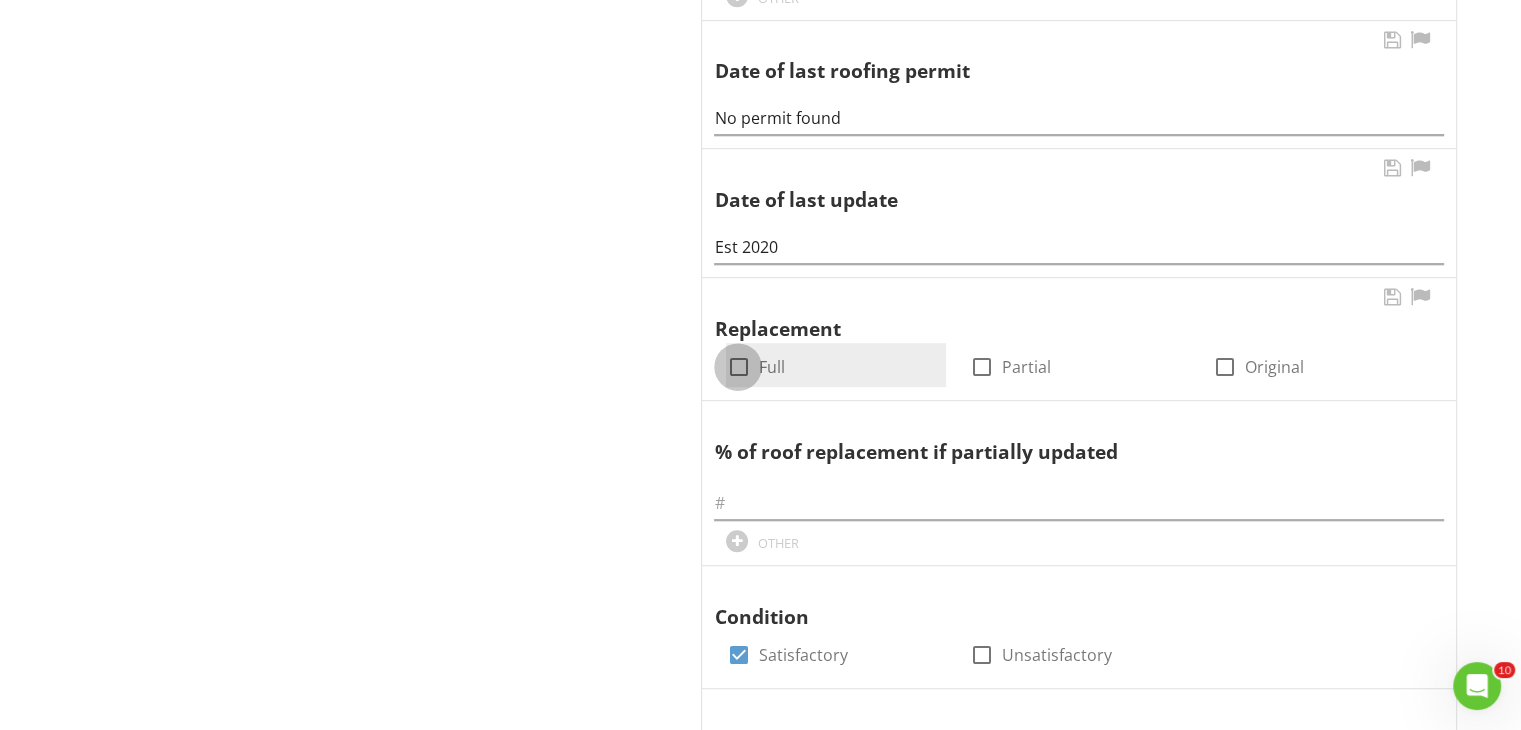 click at bounding box center [738, 367] 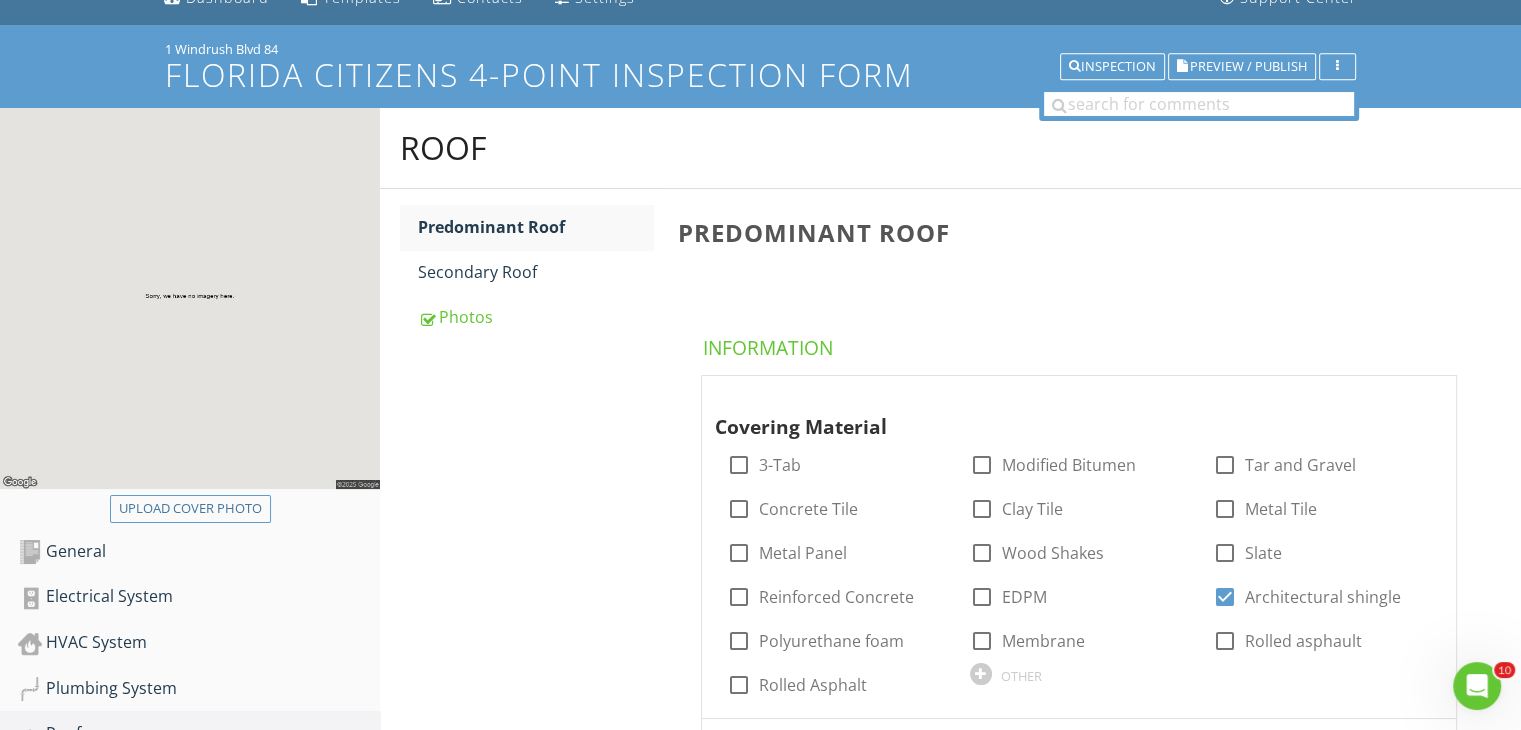 scroll, scrollTop: 88, scrollLeft: 0, axis: vertical 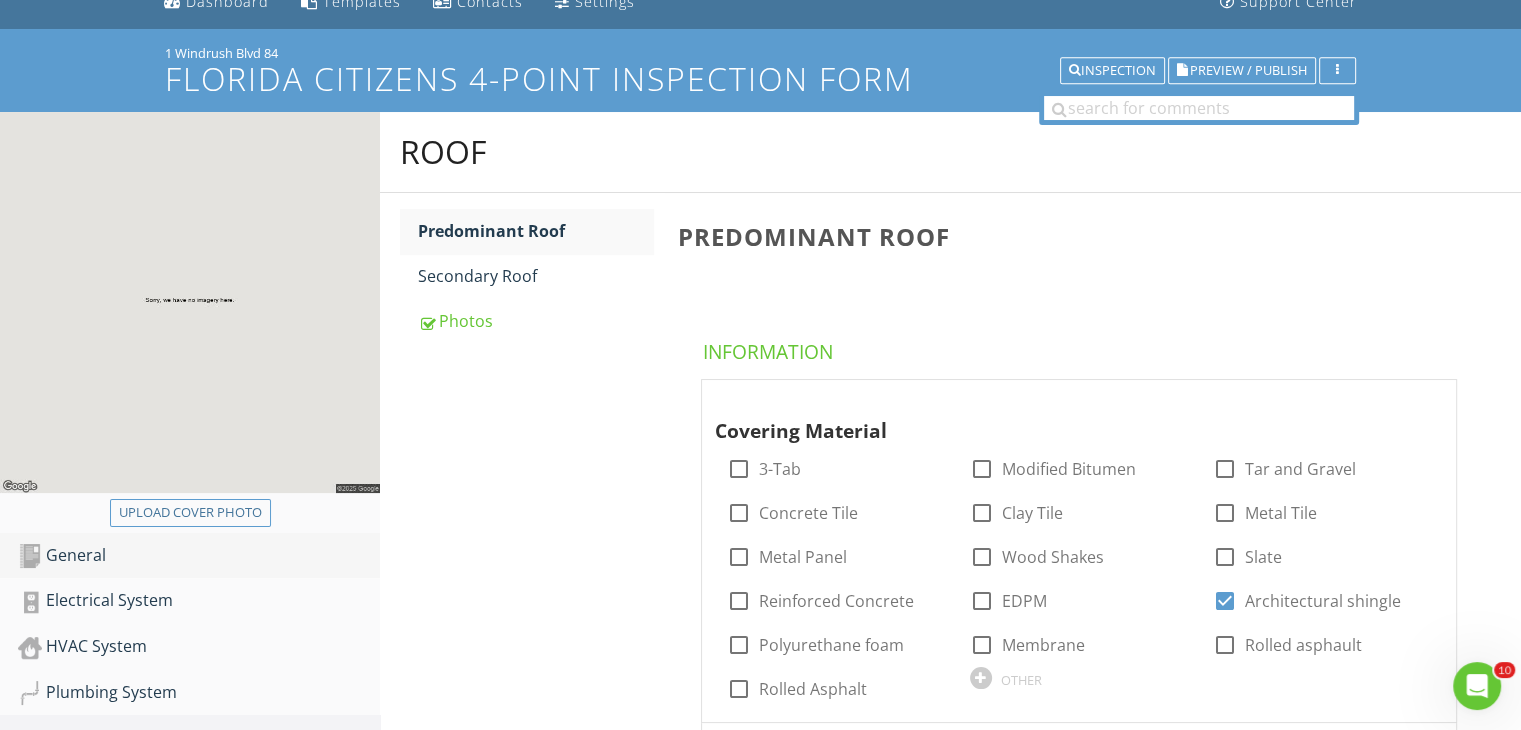click on "General" at bounding box center [199, 556] 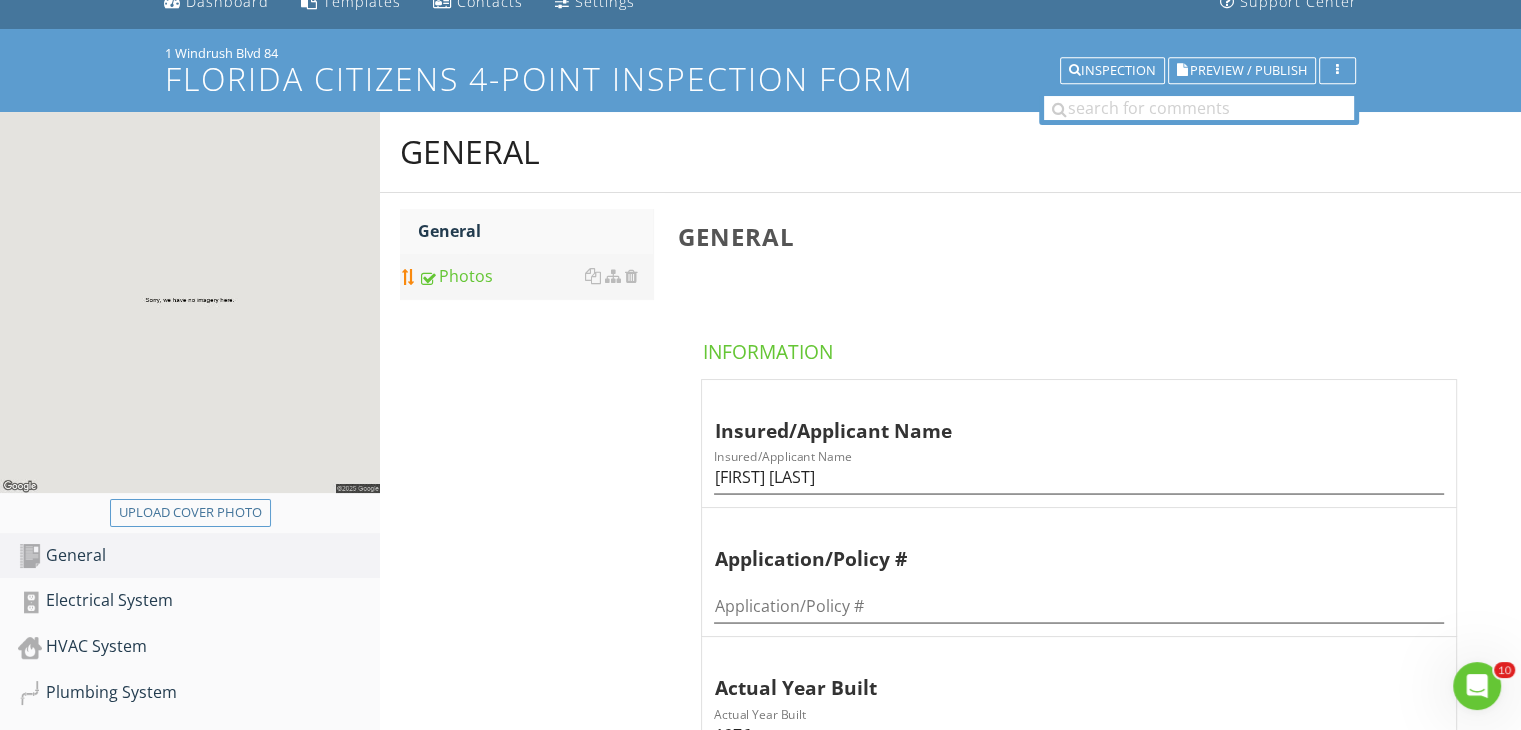 click on "Photos" at bounding box center [535, 276] 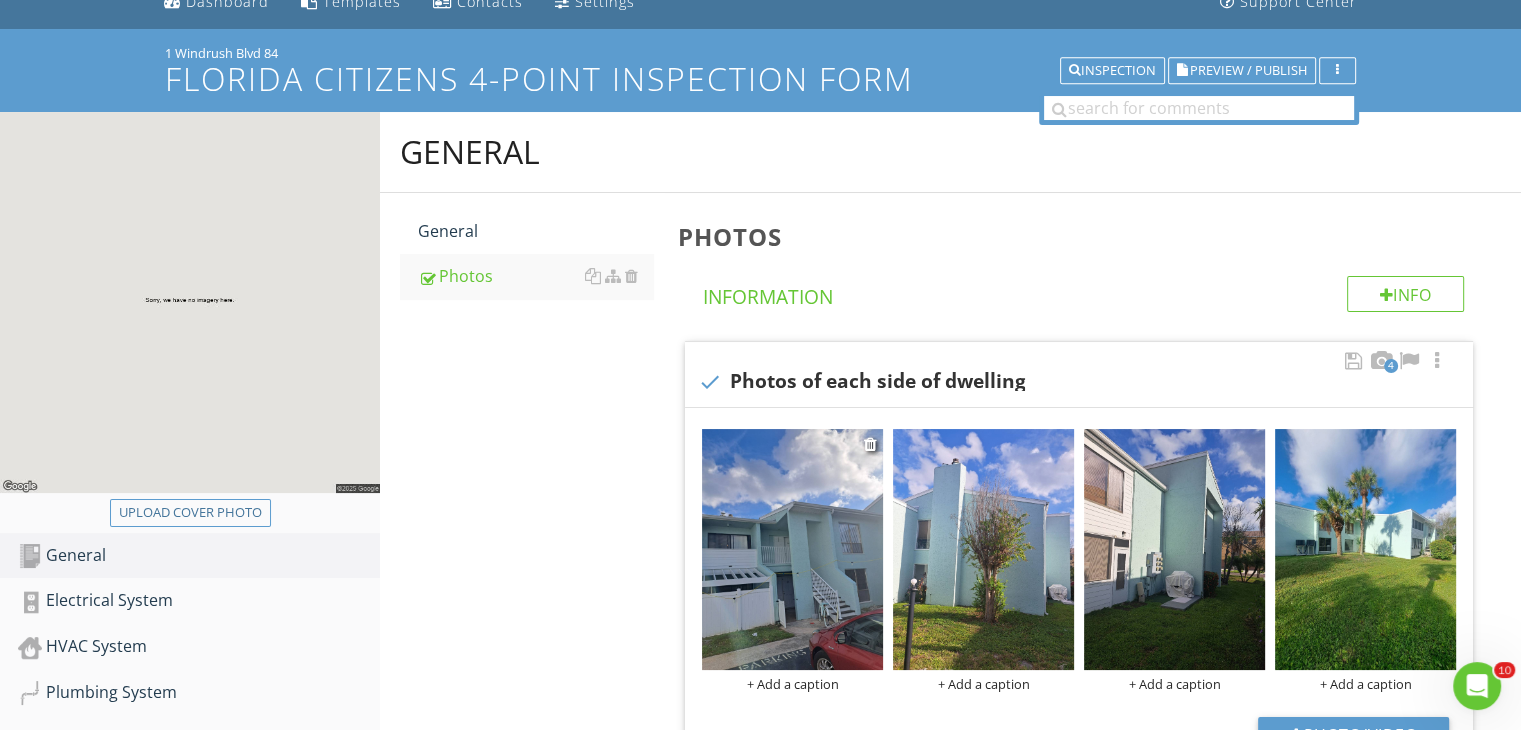 click at bounding box center (792, 549) 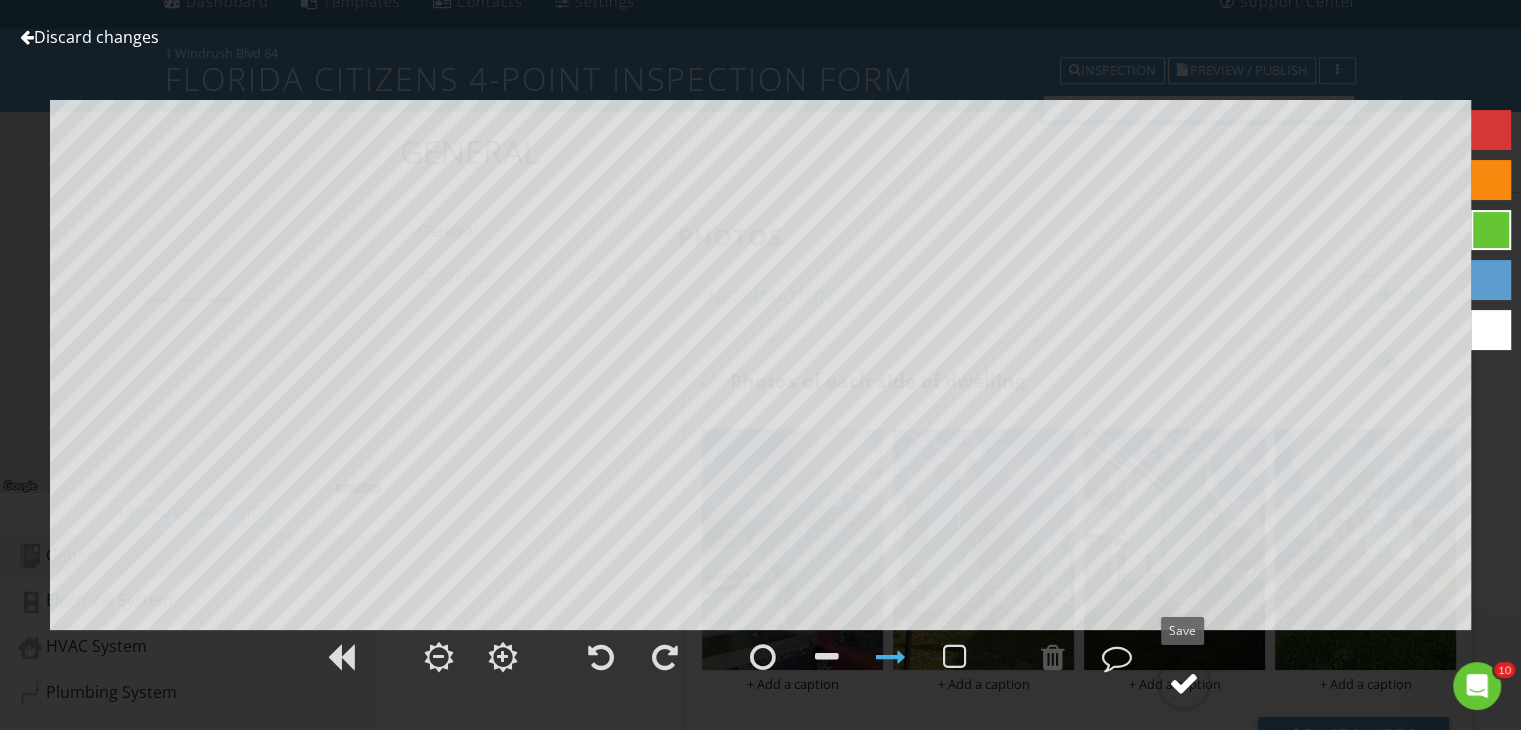 click at bounding box center [1184, 683] 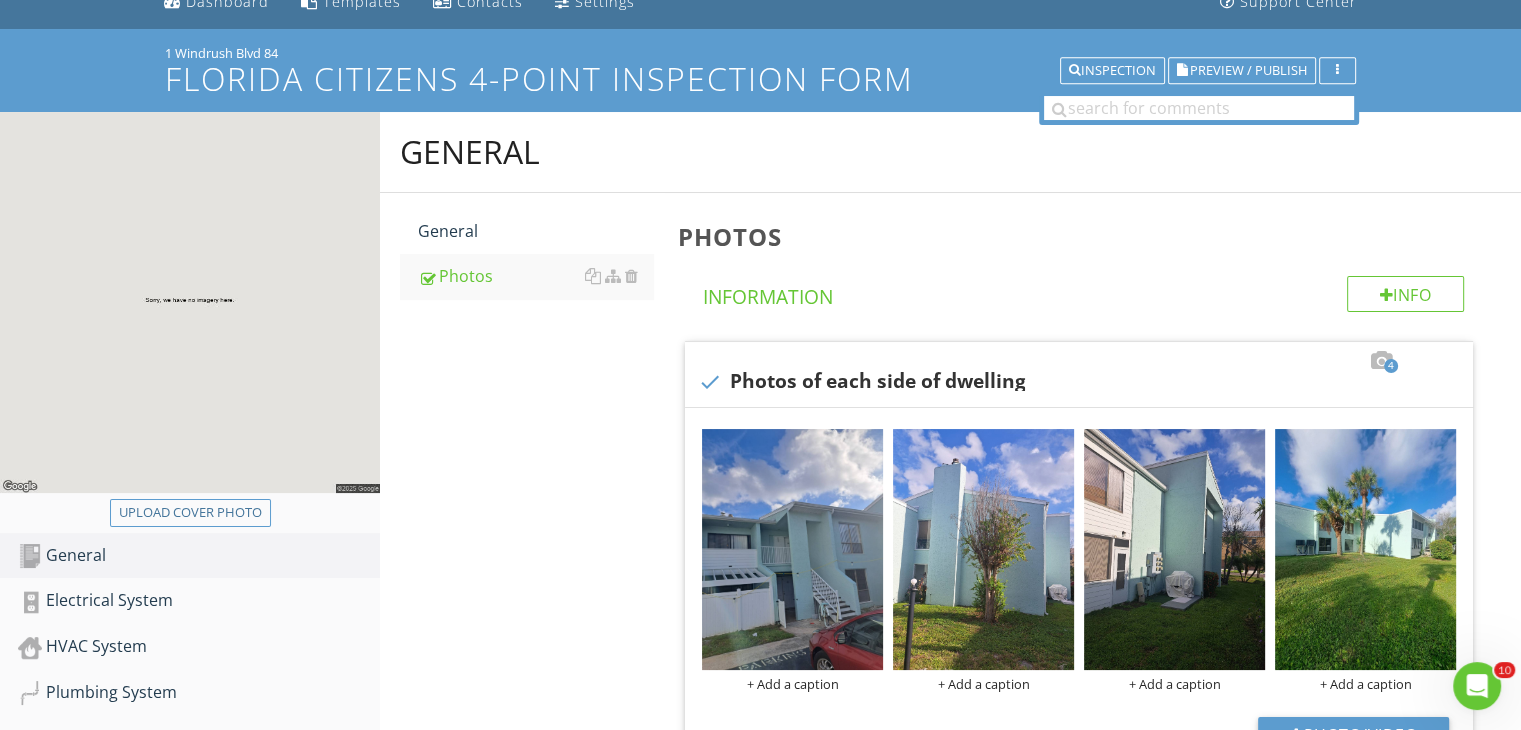 click on "+ Add a caption" at bounding box center (1174, 684) 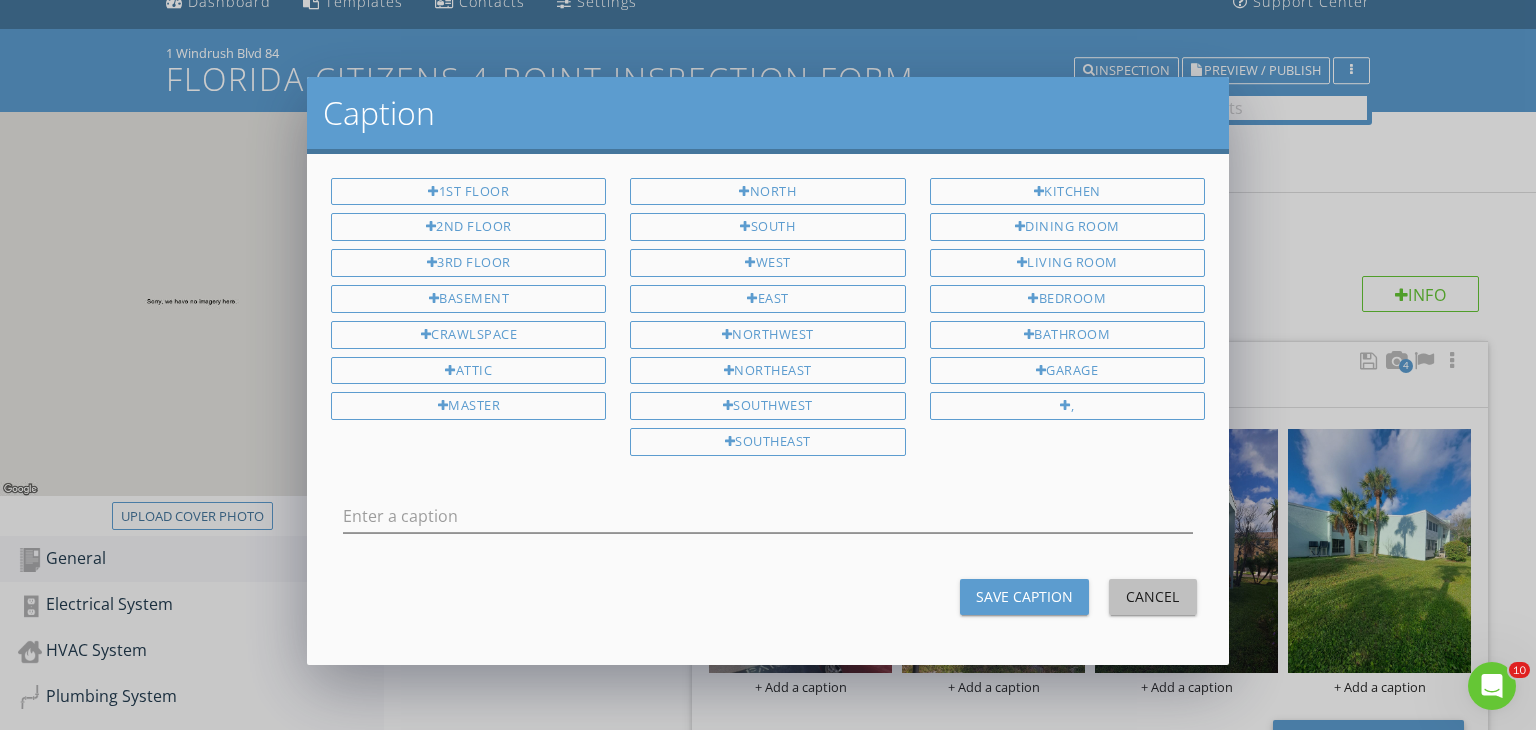 click on "Cancel" at bounding box center (1153, 596) 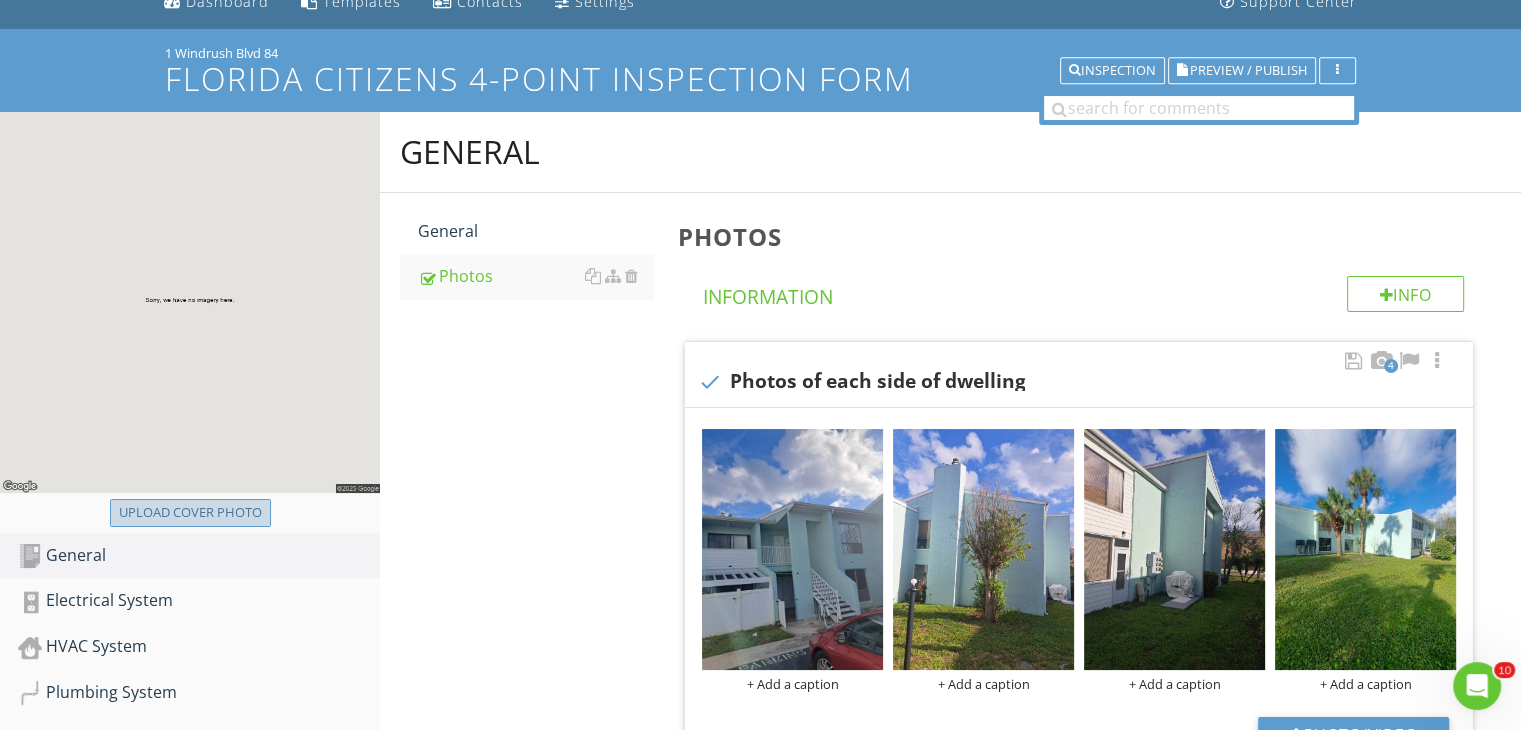 click on "Upload cover photo" at bounding box center (190, 513) 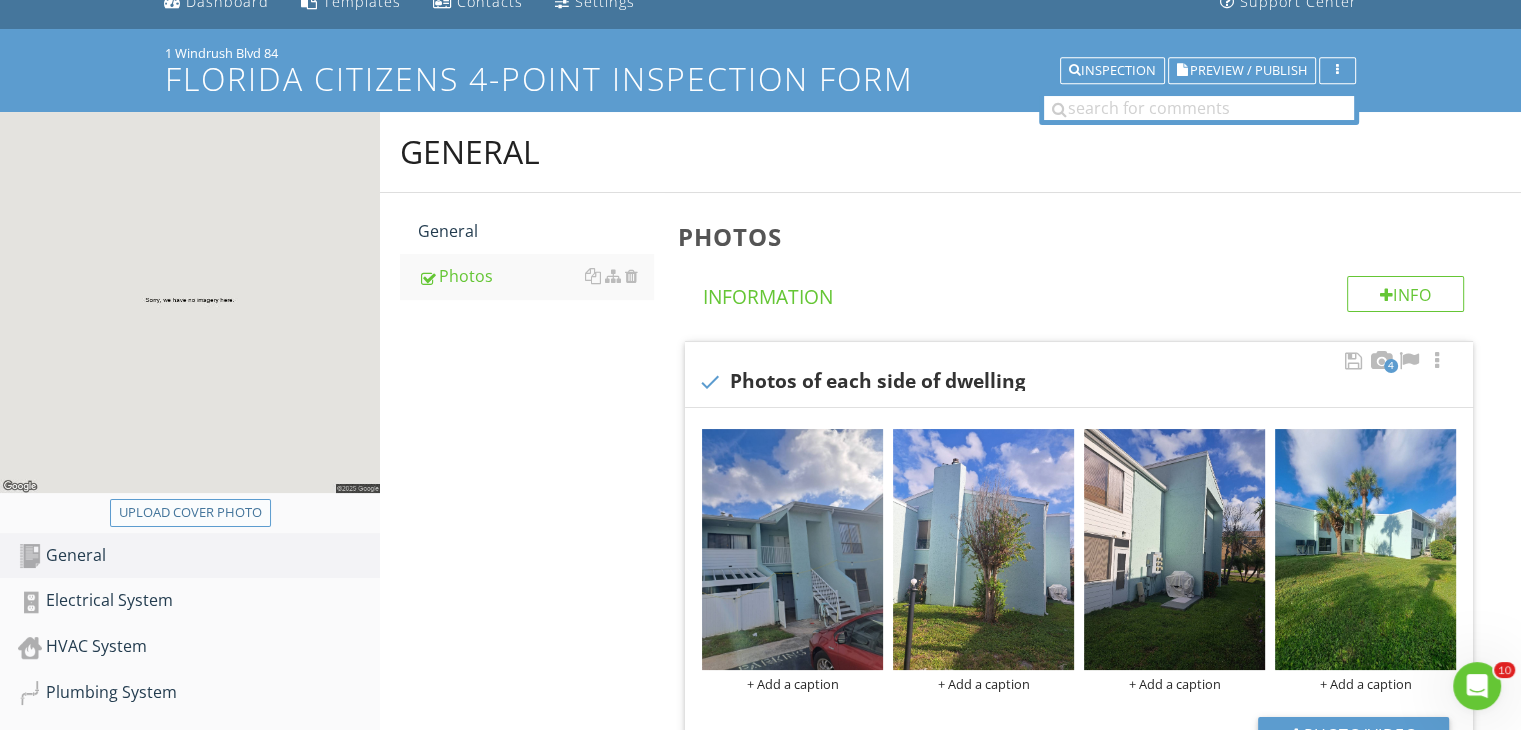 type on "C:\fakepath\1.png" 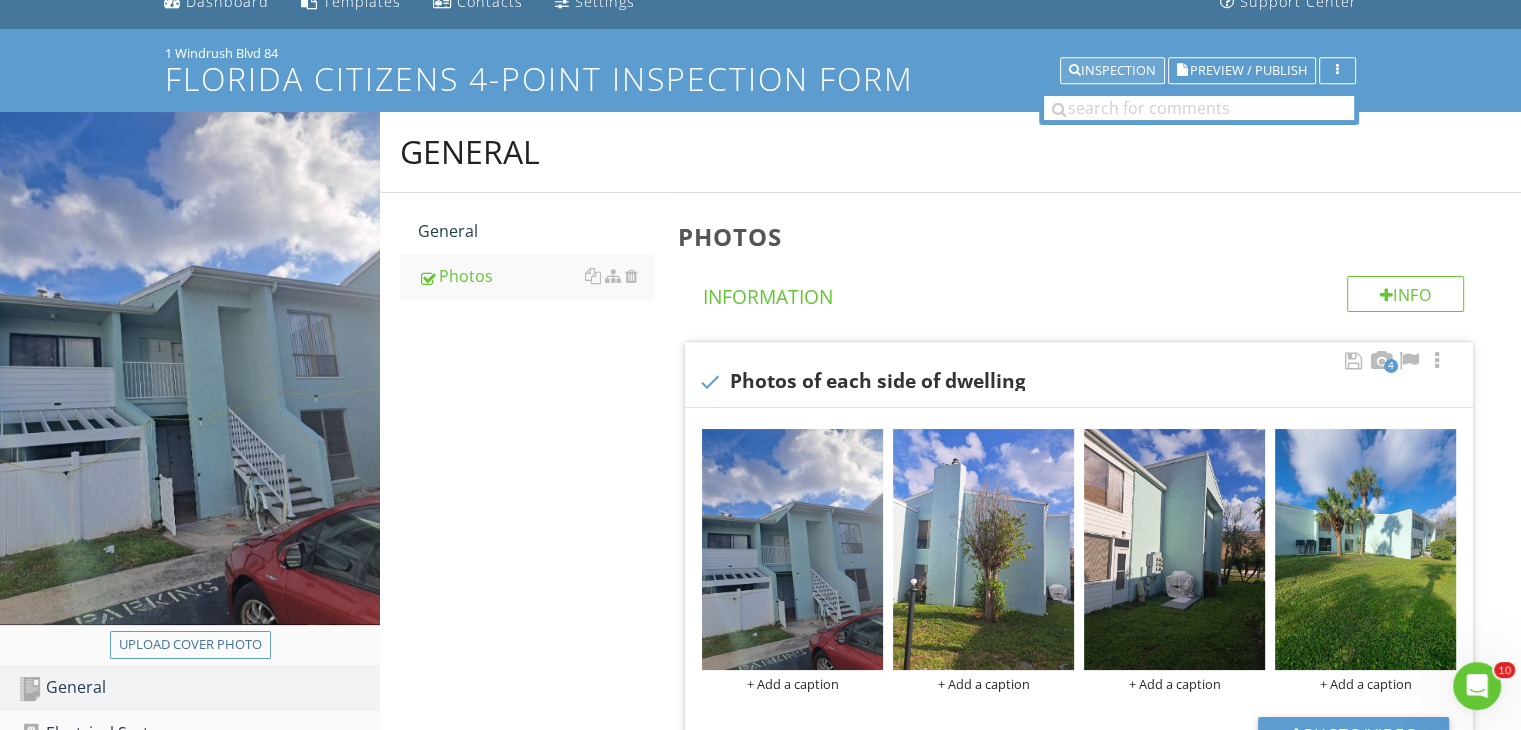 click on "Inspection" at bounding box center [1112, 71] 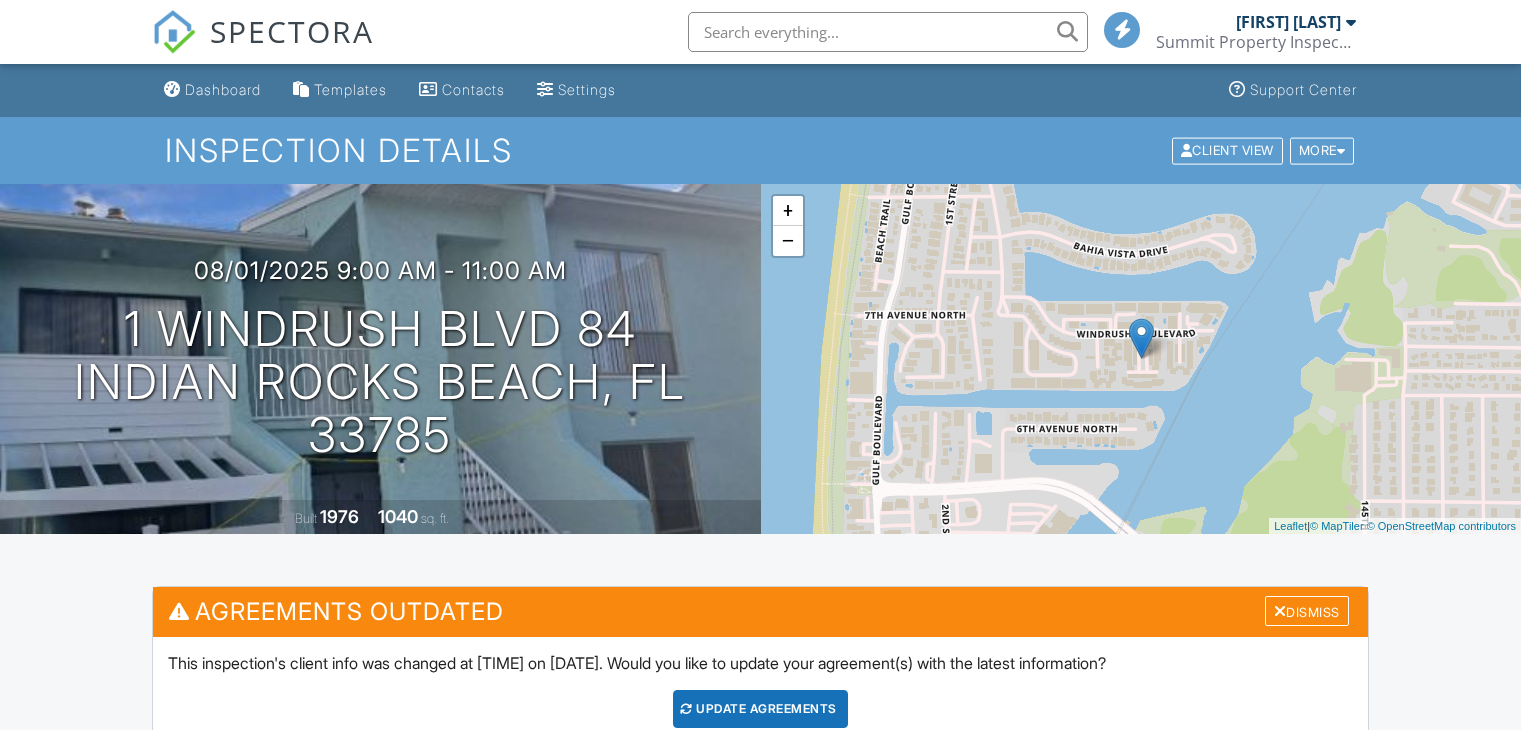 scroll, scrollTop: 0, scrollLeft: 0, axis: both 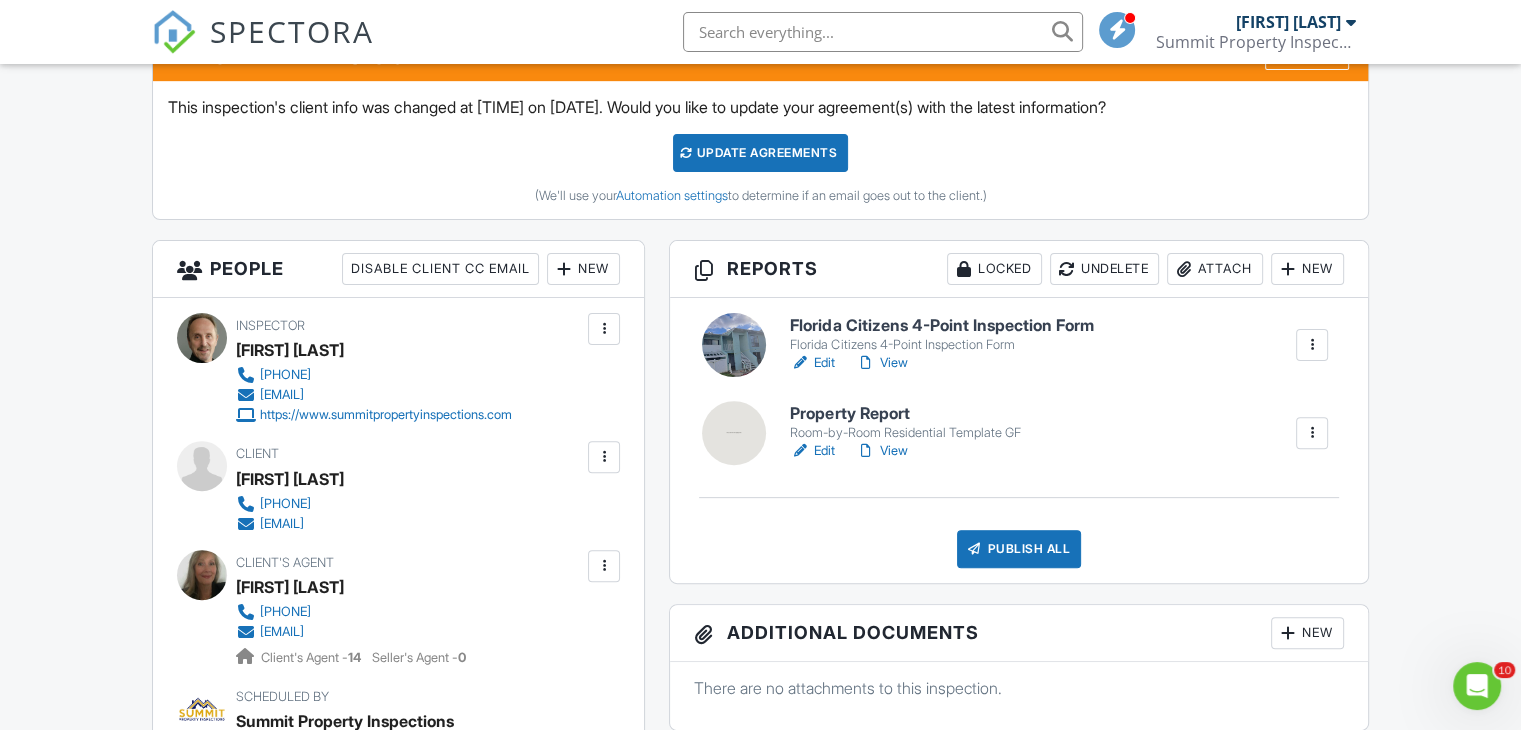 click at bounding box center (734, 433) 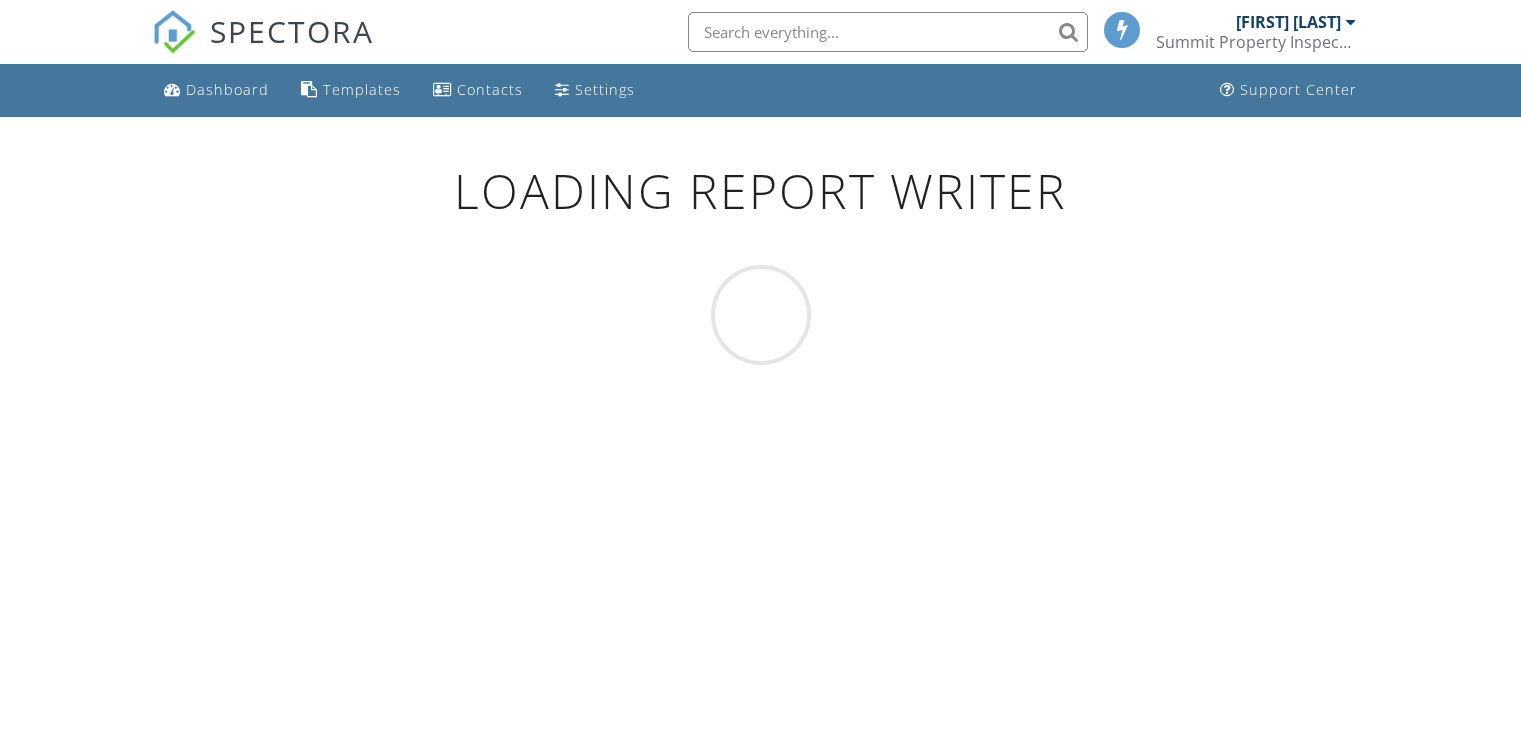 scroll, scrollTop: 0, scrollLeft: 0, axis: both 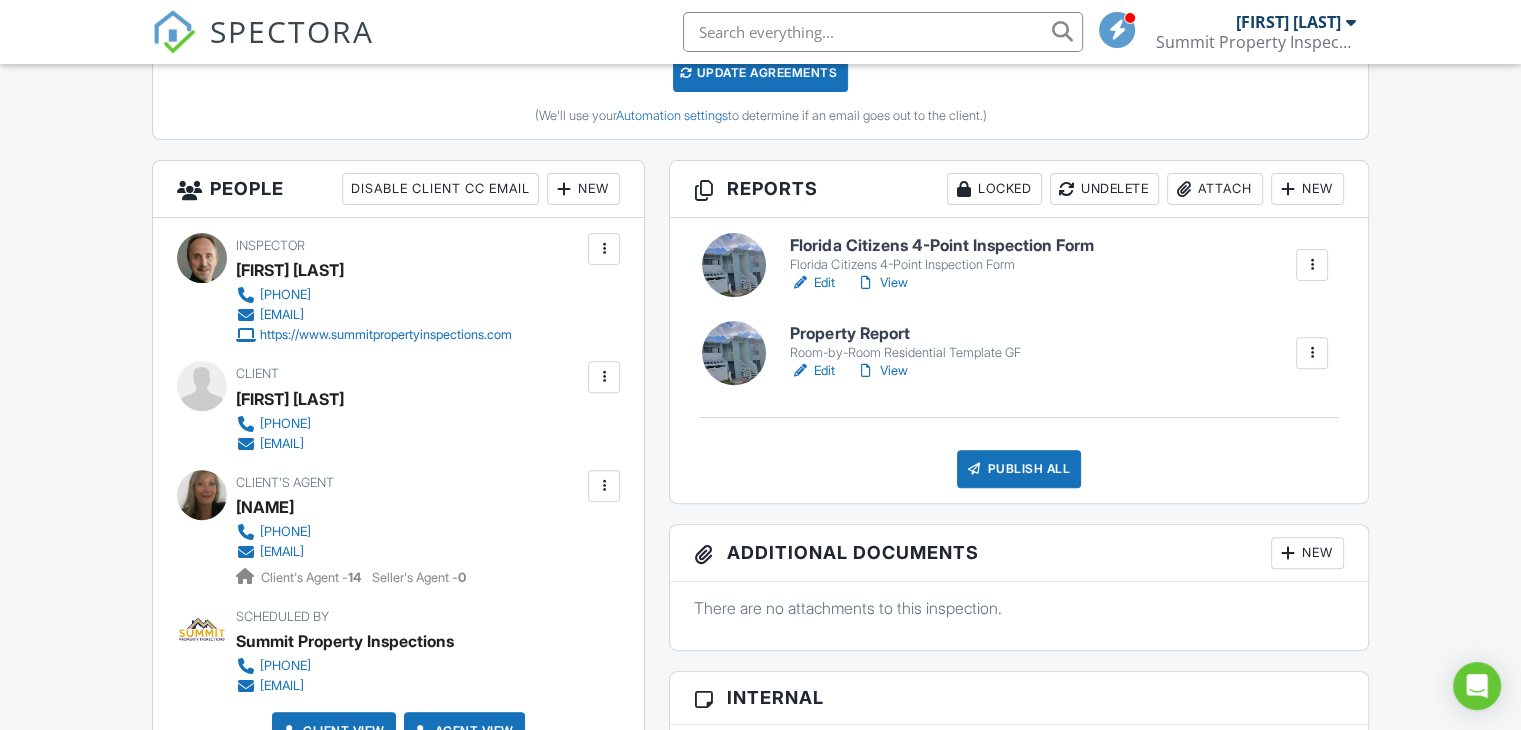 click on "View" at bounding box center [881, 283] 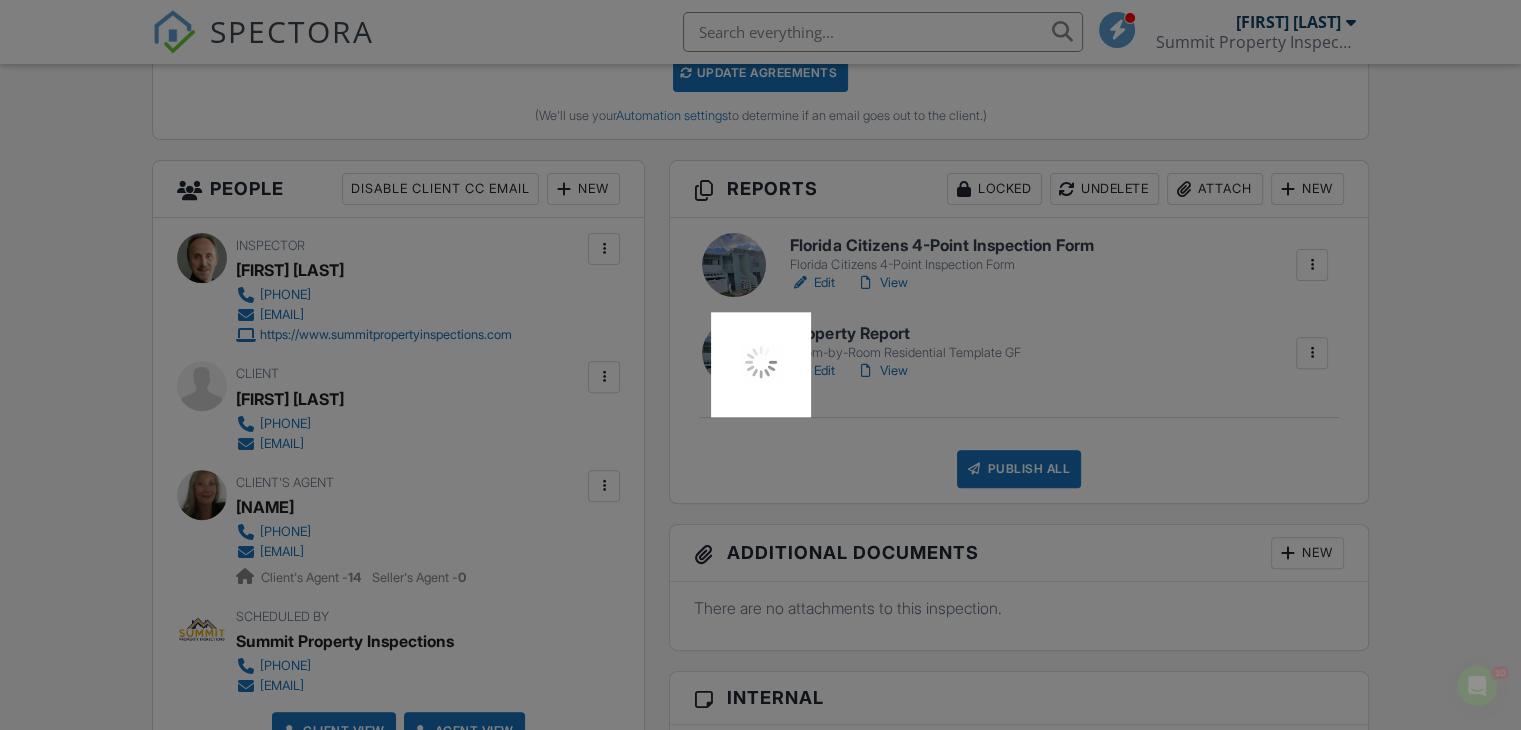 scroll, scrollTop: 0, scrollLeft: 0, axis: both 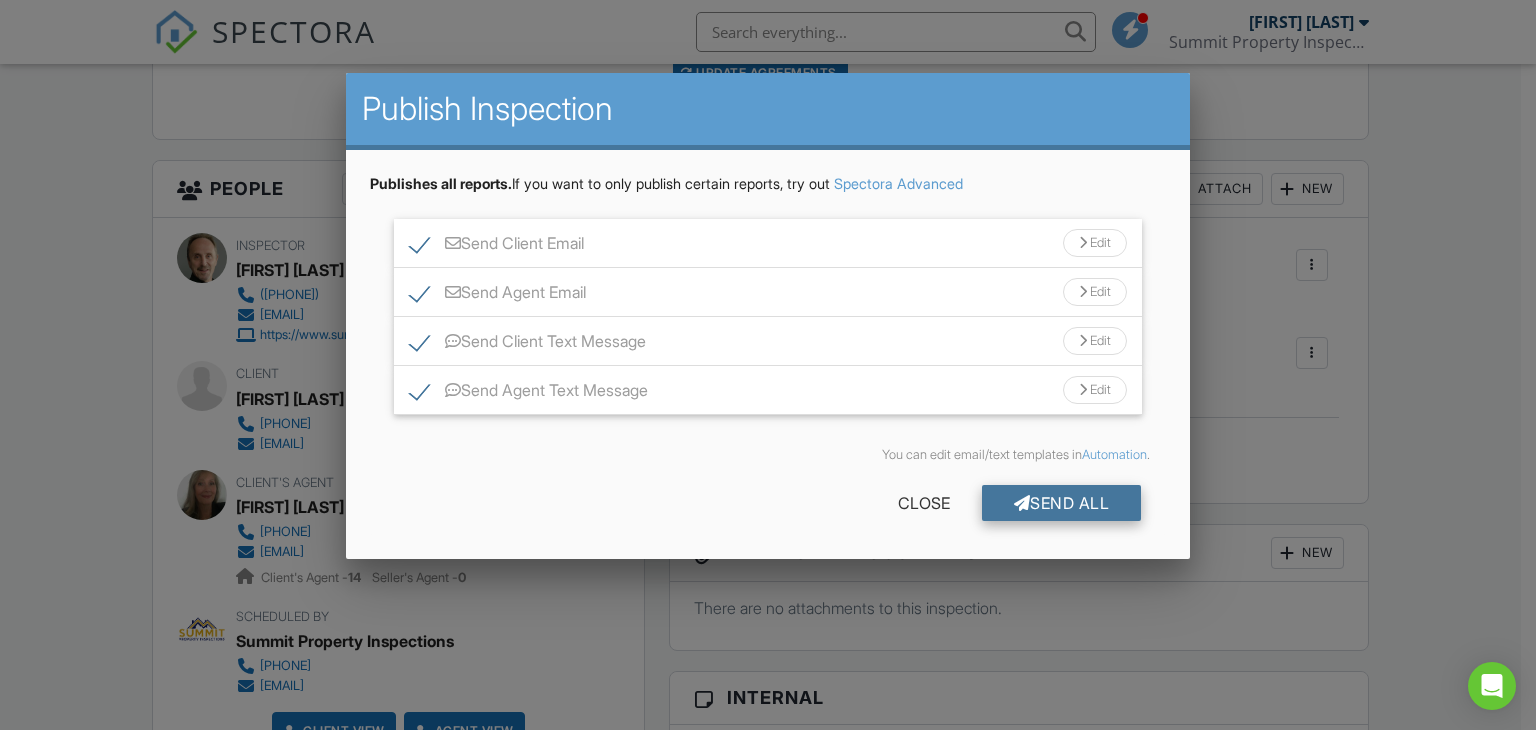 click on "Send All" at bounding box center [1062, 503] 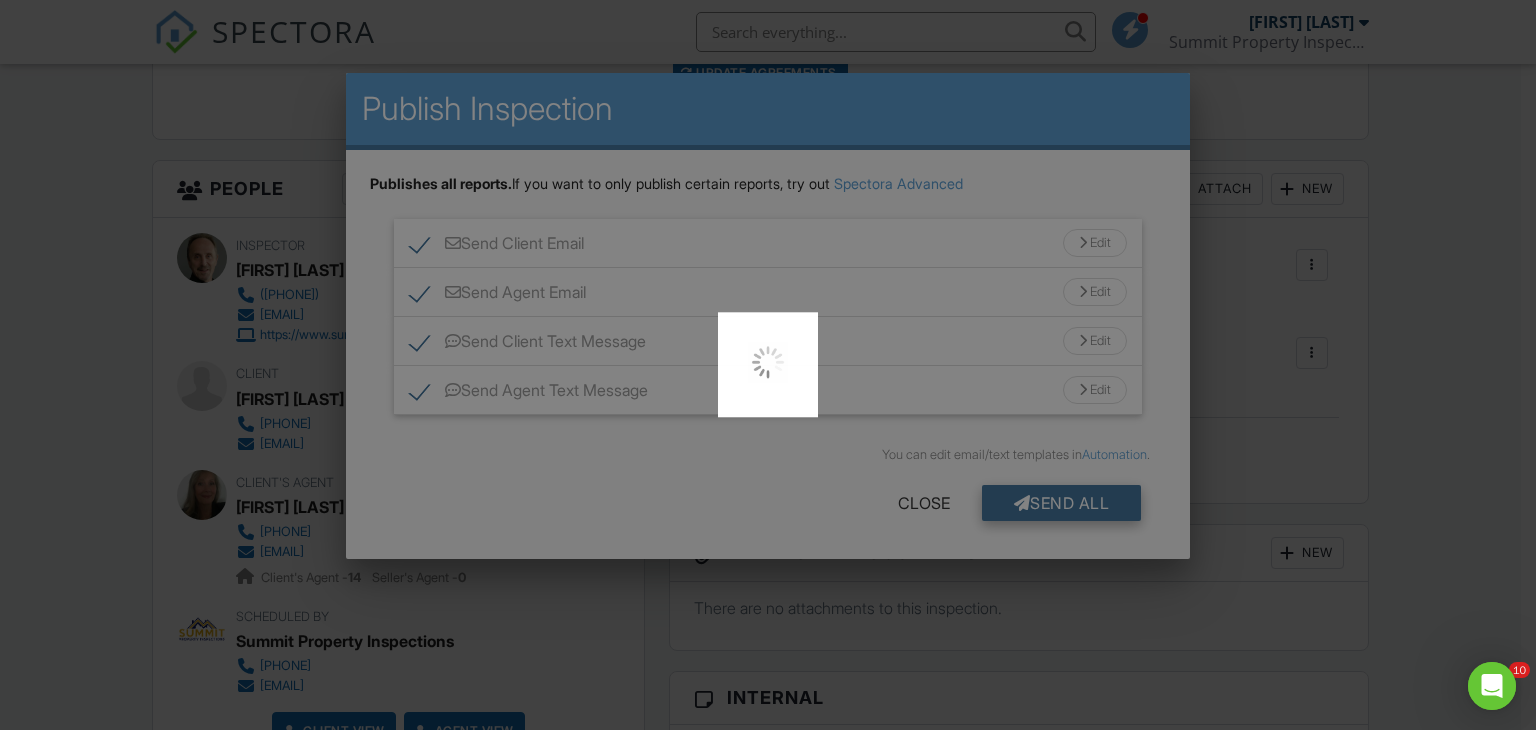 scroll, scrollTop: 0, scrollLeft: 0, axis: both 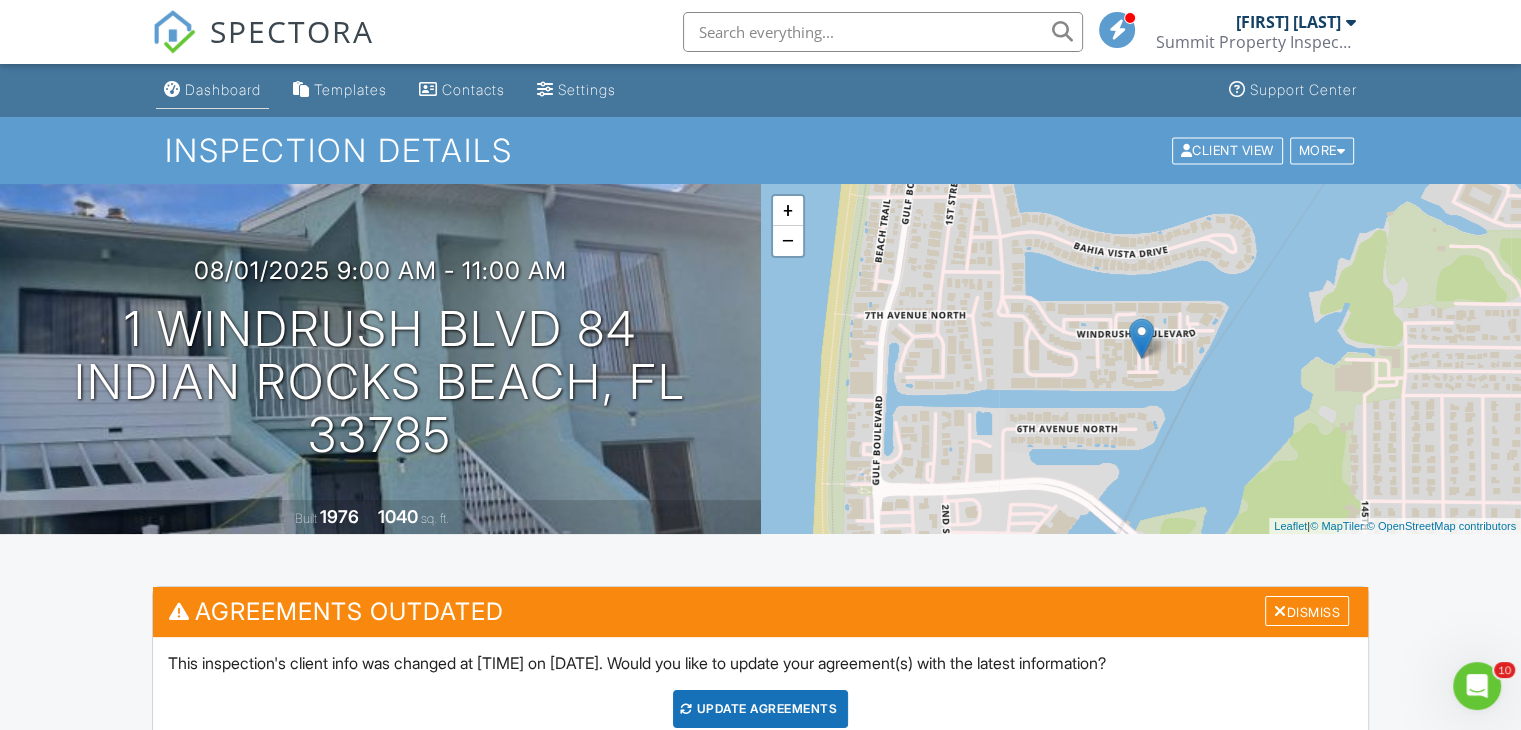 click on "Dashboard" at bounding box center (223, 89) 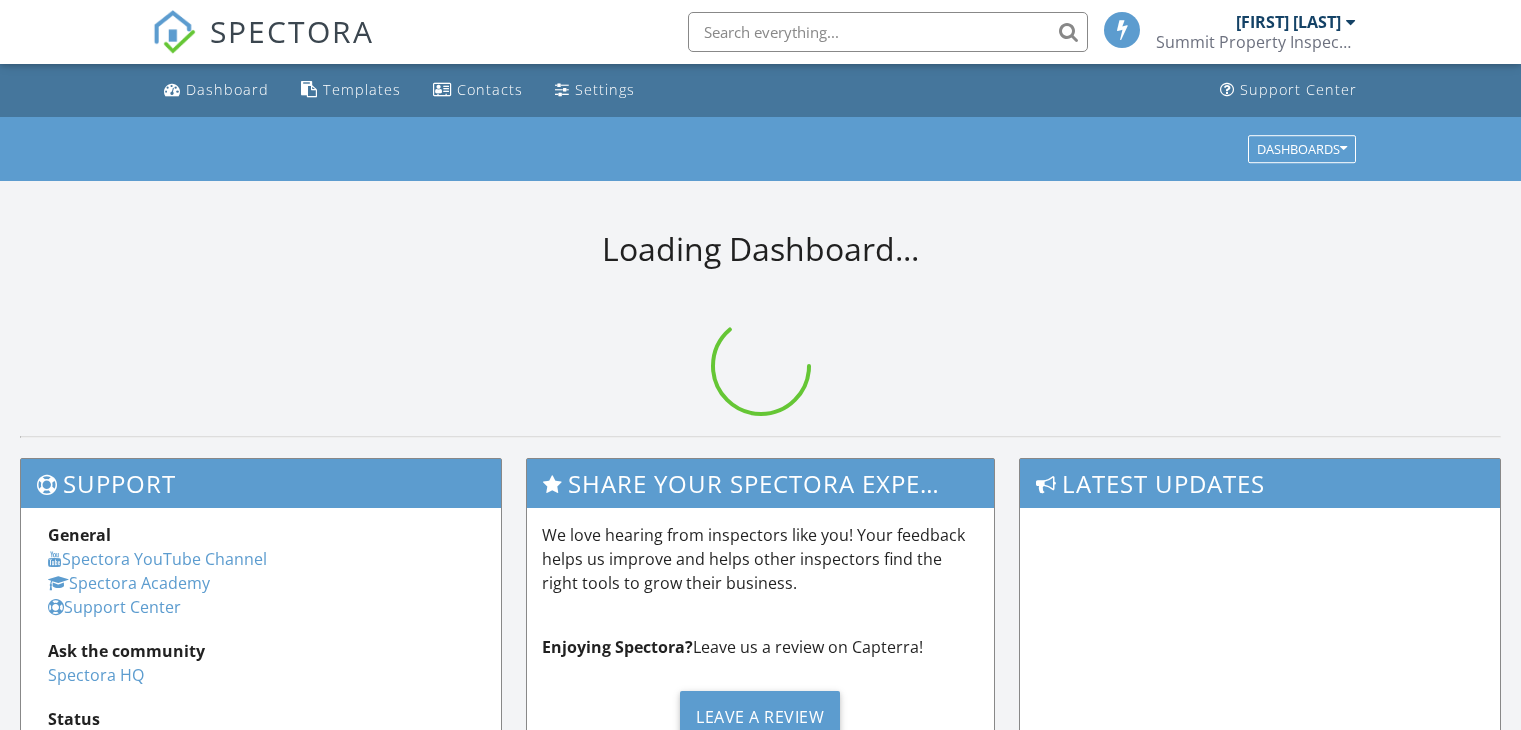 scroll, scrollTop: 0, scrollLeft: 0, axis: both 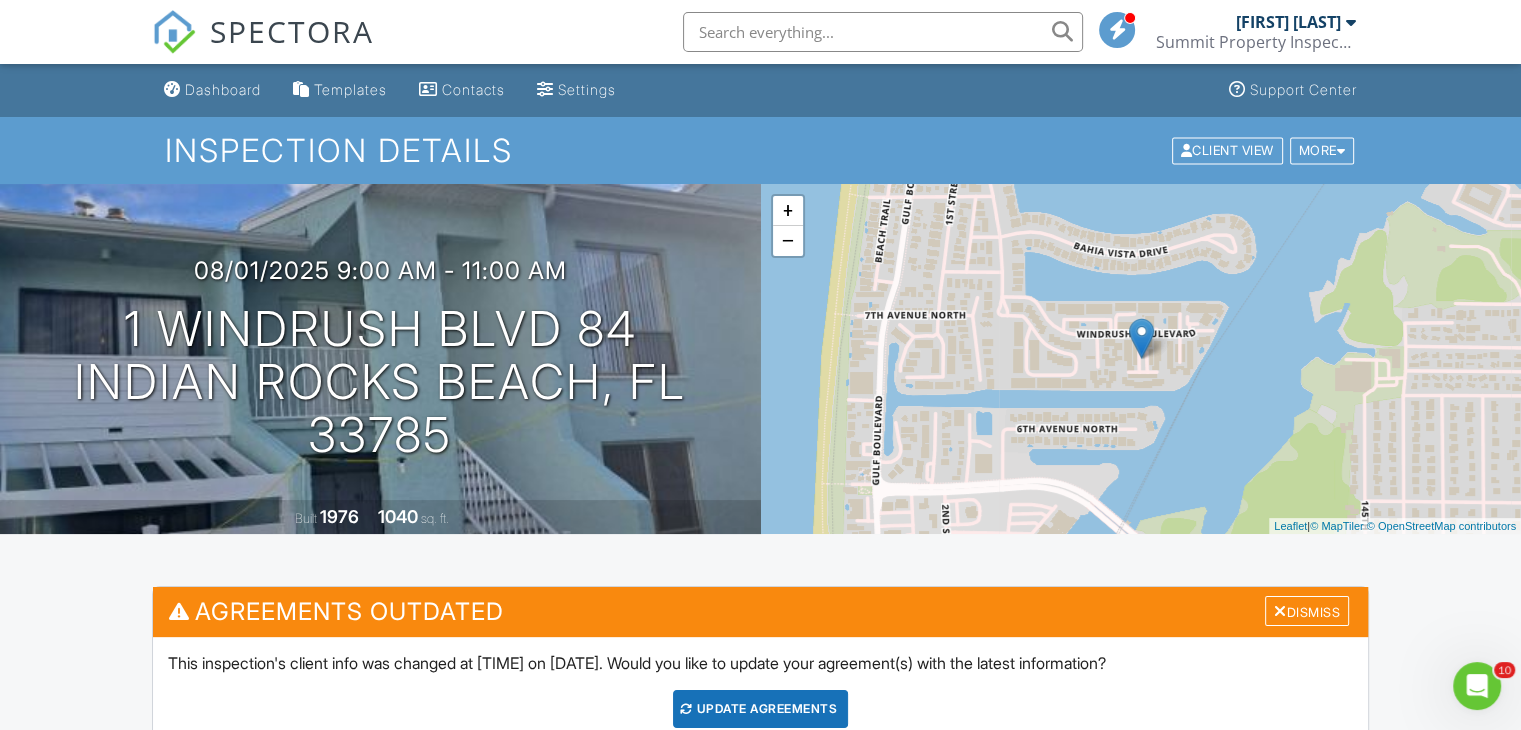 click at bounding box center [1351, 22] 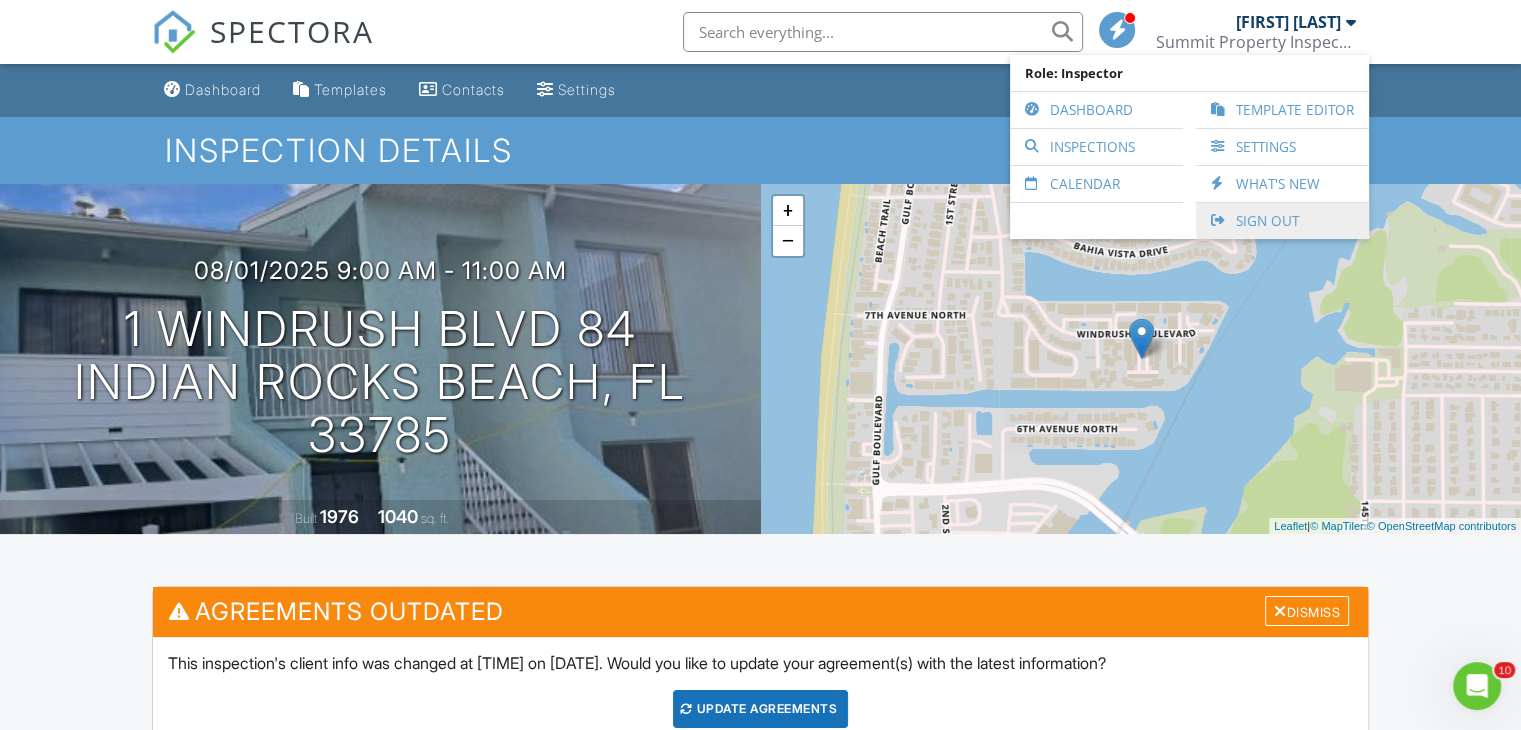 click on "Sign Out" at bounding box center [1282, 221] 